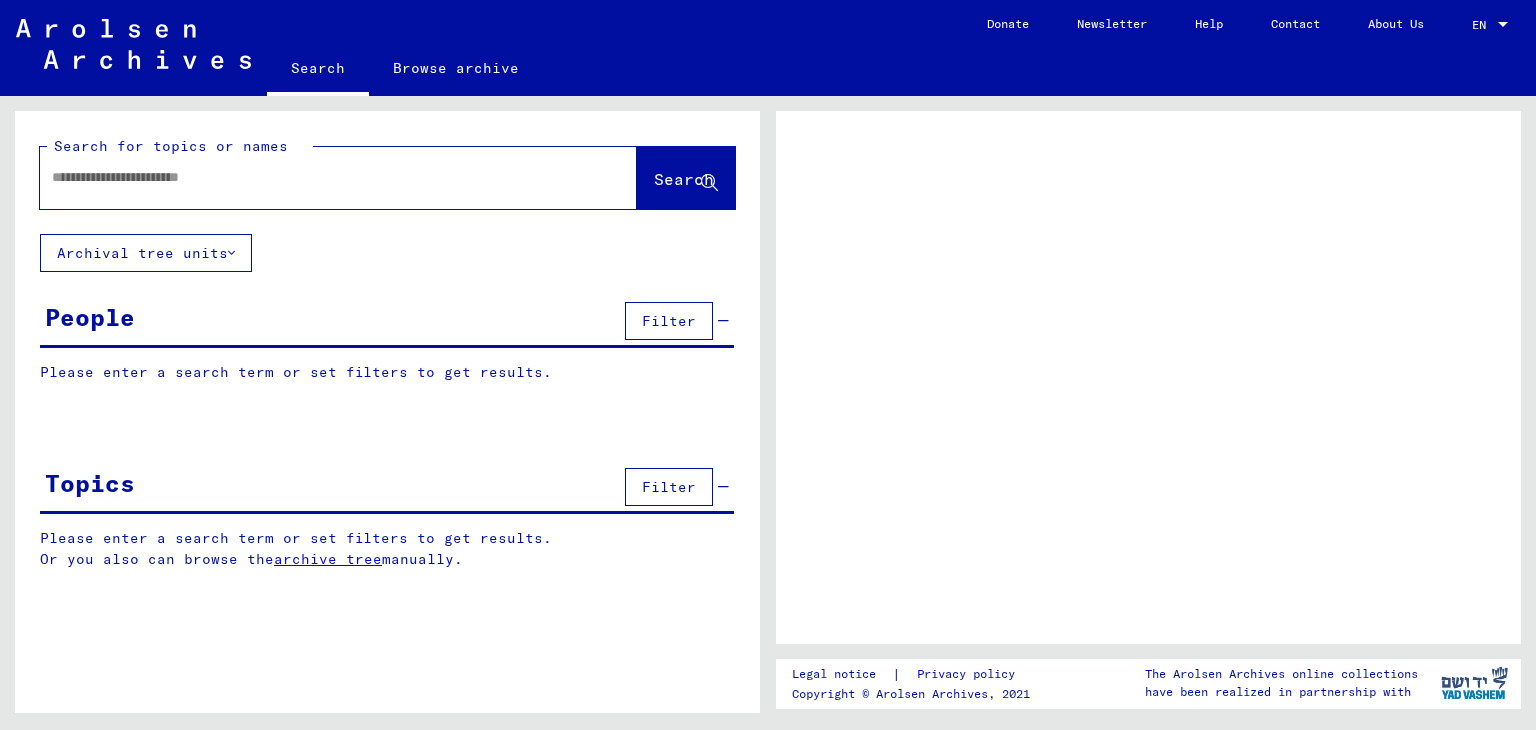 scroll, scrollTop: 0, scrollLeft: 0, axis: both 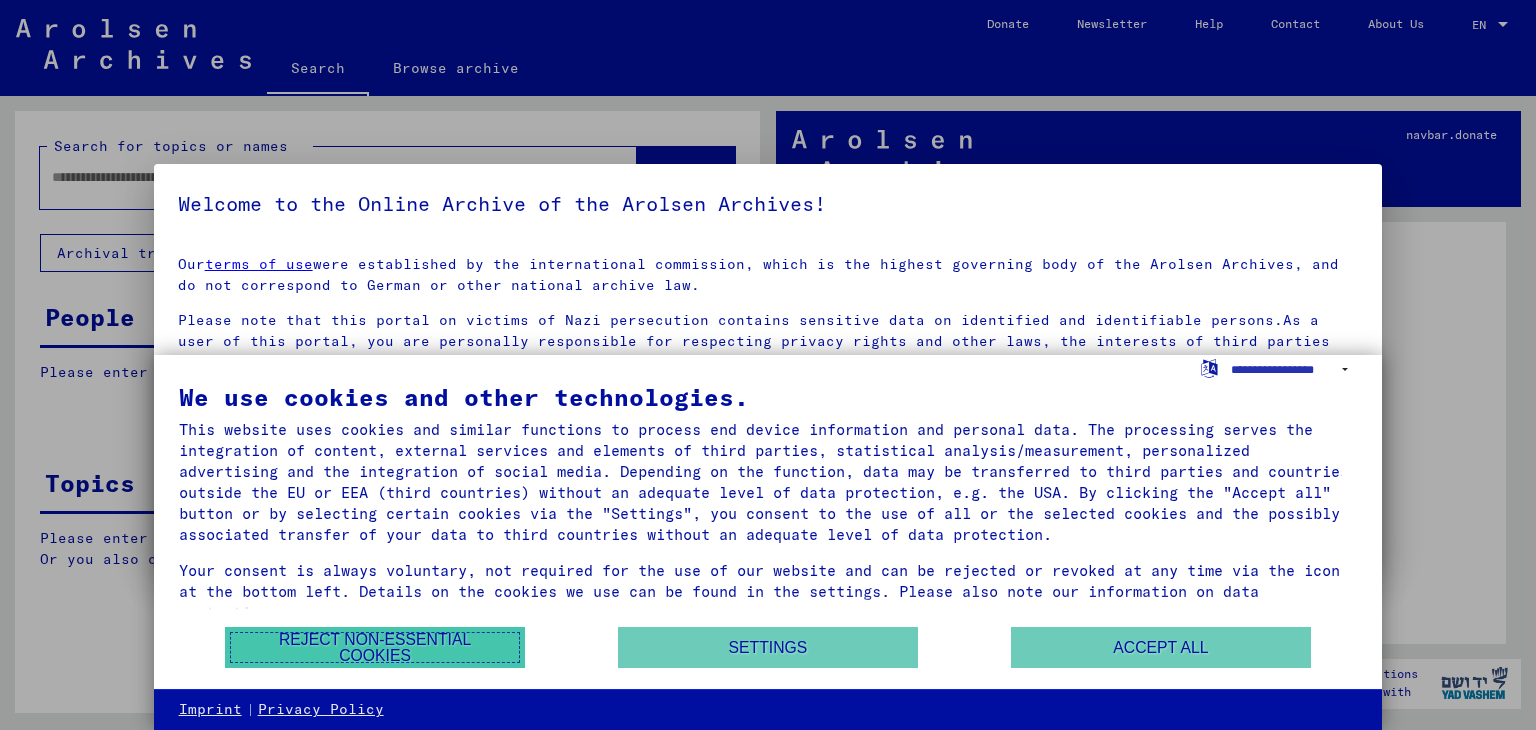 click on "Reject non-essential cookies" at bounding box center (375, 647) 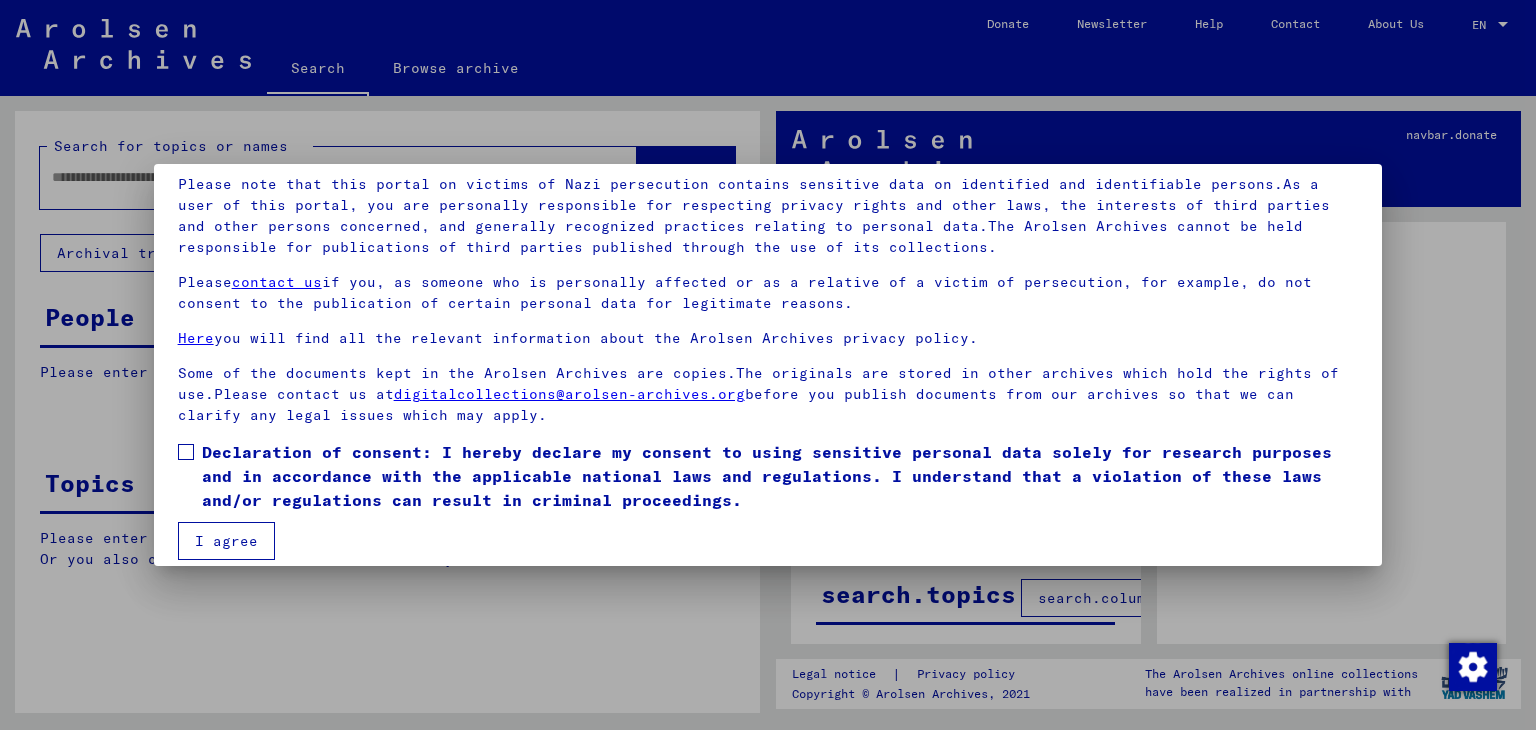 scroll, scrollTop: 154, scrollLeft: 0, axis: vertical 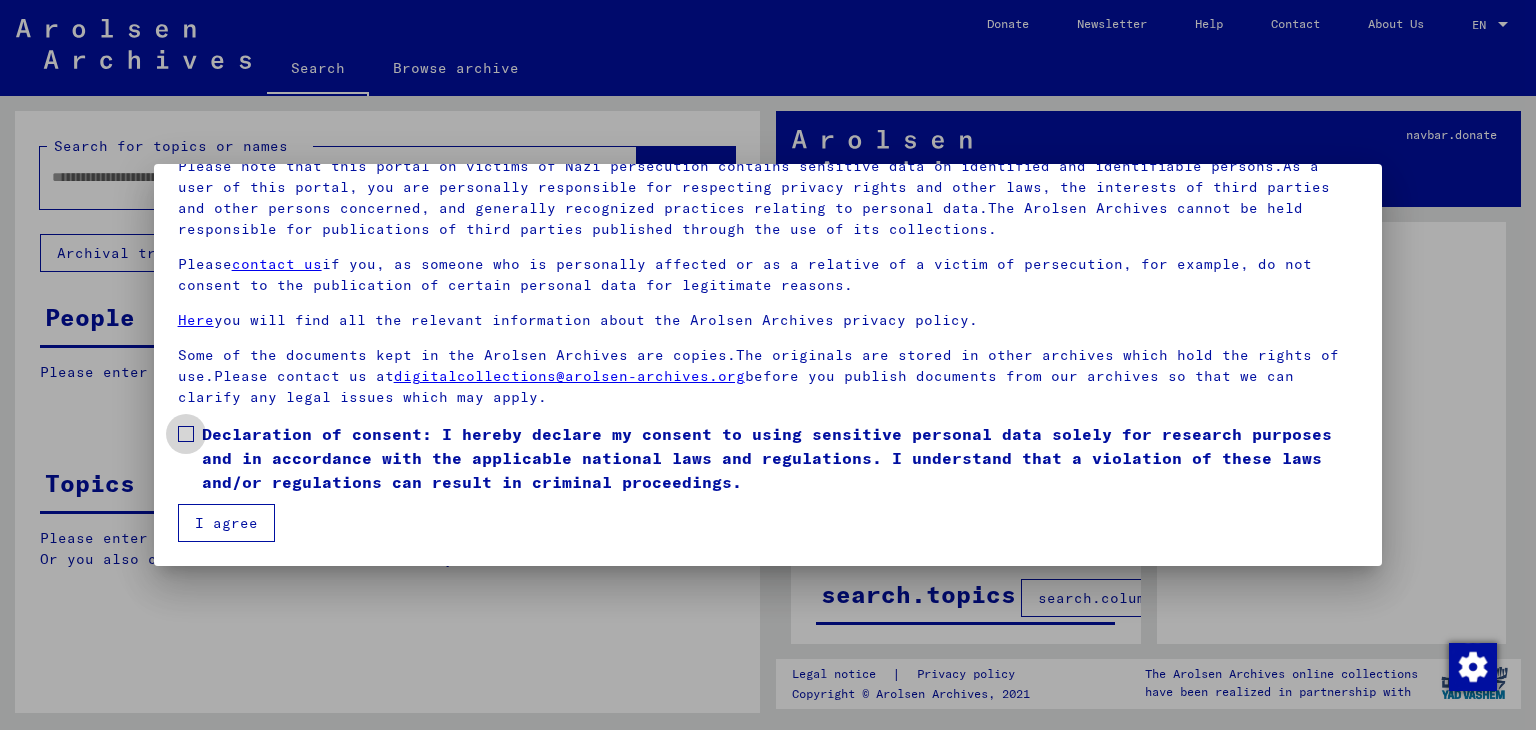 click at bounding box center (186, 434) 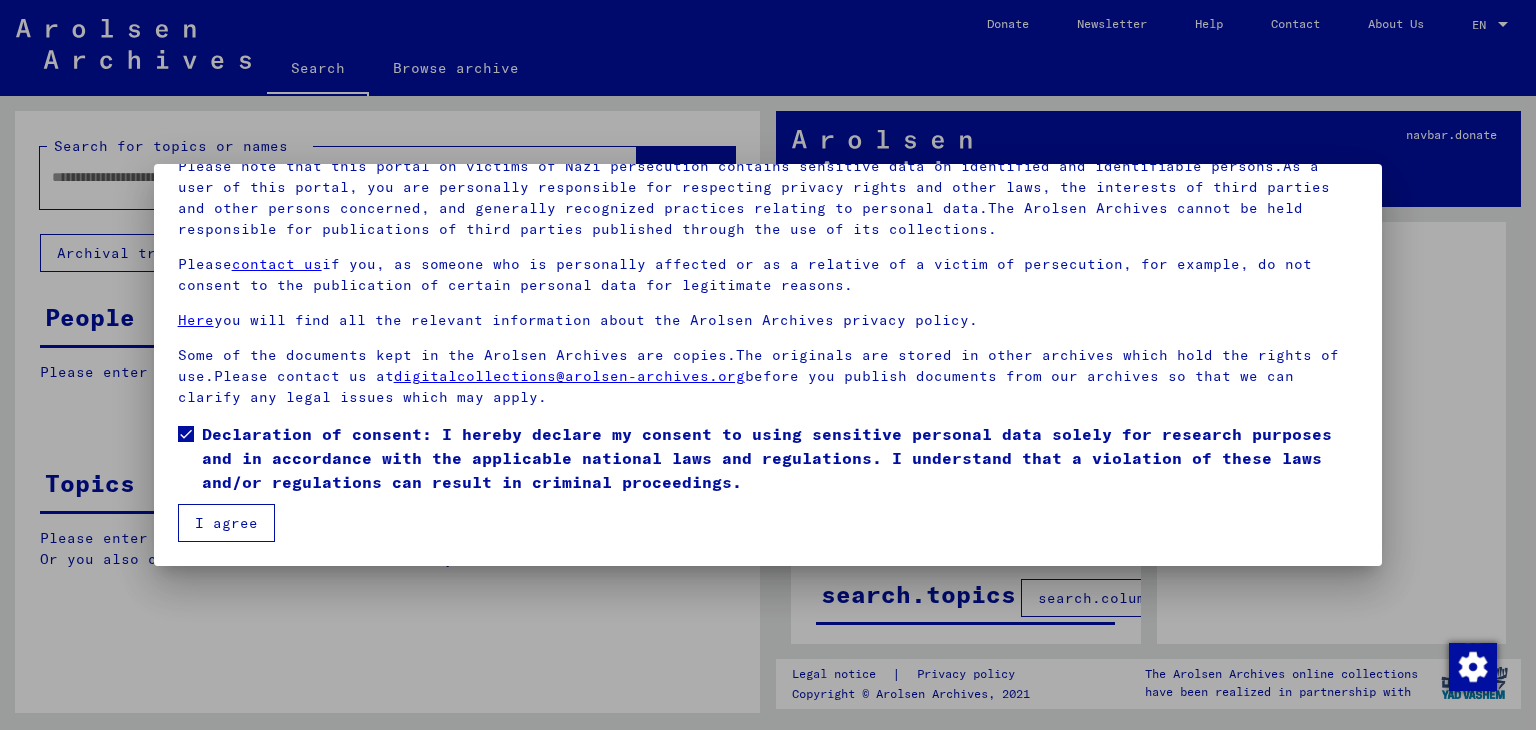 click on "I agree" at bounding box center (226, 523) 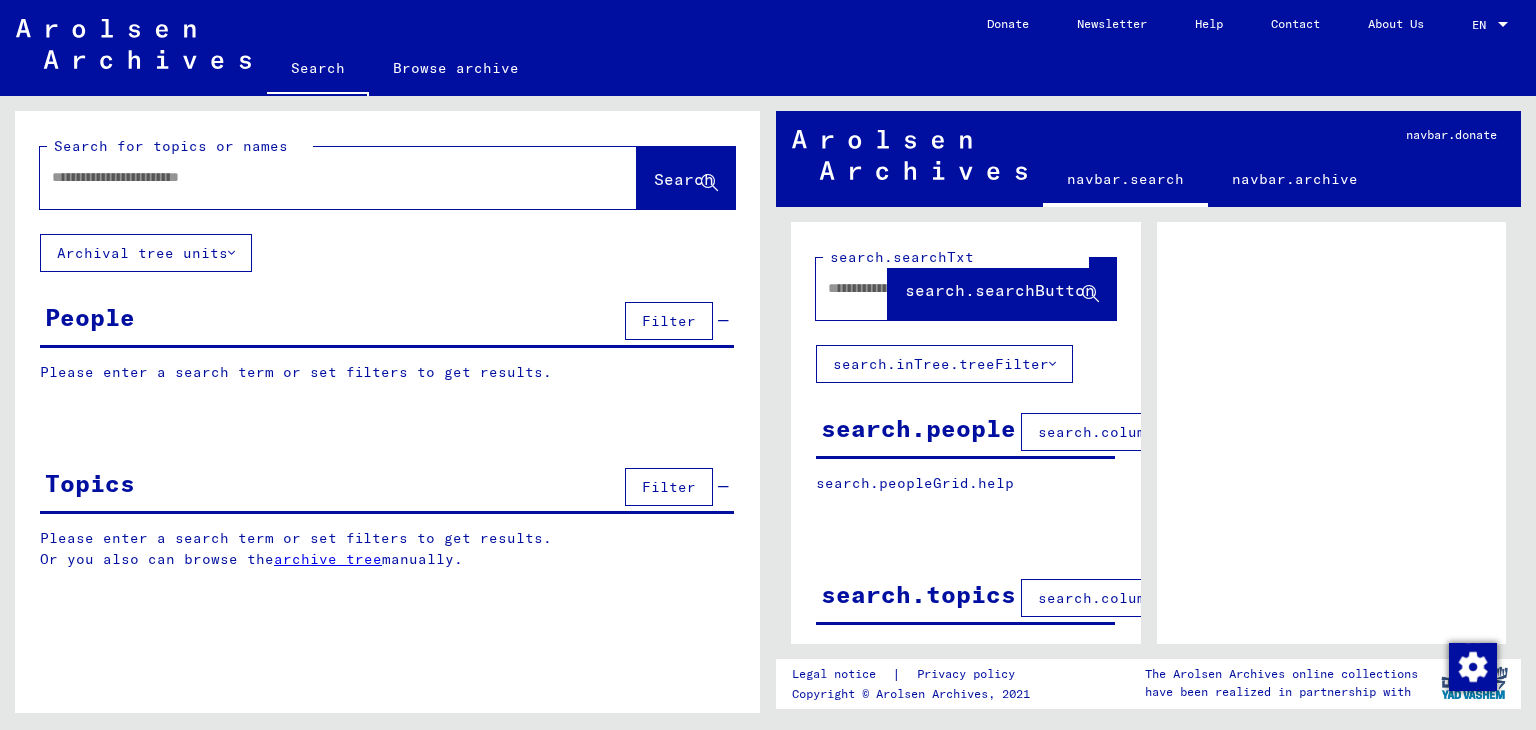 click at bounding box center (320, 177) 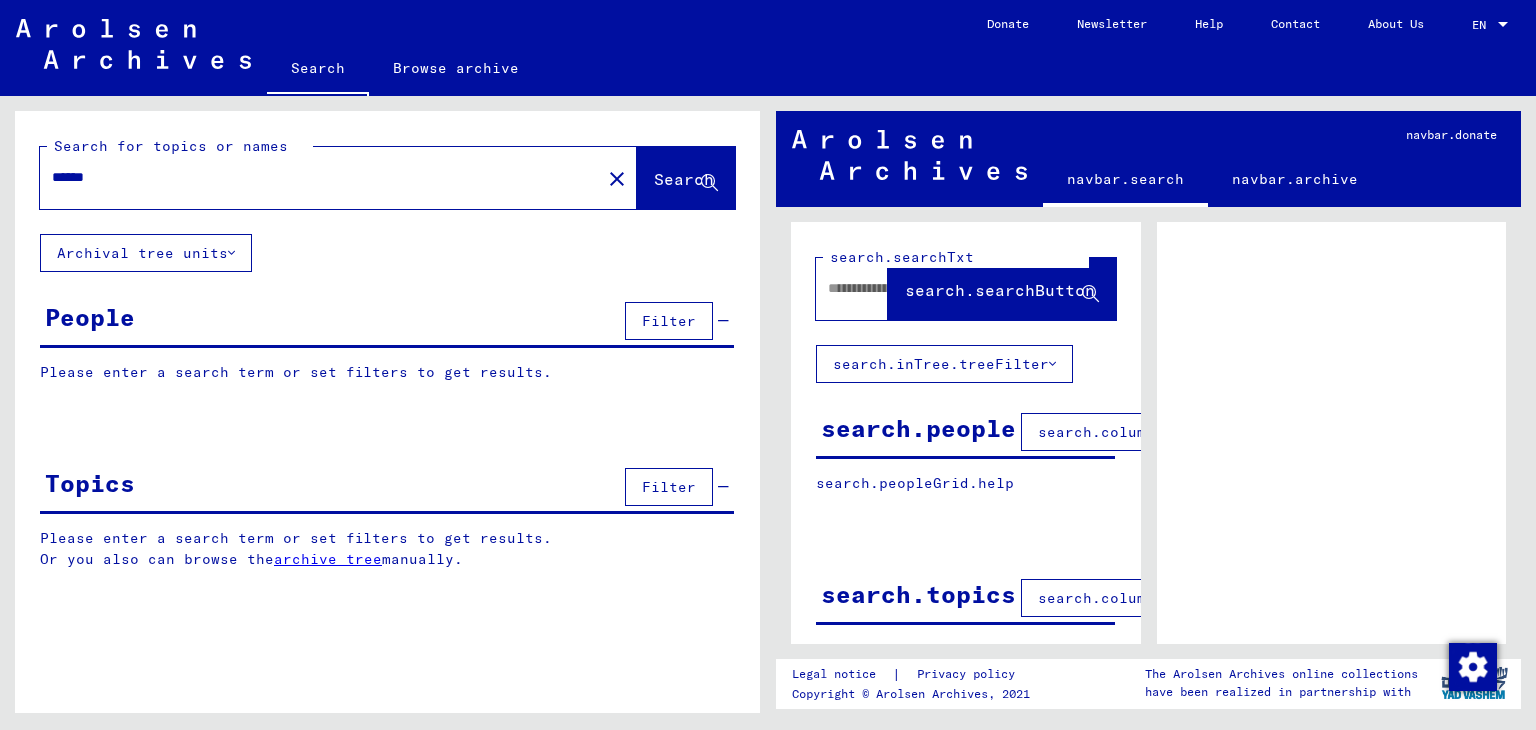 type on "******" 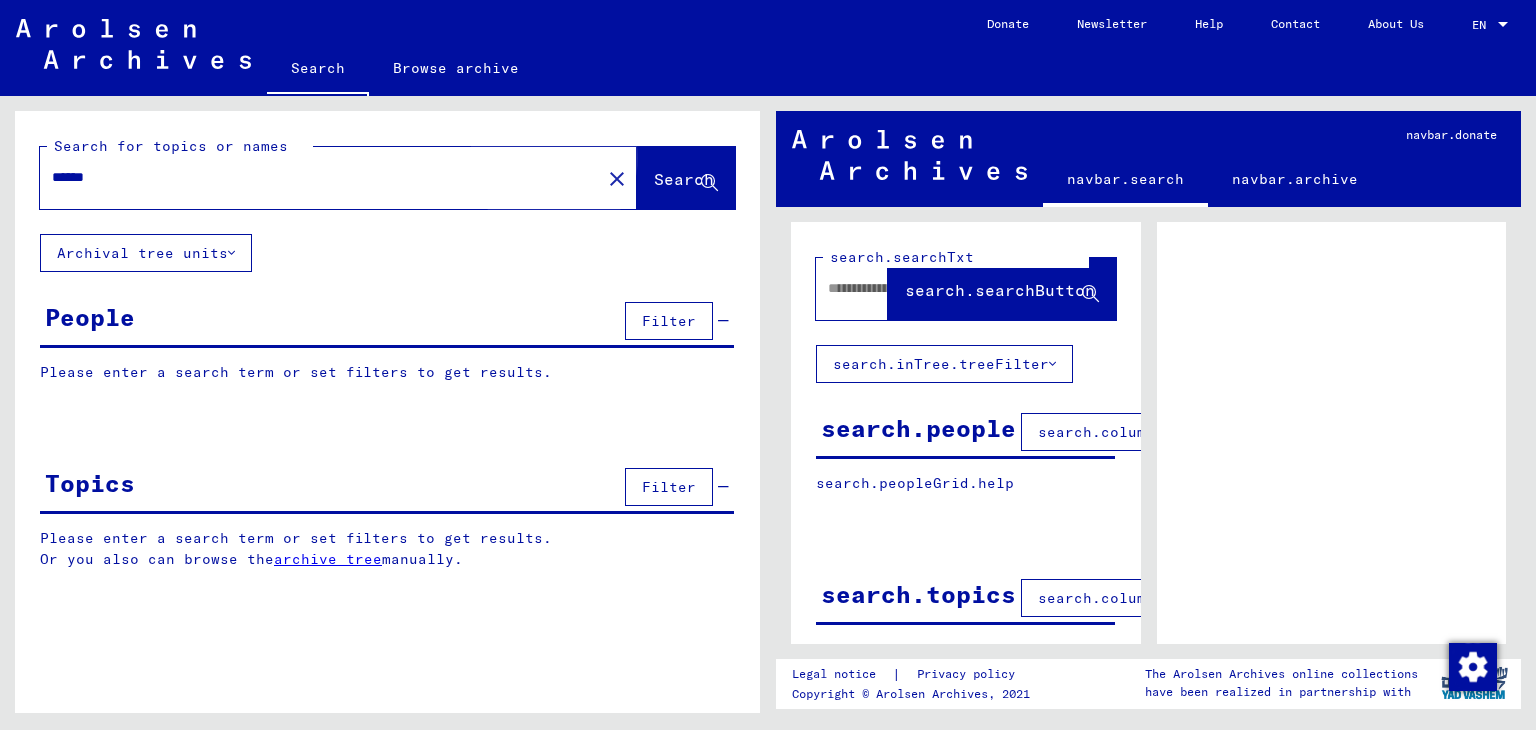 click on "Search" 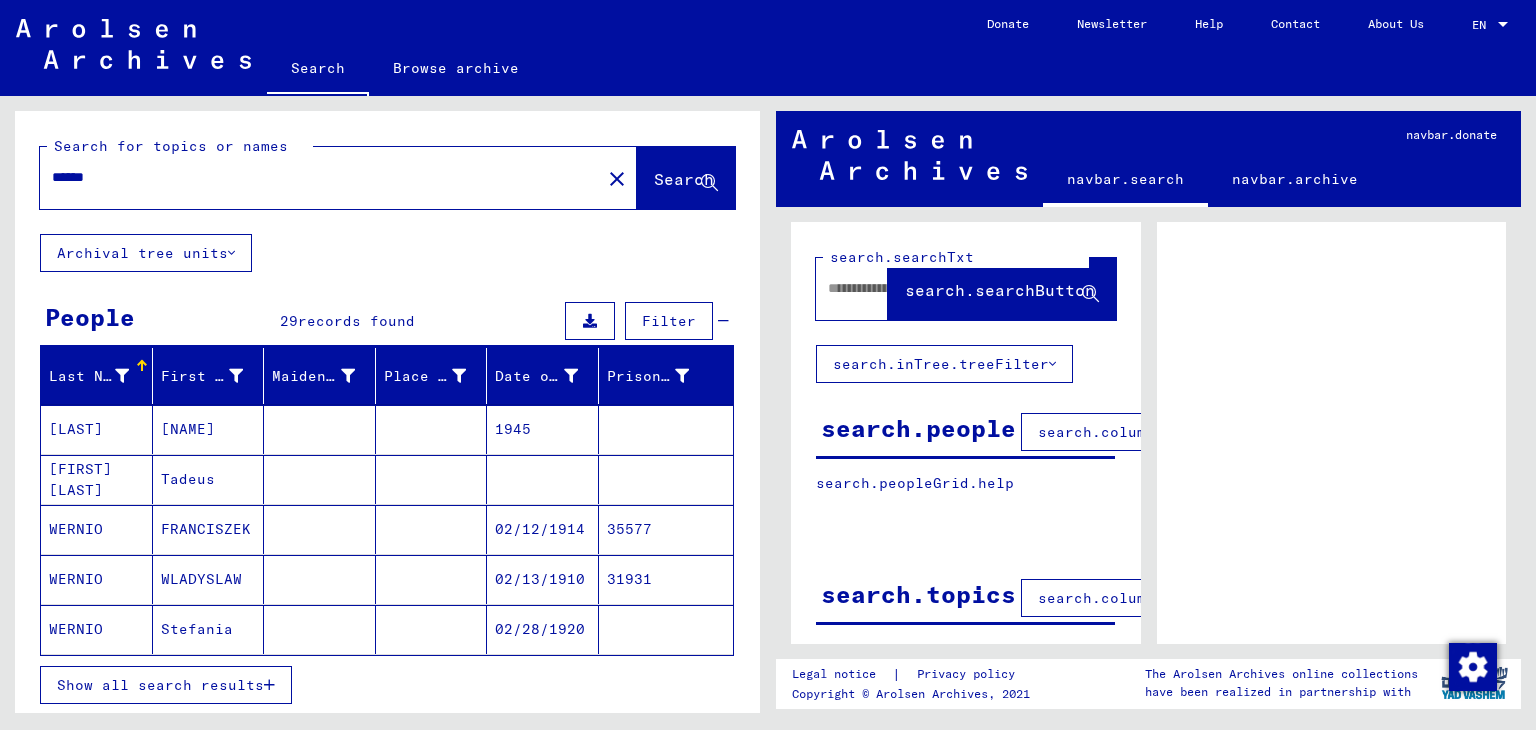 click on "Tadeus" at bounding box center [209, 529] 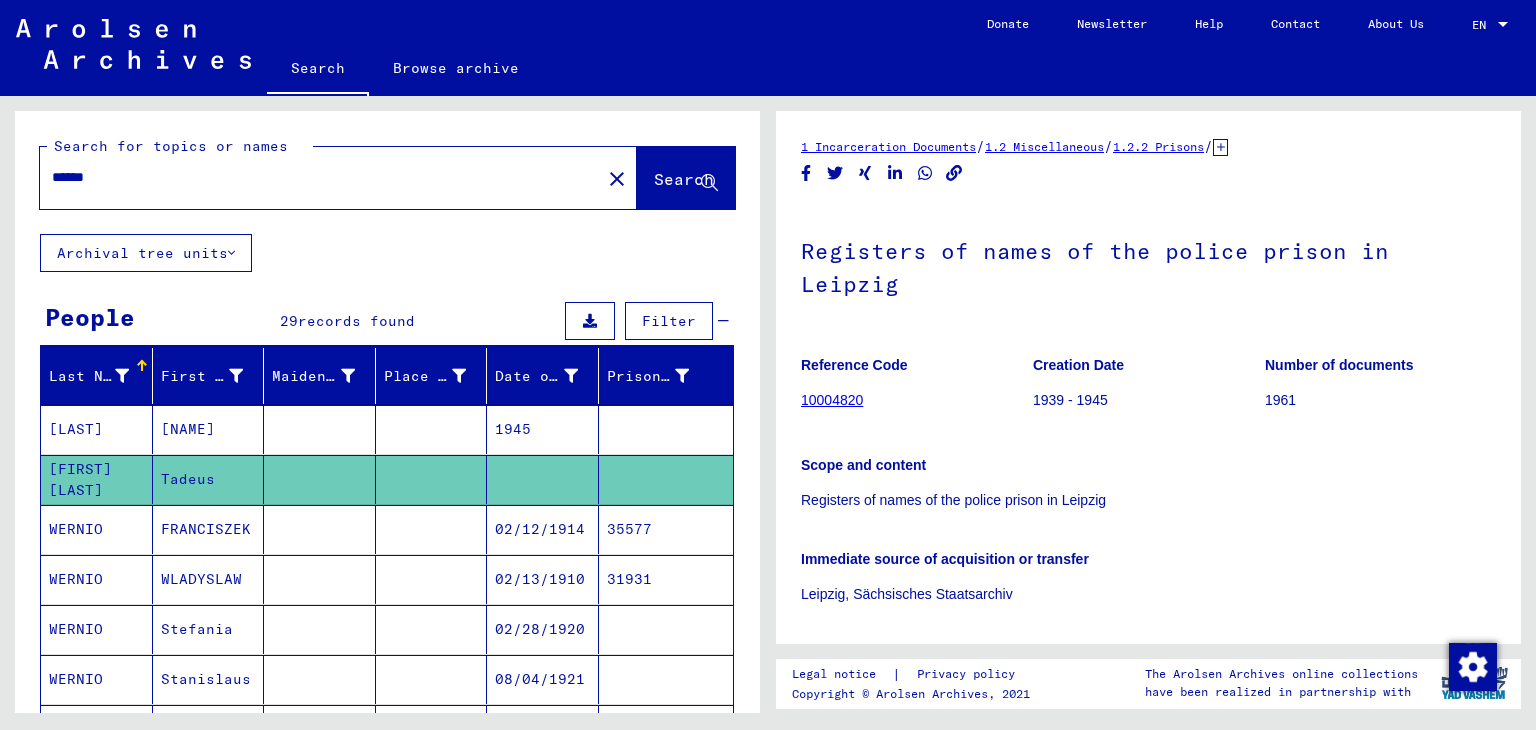scroll, scrollTop: 0, scrollLeft: 0, axis: both 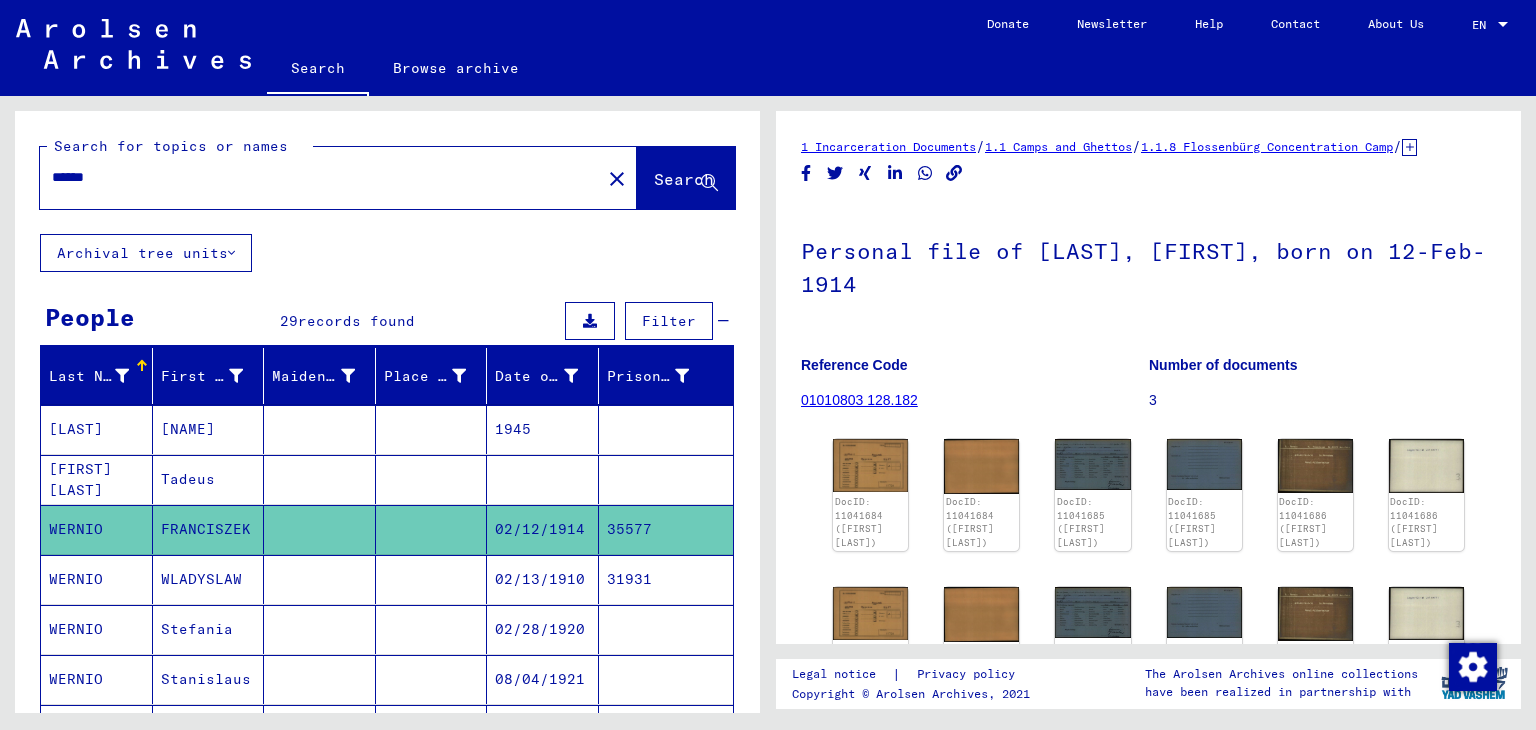 drag, startPoint x: 1529, startPoint y: 283, endPoint x: 1529, endPoint y: 305, distance: 22 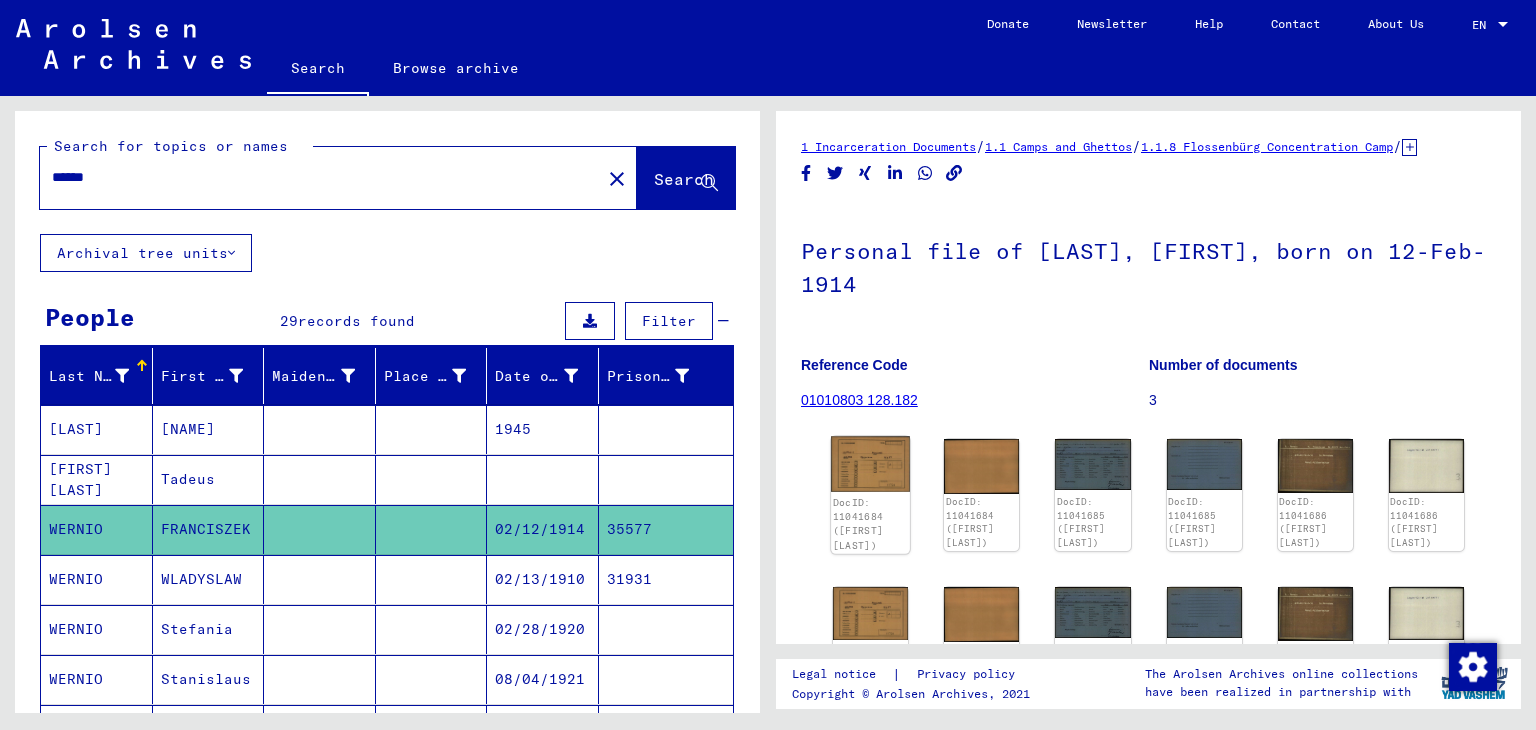 click 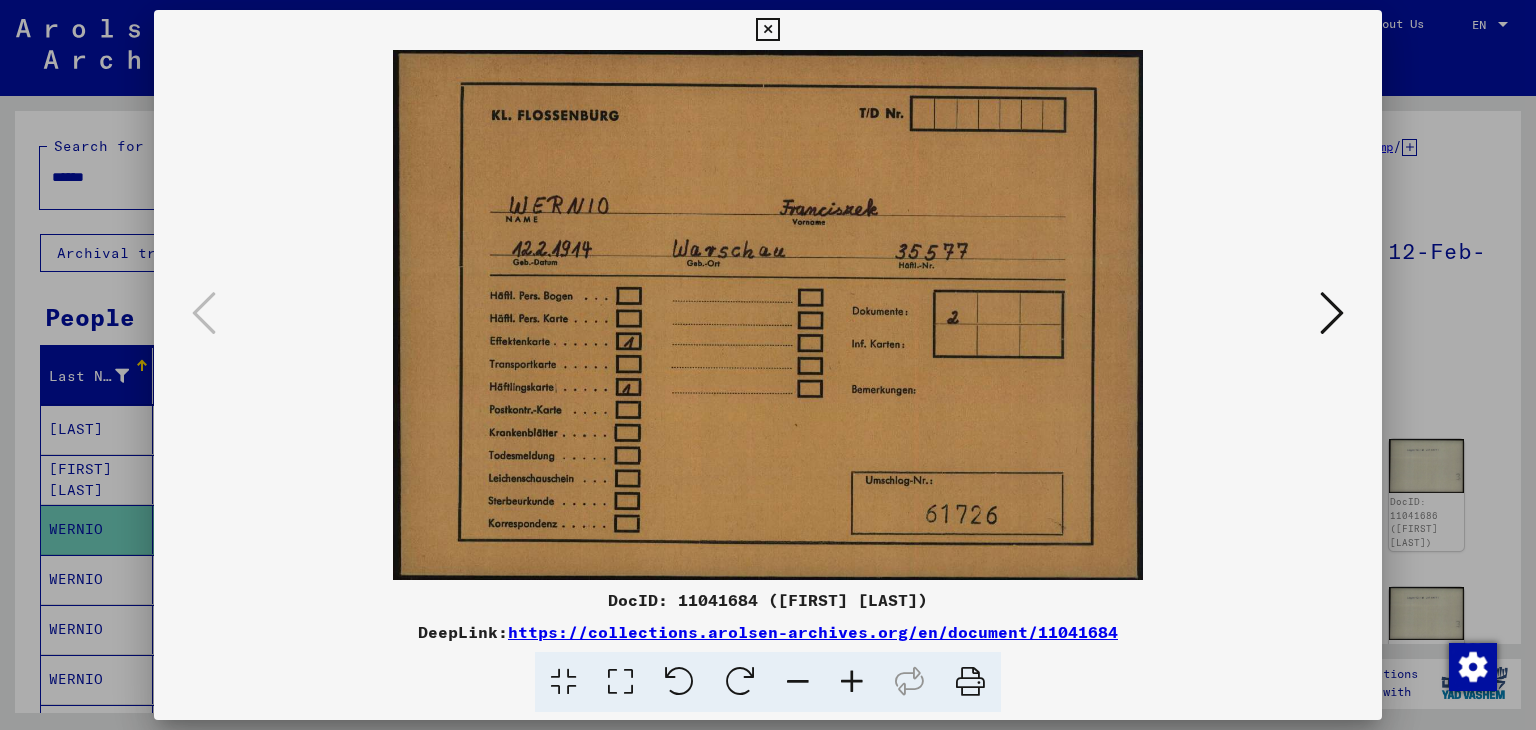 click at bounding box center (1332, 313) 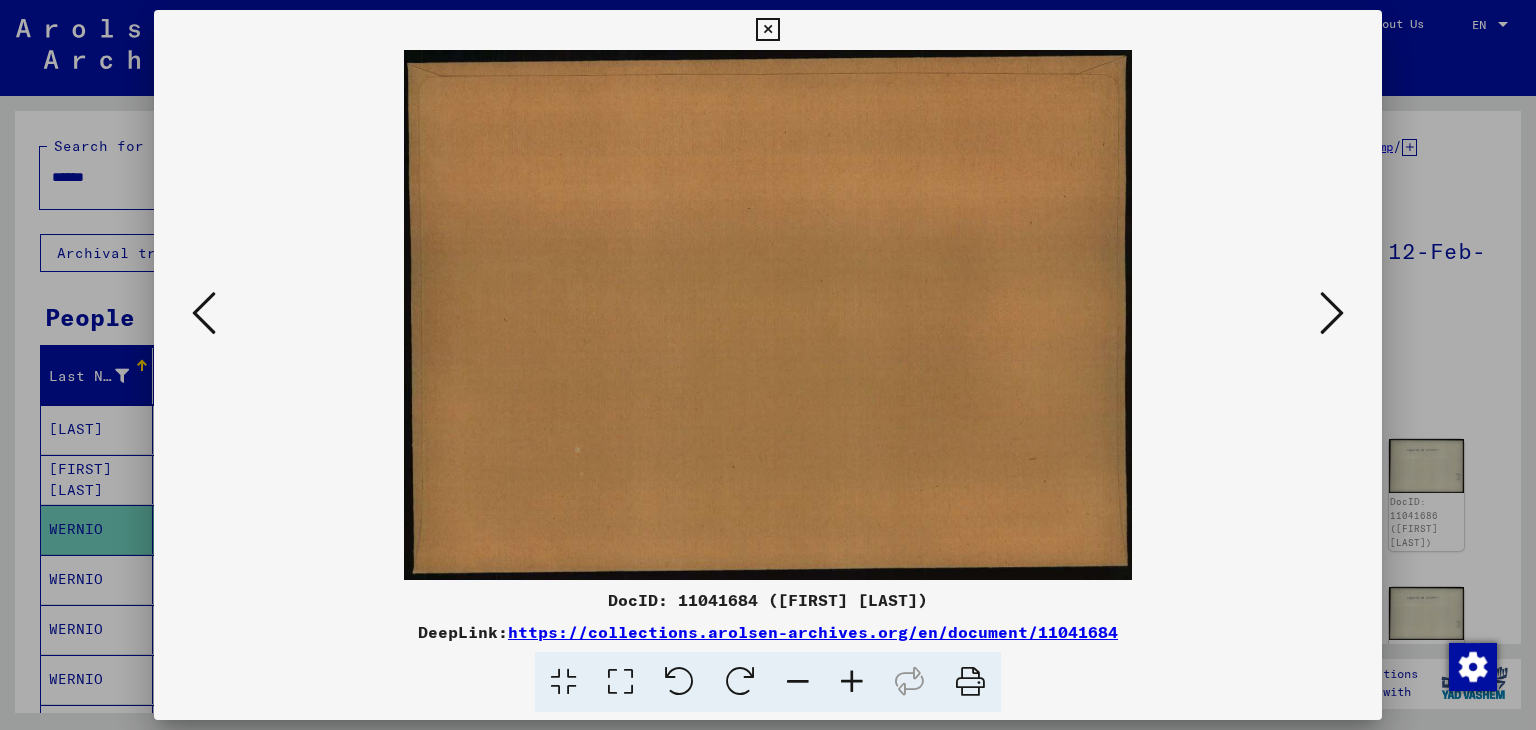 click at bounding box center (1332, 313) 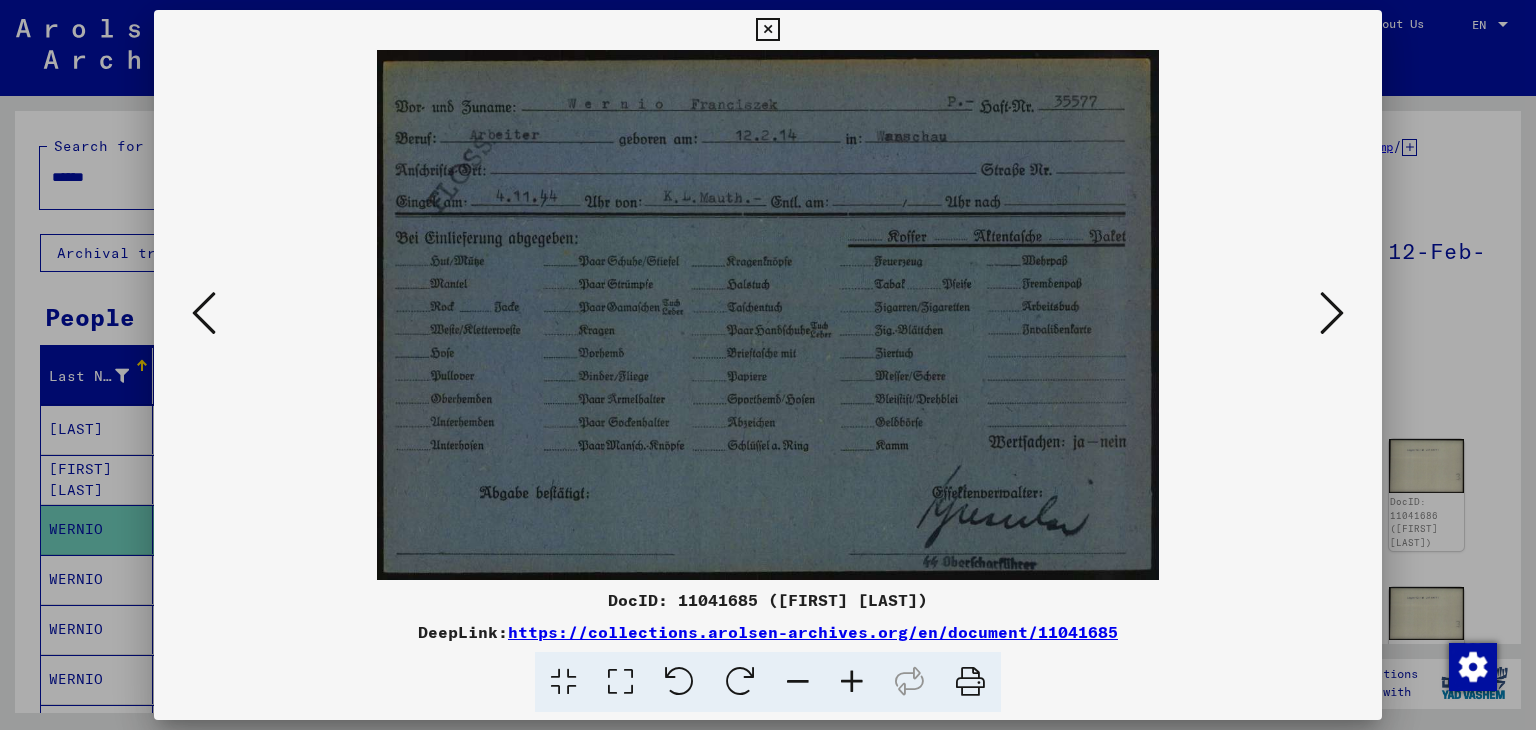 click at bounding box center (1332, 313) 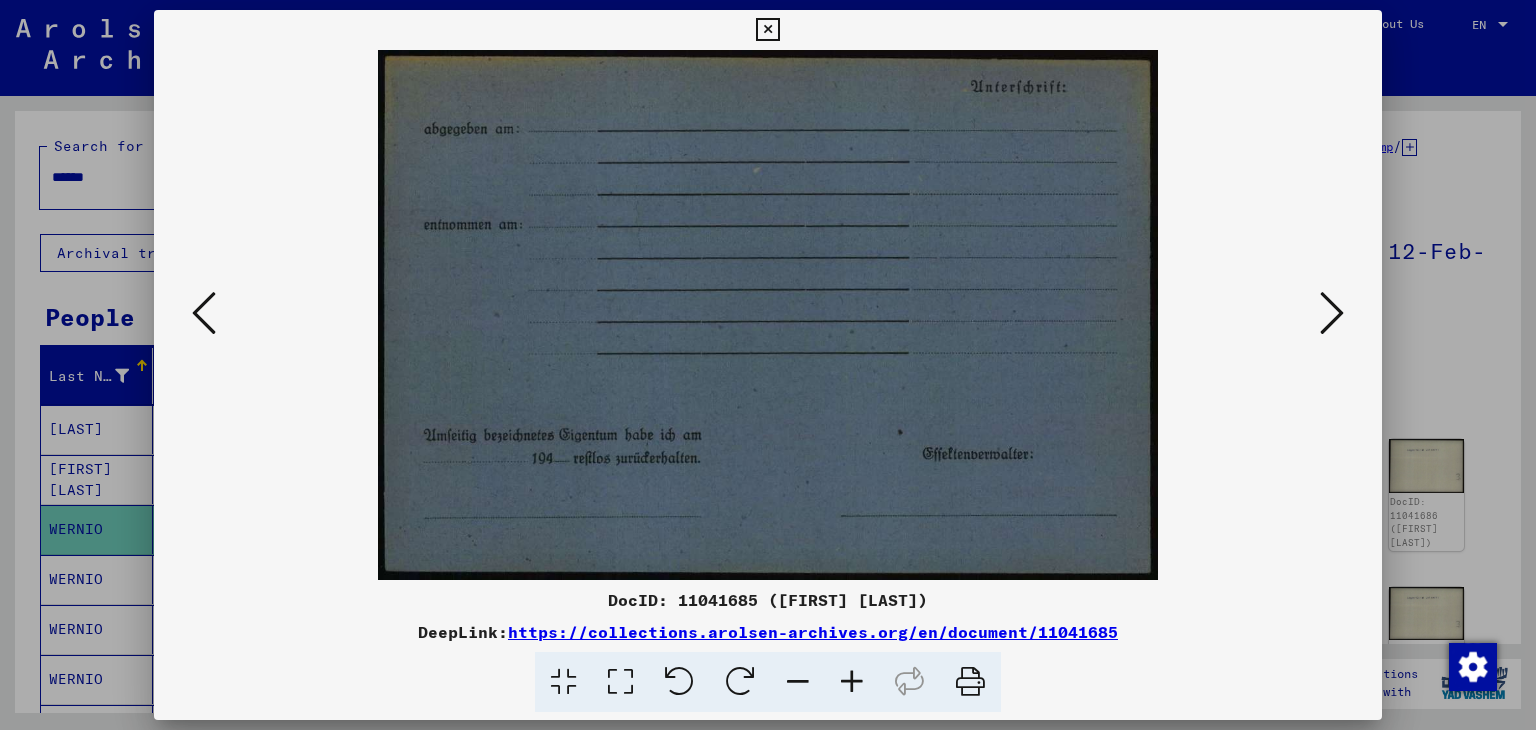 click at bounding box center [1332, 313] 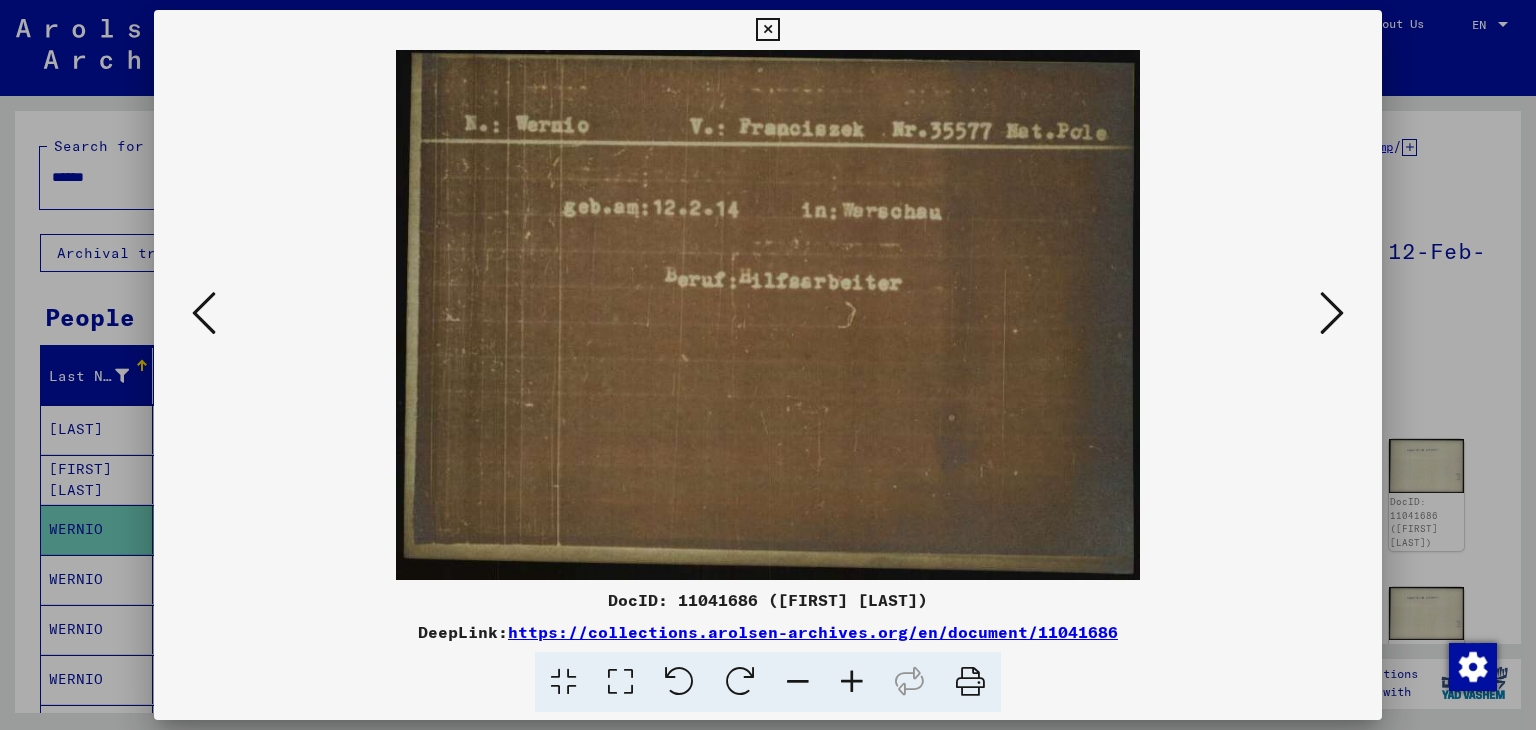 click at bounding box center (1332, 313) 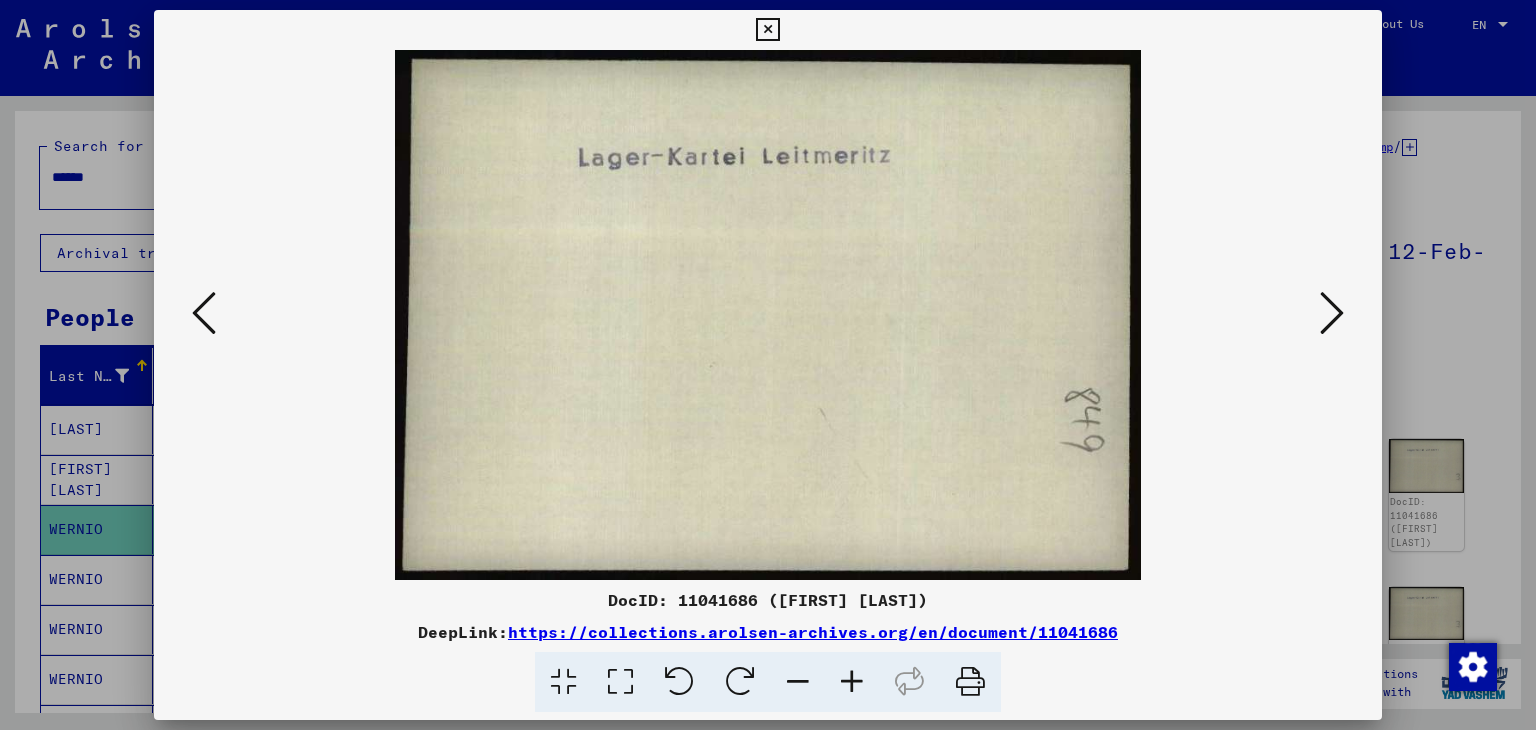 click at bounding box center (1332, 313) 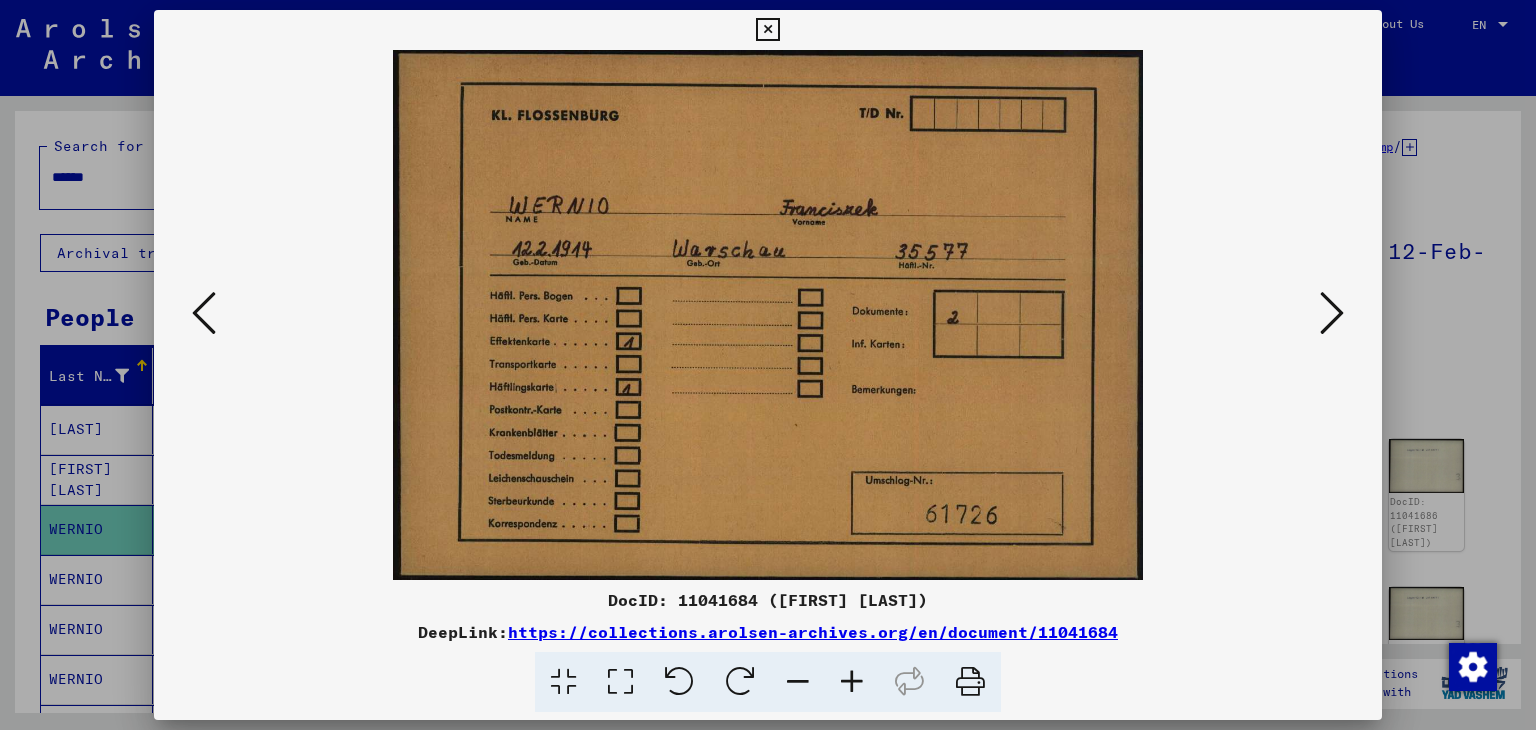 click at bounding box center (1332, 313) 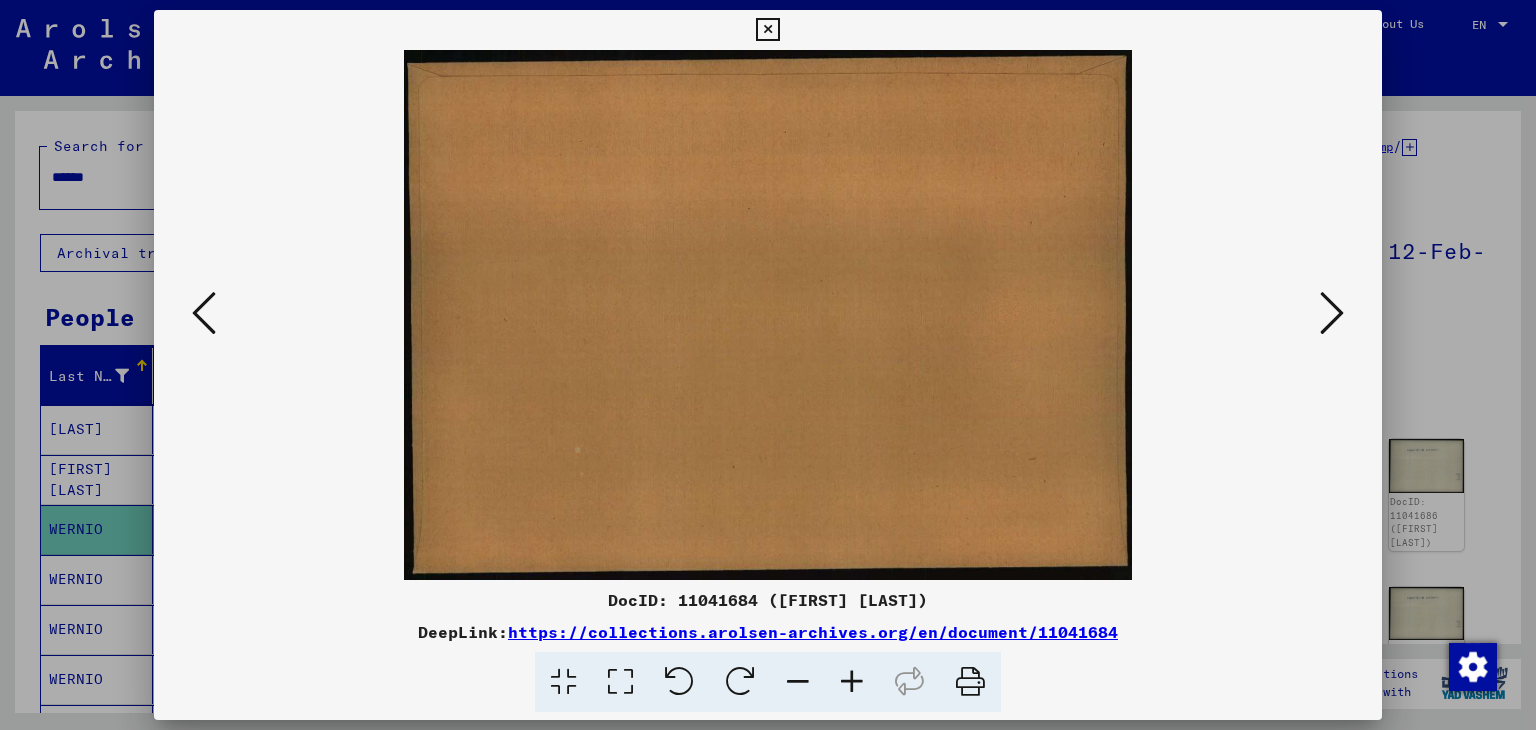 click at bounding box center (1332, 313) 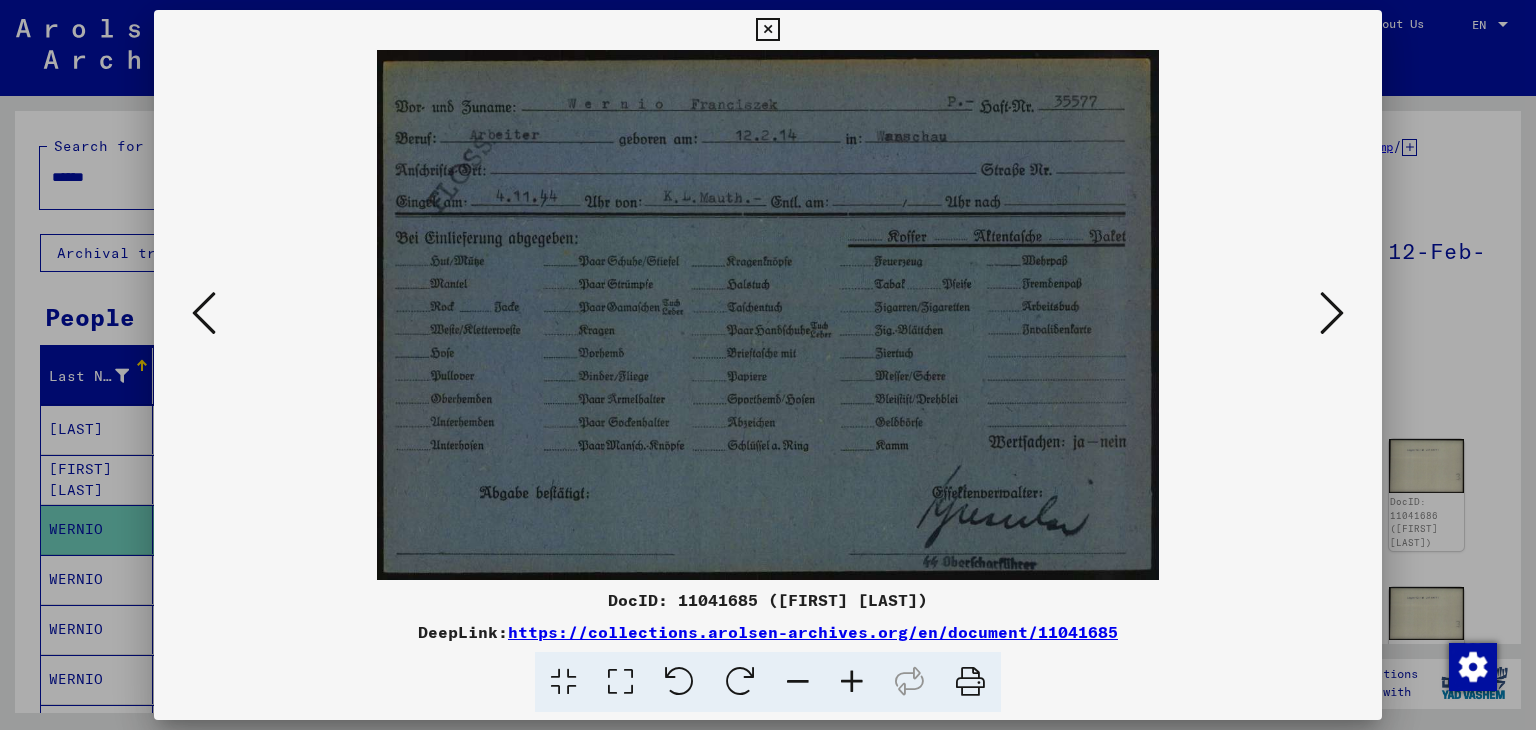 click on "https://collections.arolsen-archives.org/en/document/11041685" at bounding box center [813, 632] 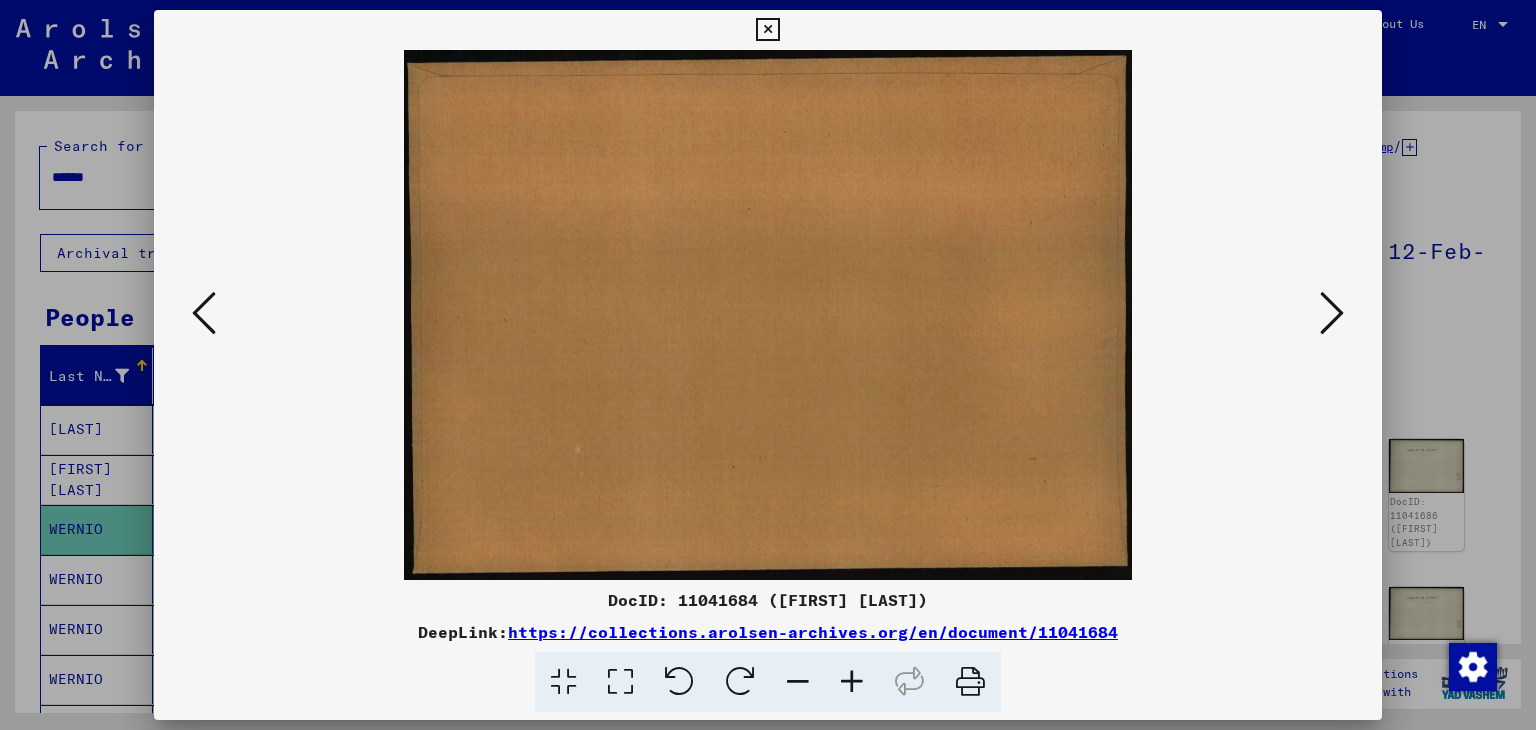 click at bounding box center [204, 314] 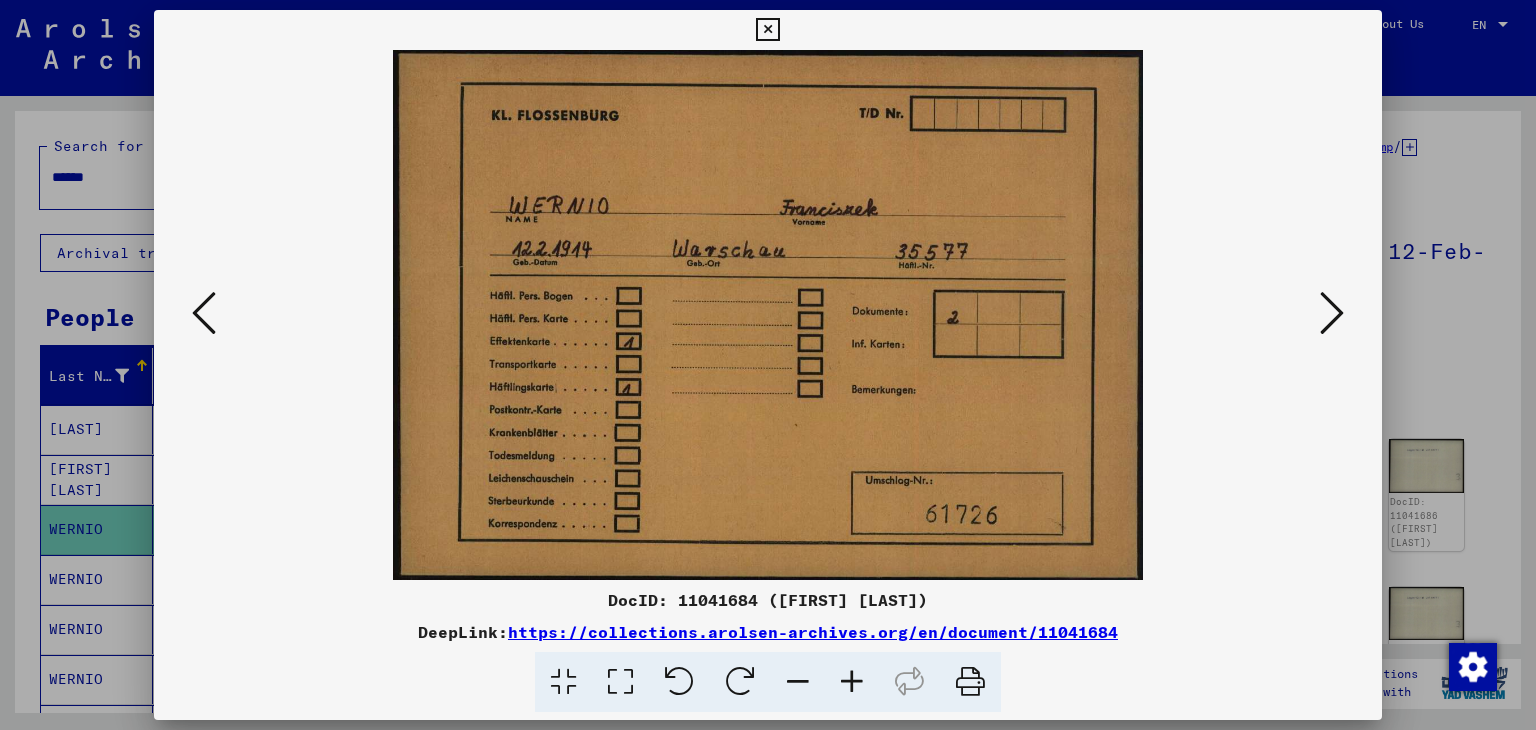 type 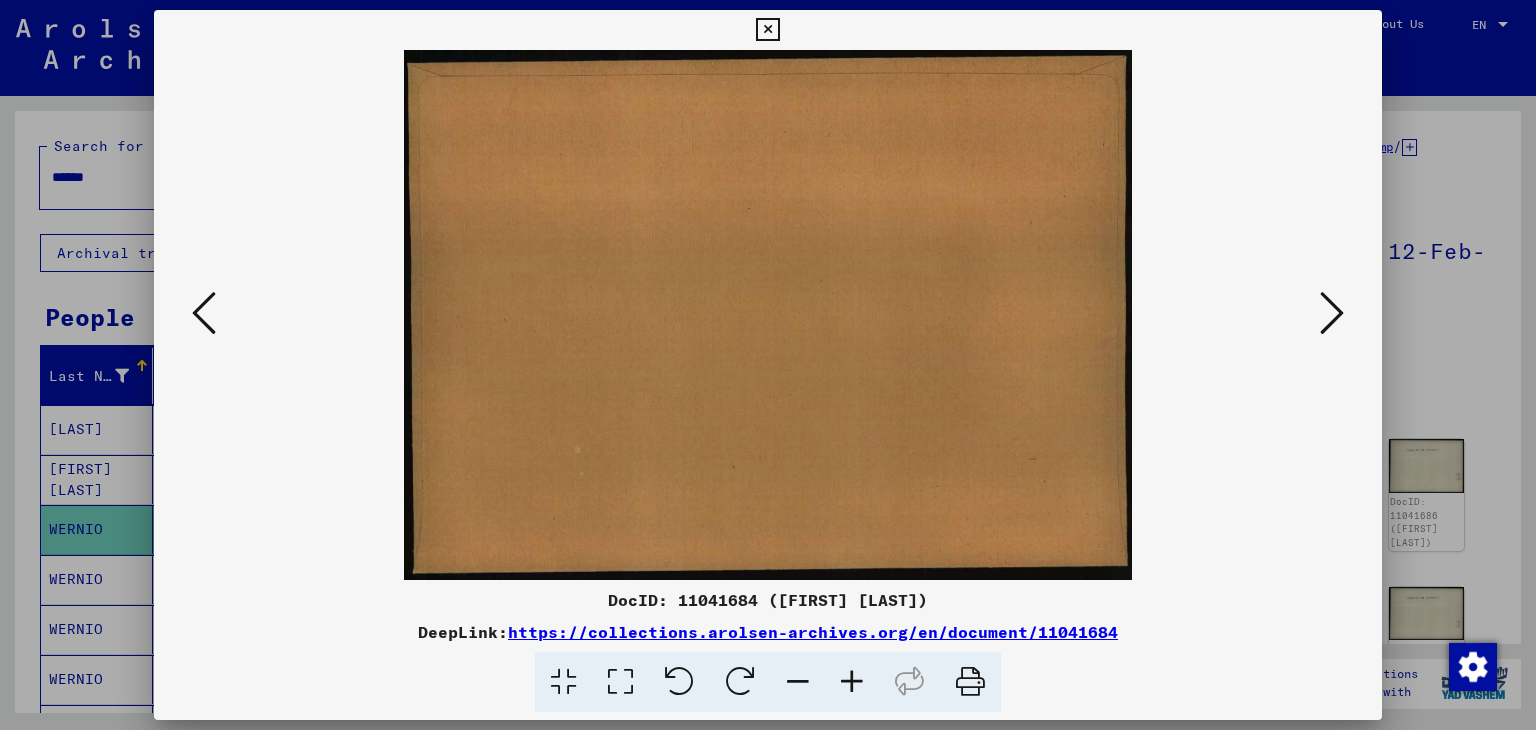 click at bounding box center (1332, 313) 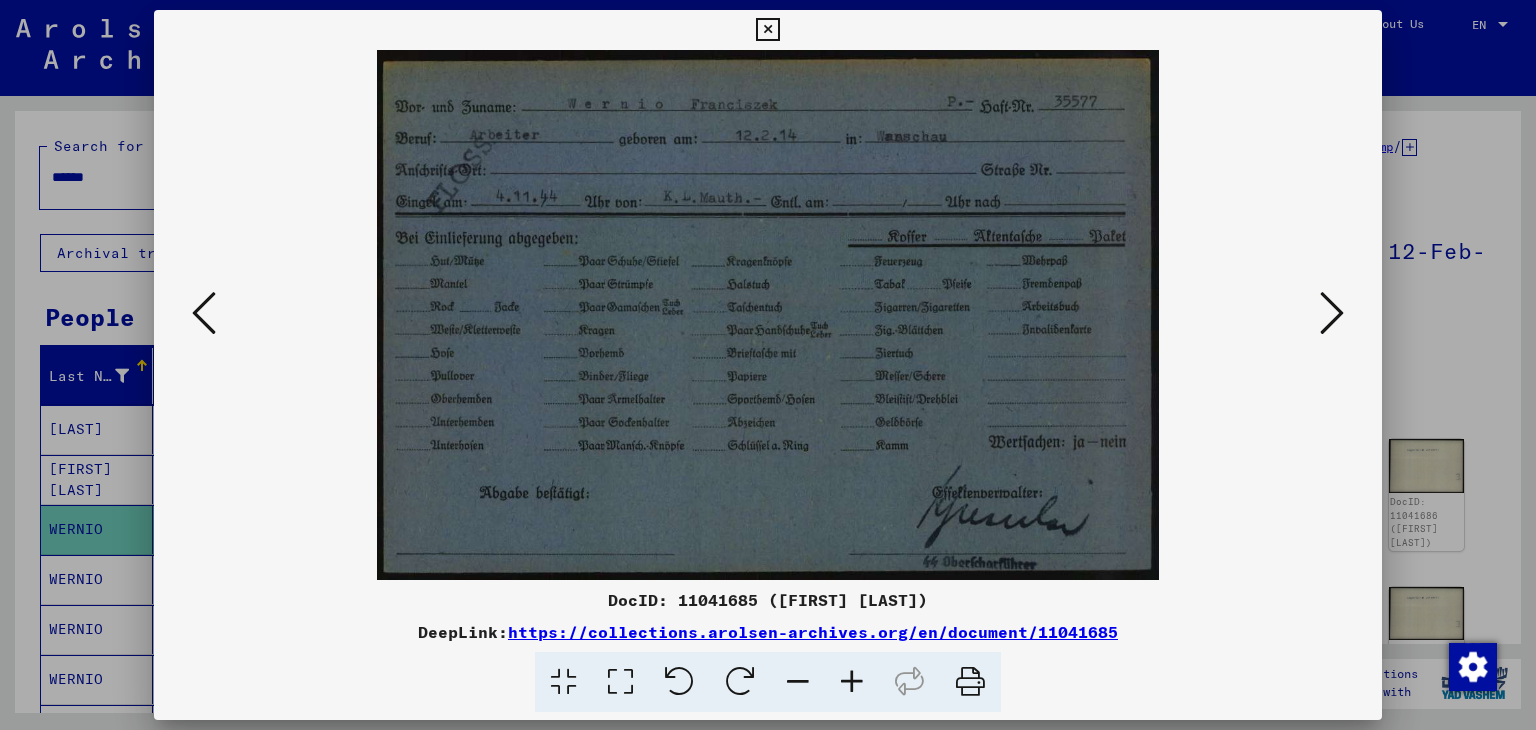 type 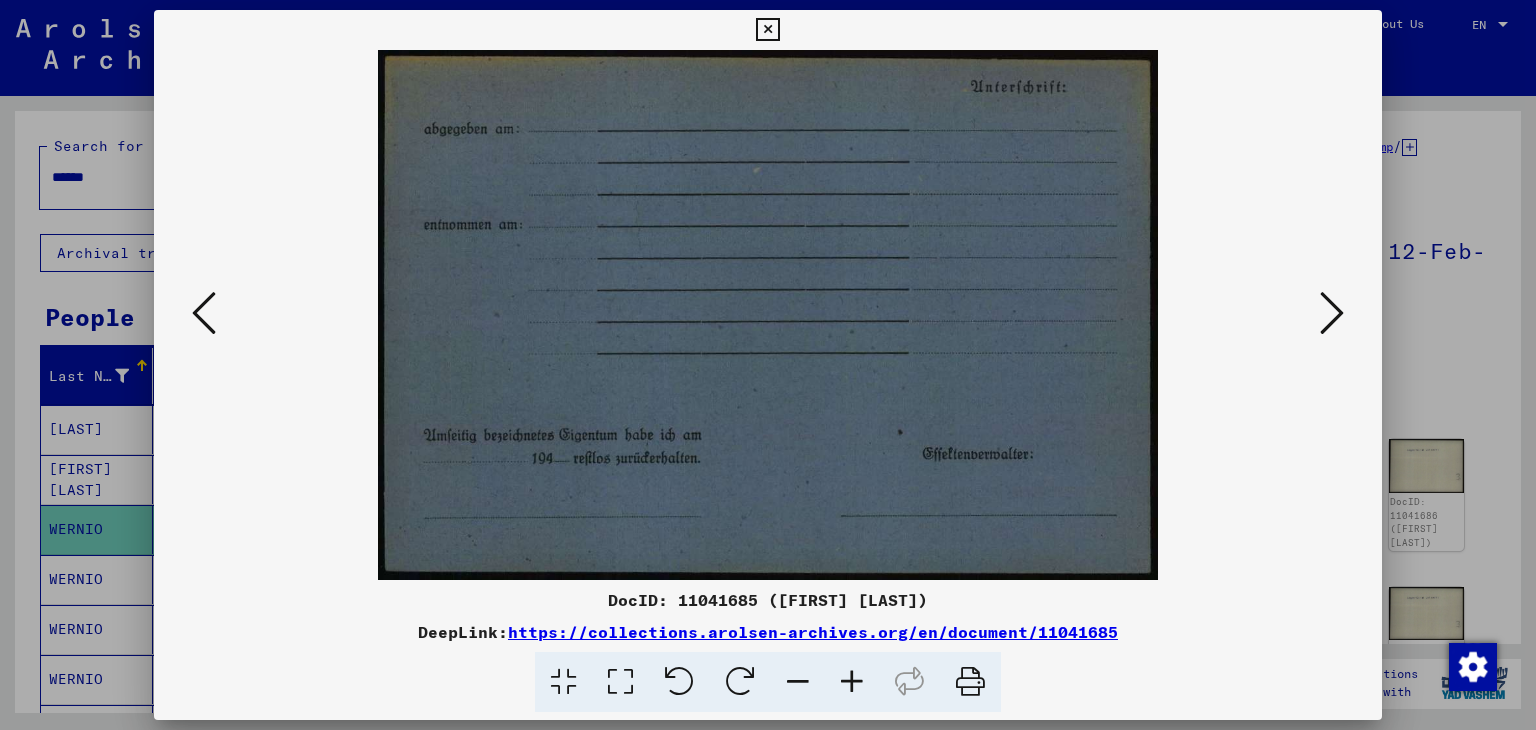 click at bounding box center [1332, 313] 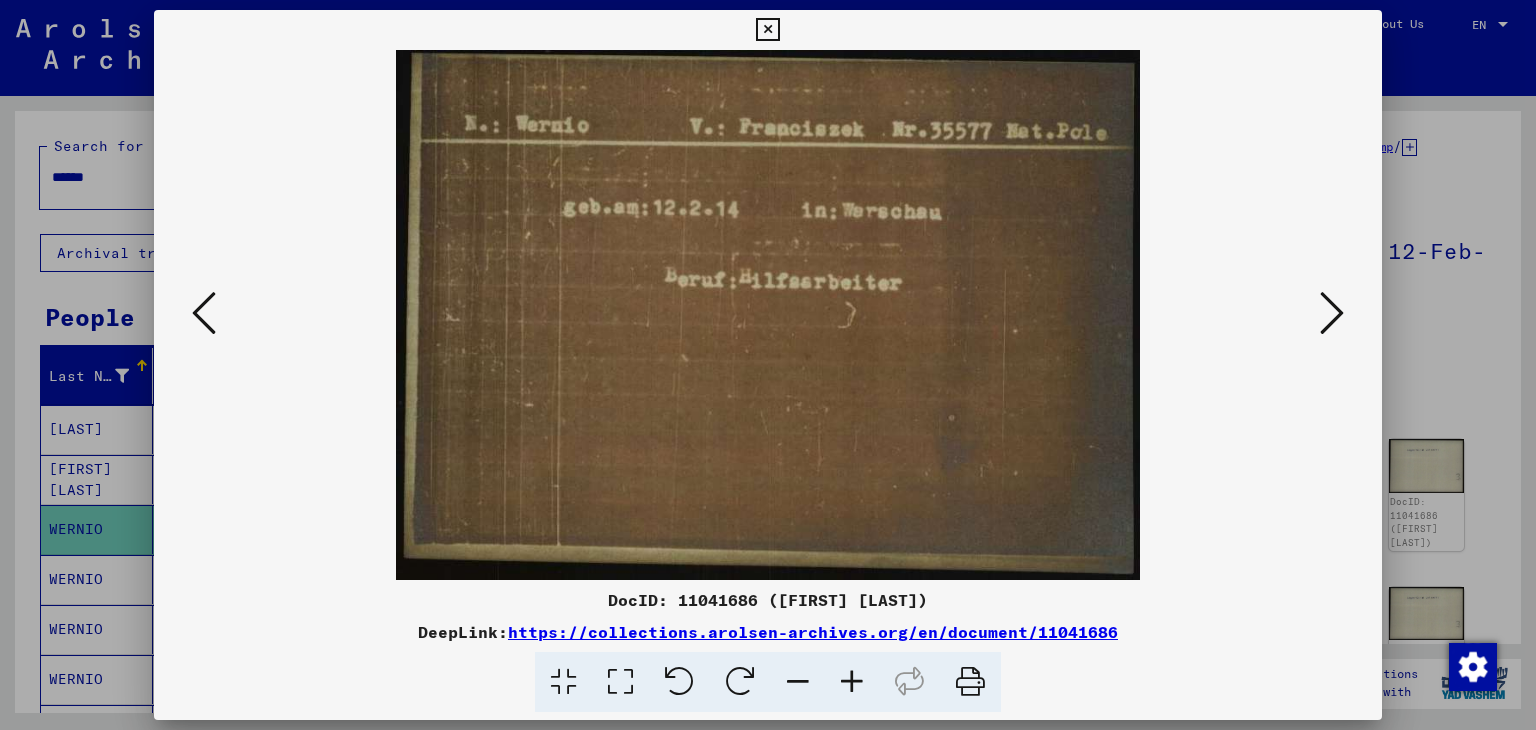 click at bounding box center [1332, 313] 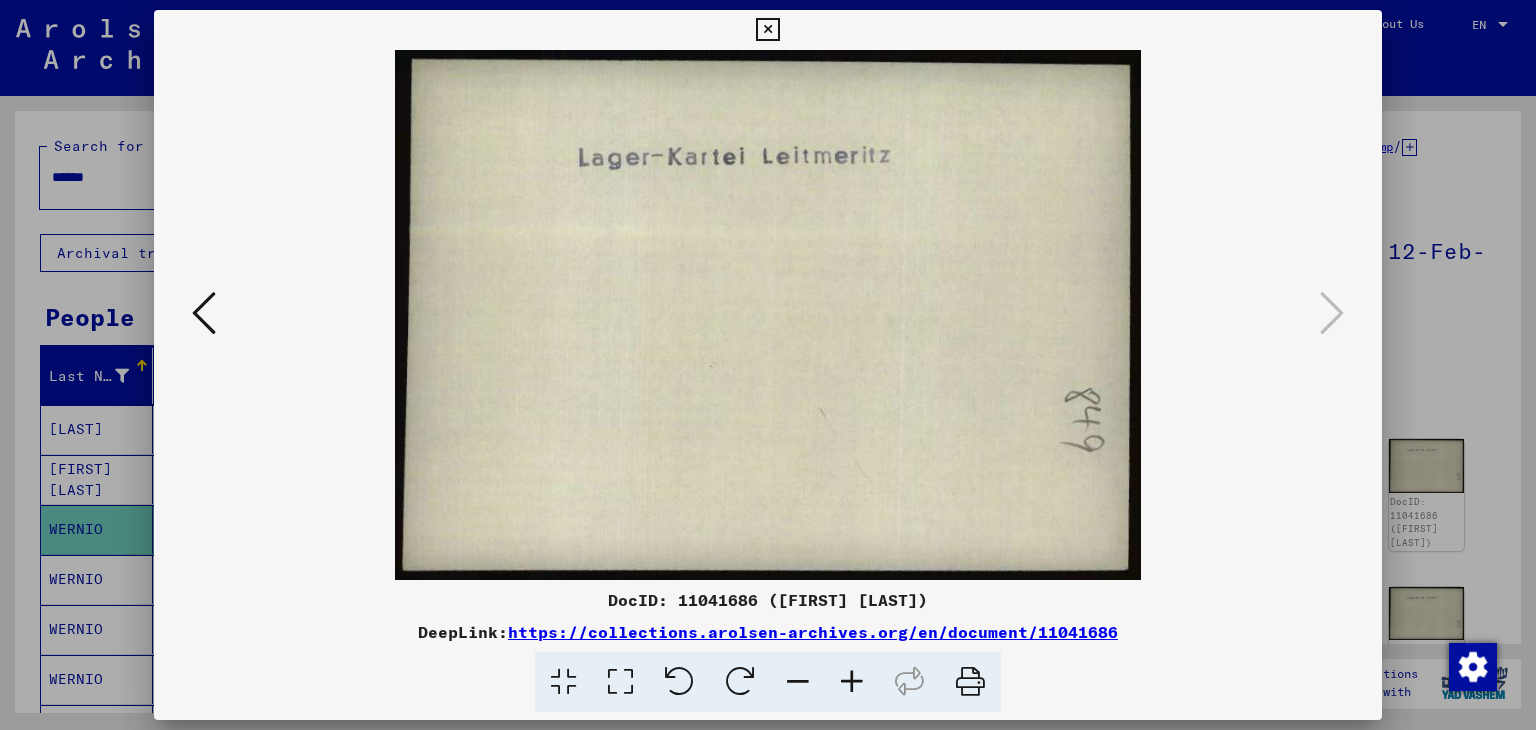 click at bounding box center (204, 313) 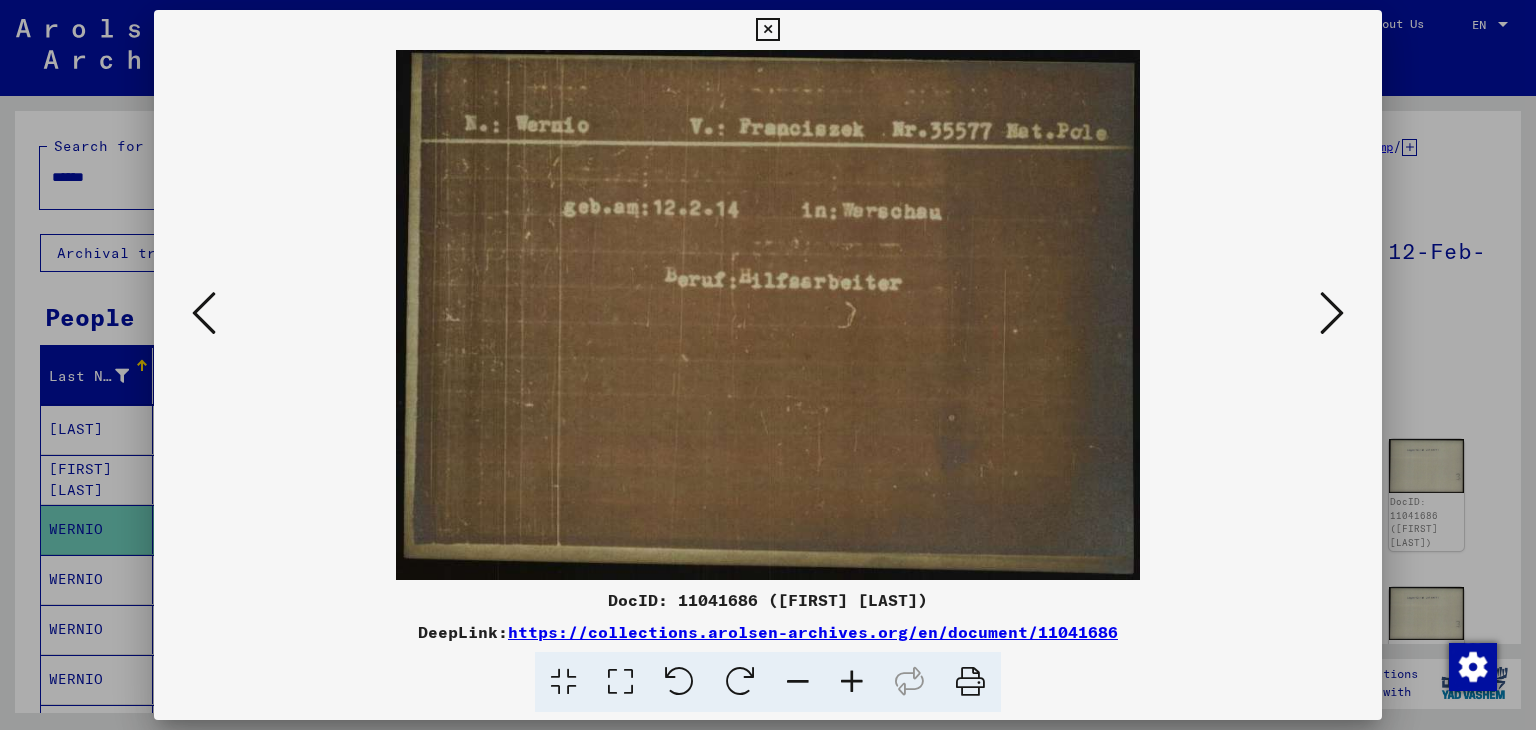 click at bounding box center (1332, 314) 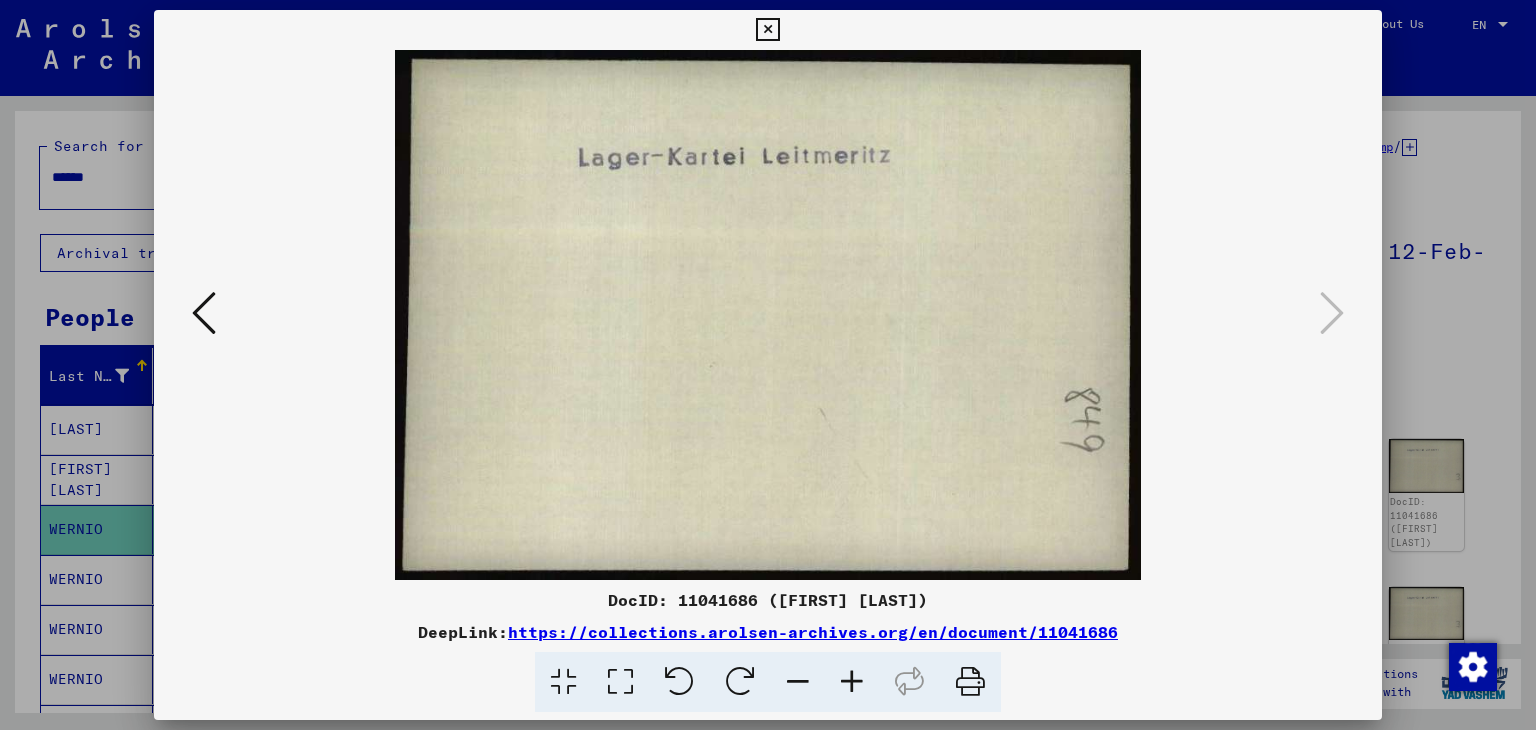 click at bounding box center [204, 313] 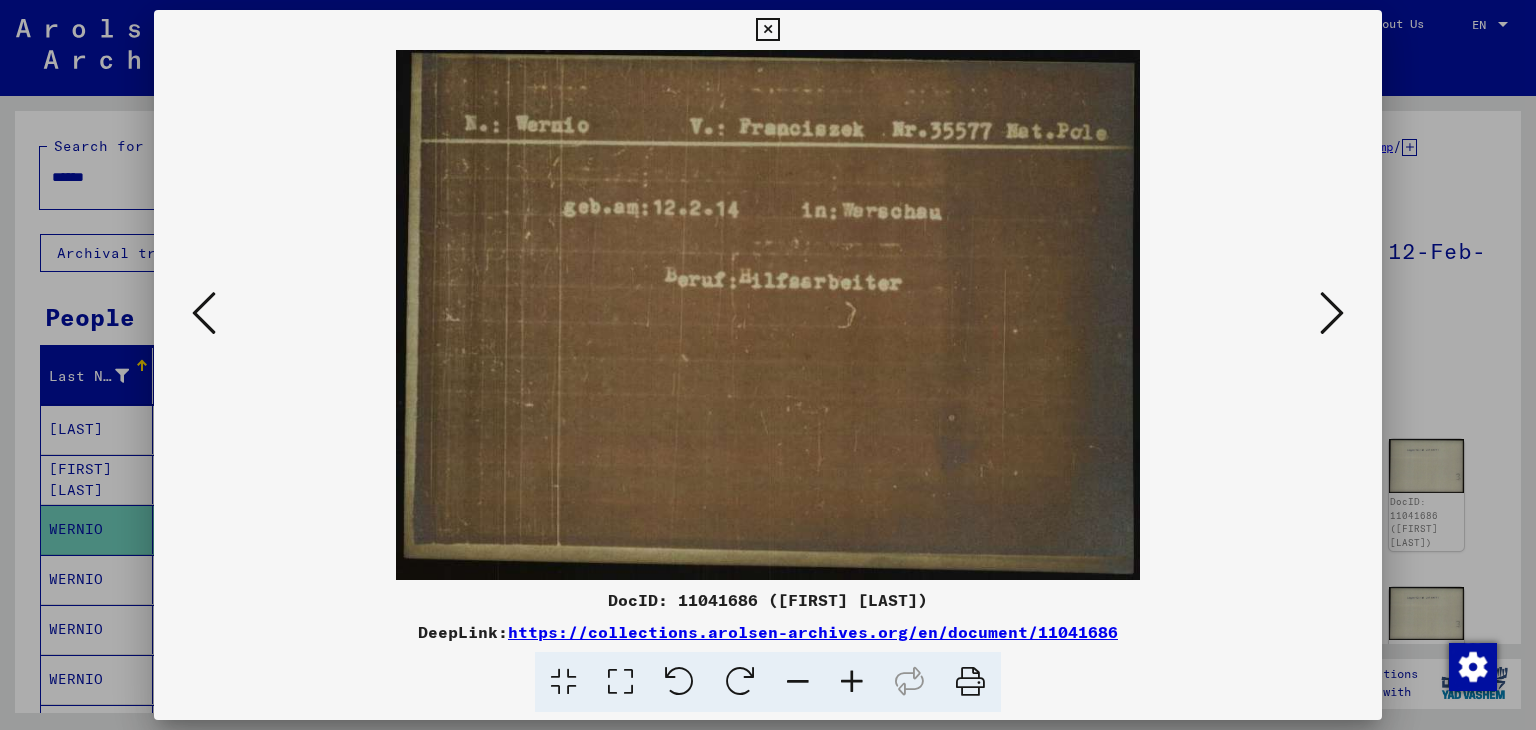 click at bounding box center [204, 313] 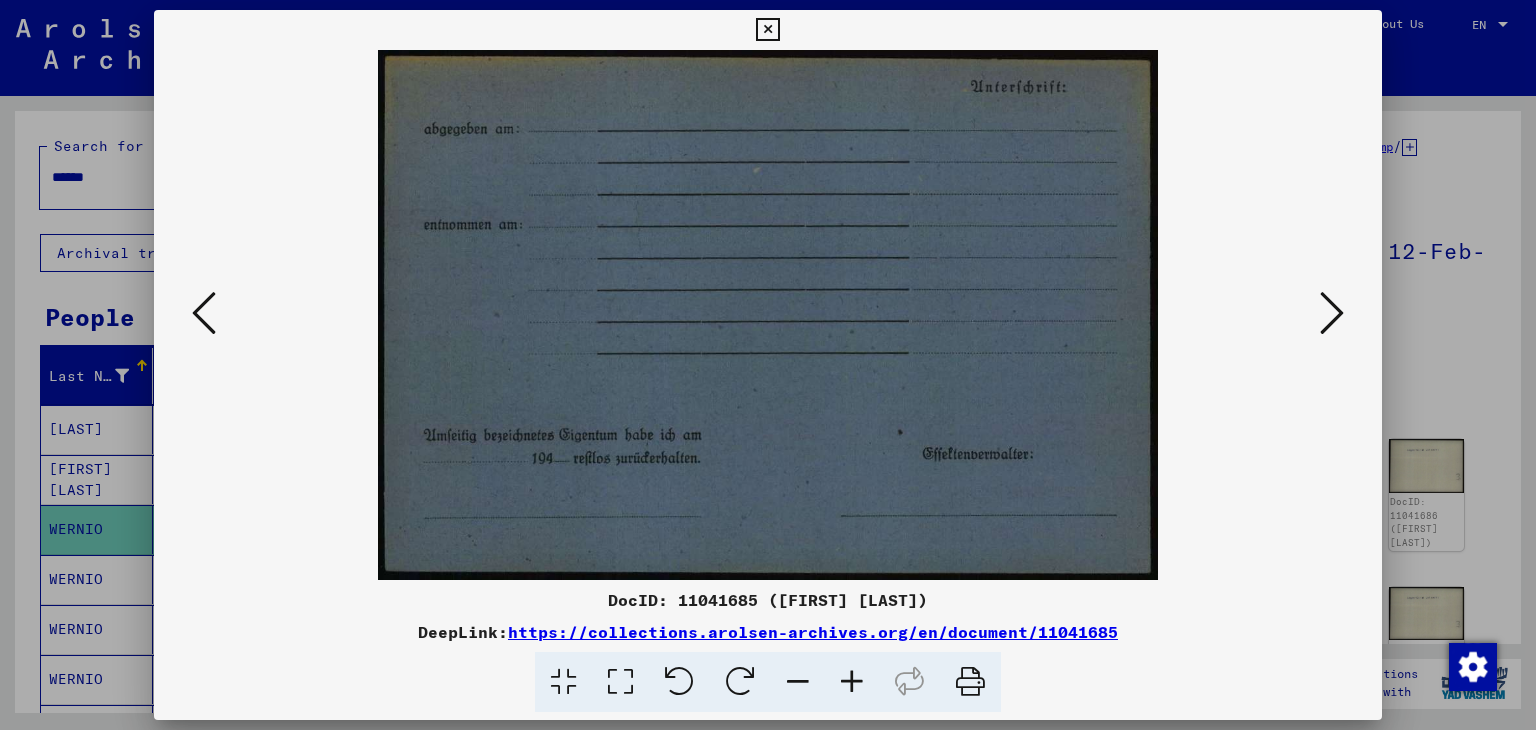 click at bounding box center (204, 313) 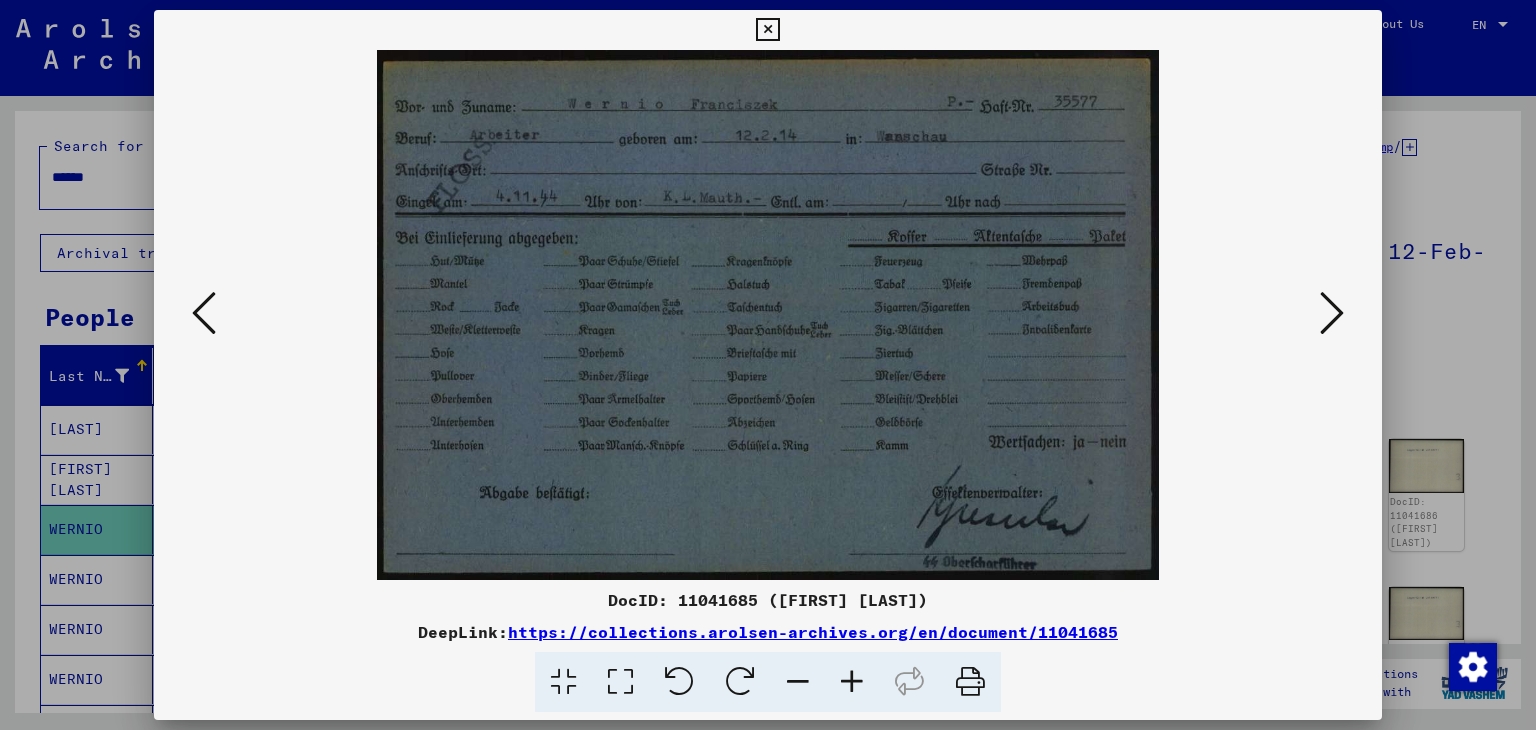 click at bounding box center (204, 313) 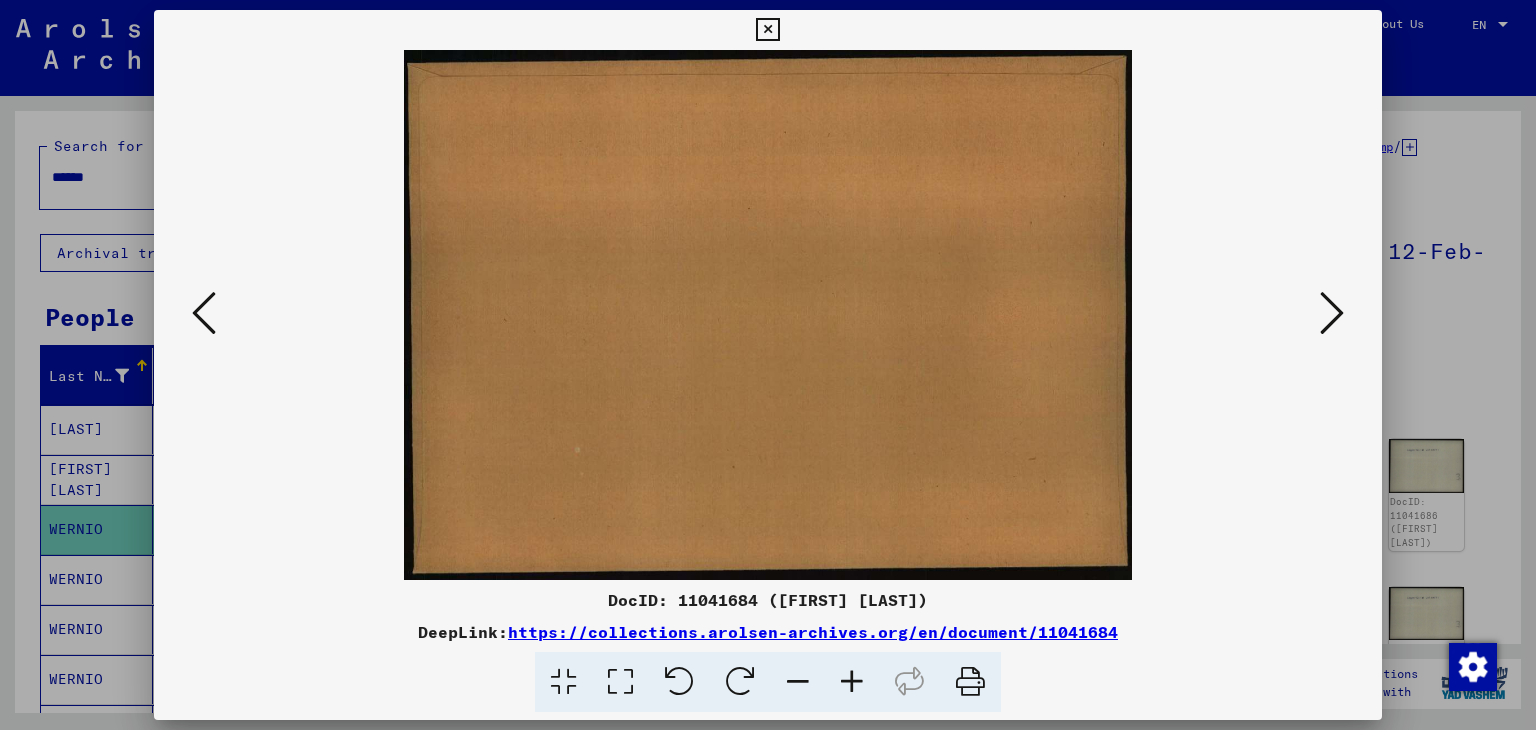 click at bounding box center [204, 313] 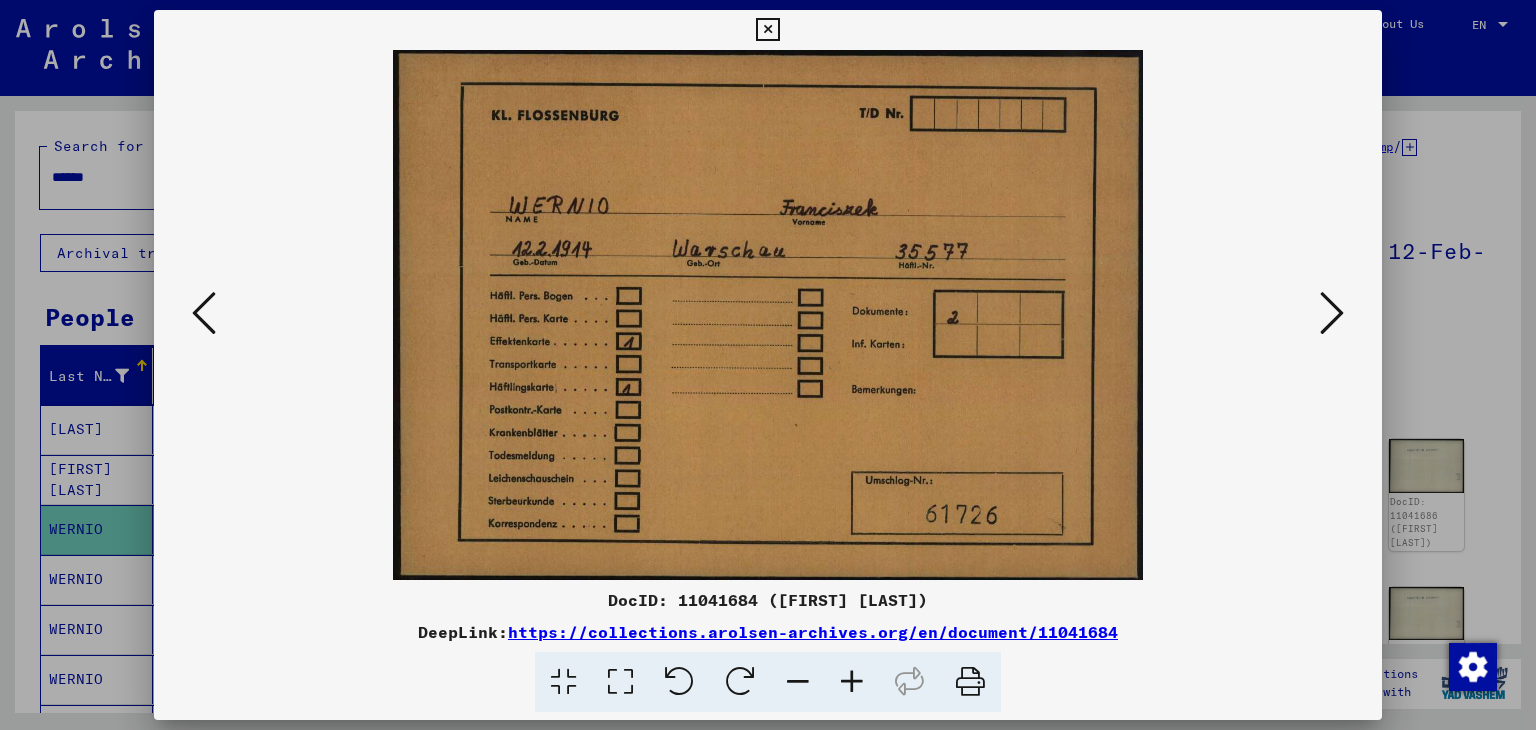 click at bounding box center [767, 30] 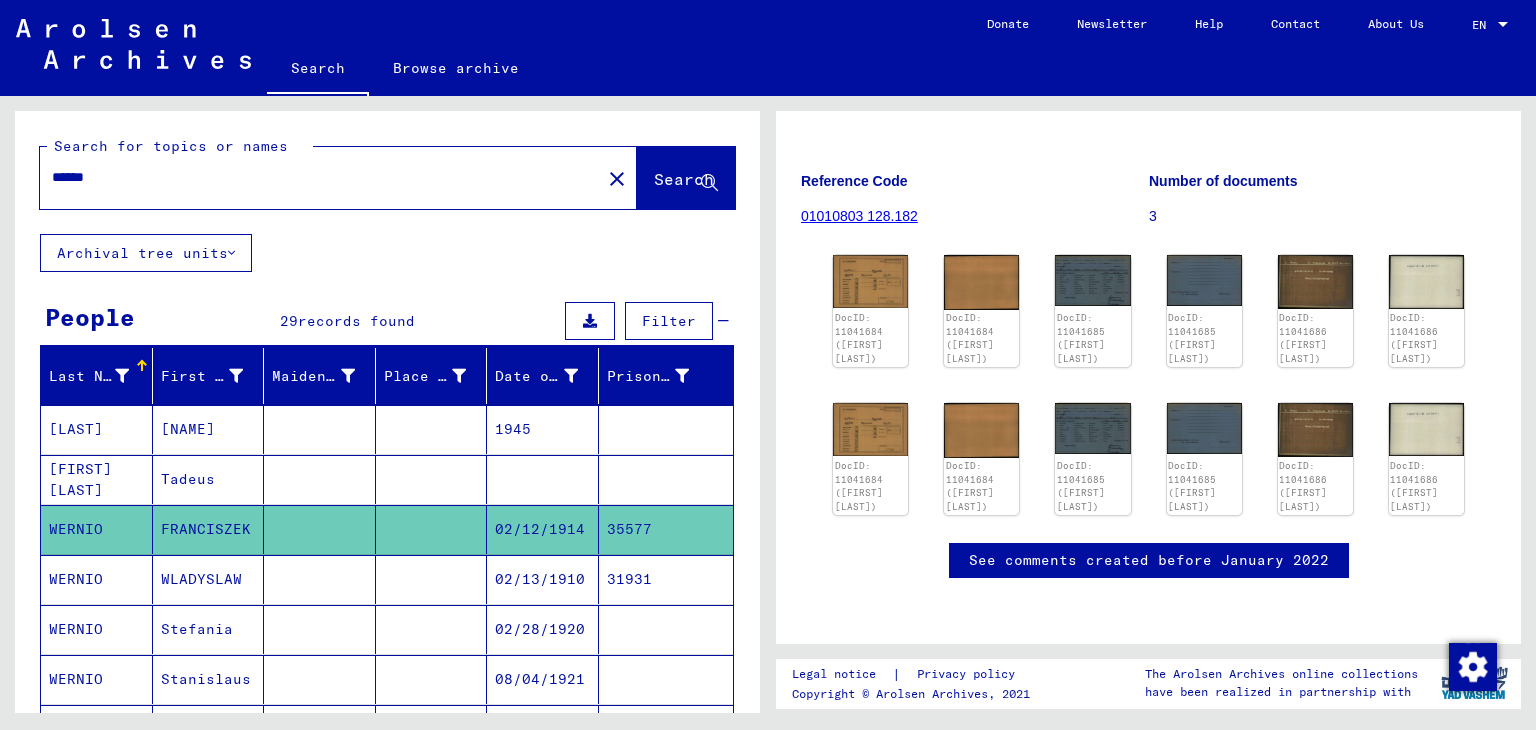 scroll, scrollTop: 364, scrollLeft: 0, axis: vertical 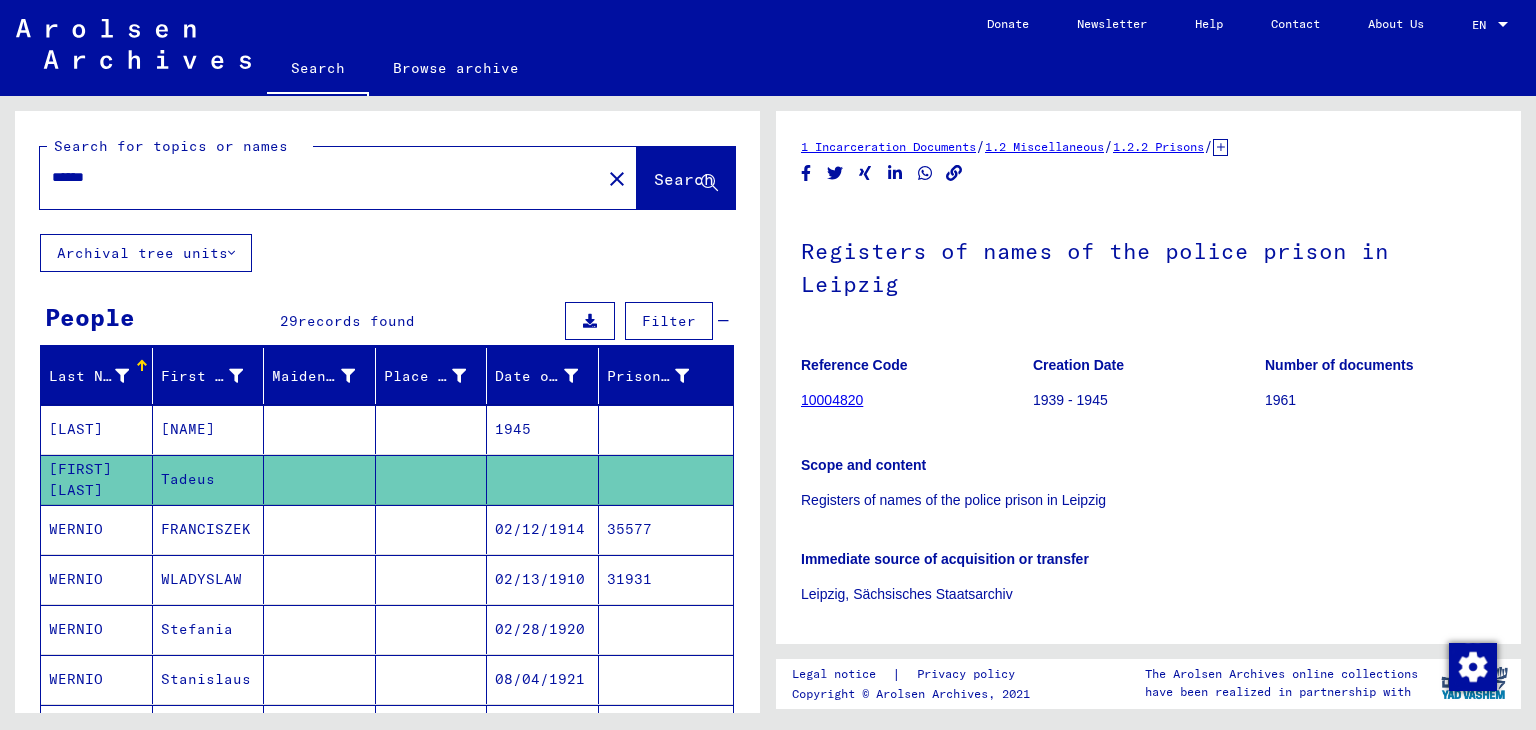 click on "10004820" 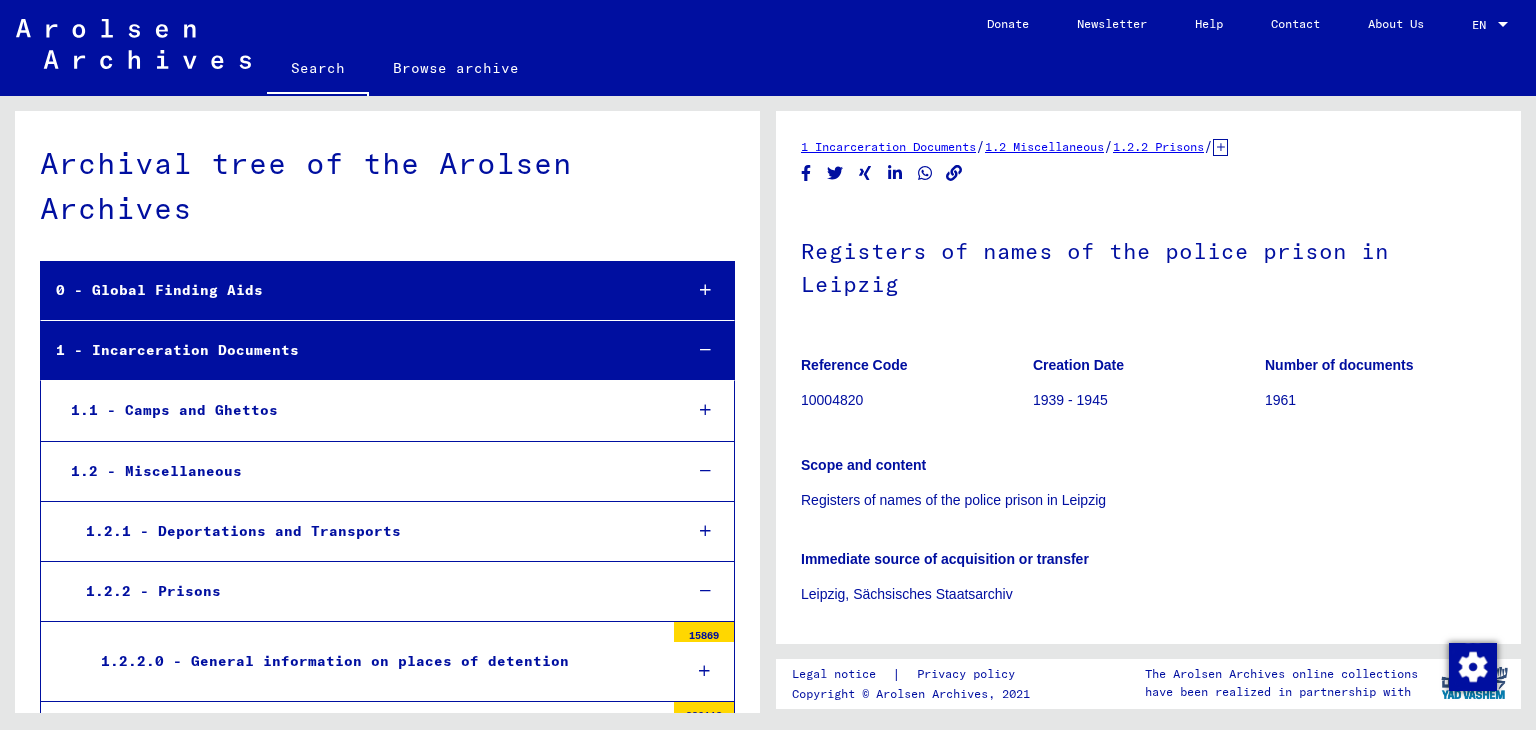 scroll, scrollTop: 6267, scrollLeft: 0, axis: vertical 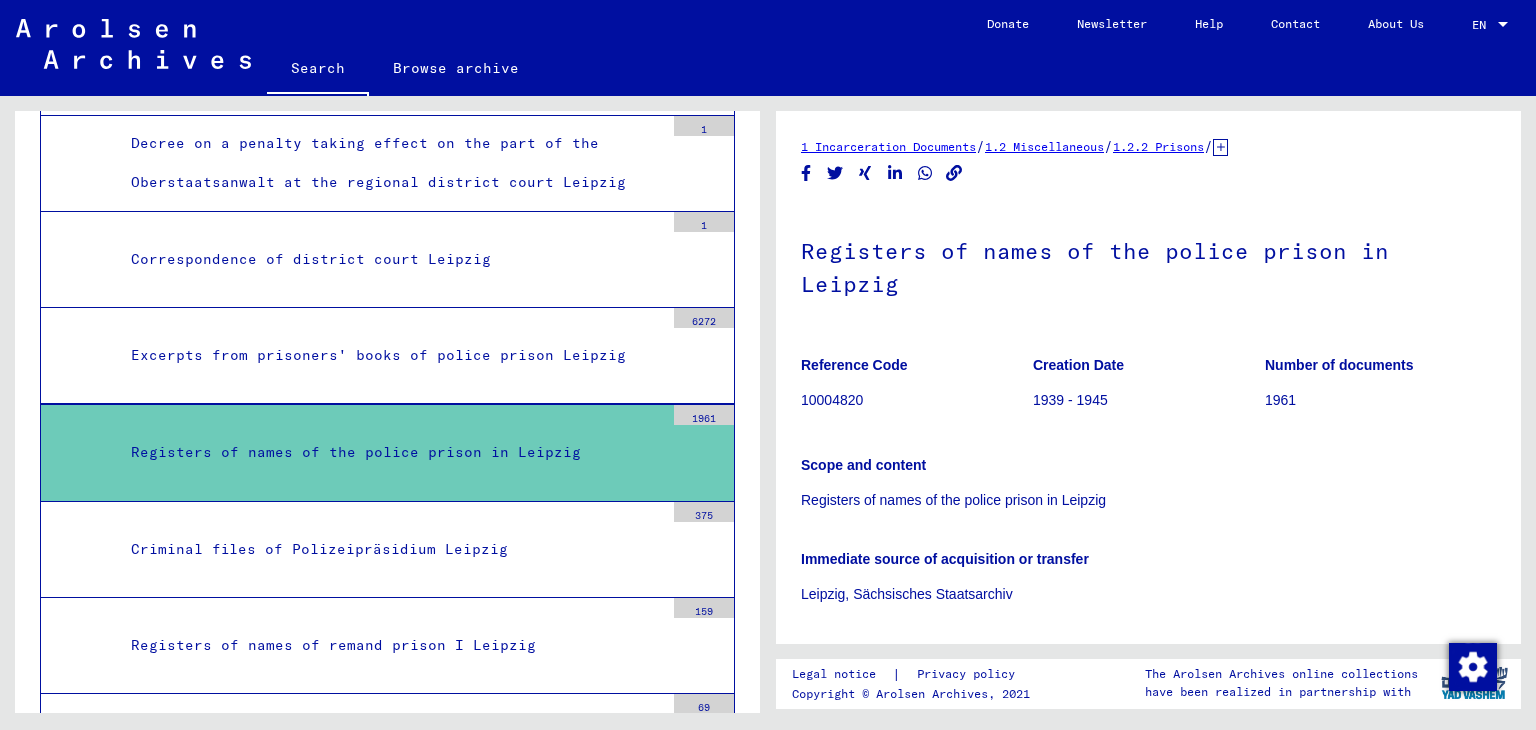 click on "Registers of names of the police prison in Leipzig" at bounding box center [390, 452] 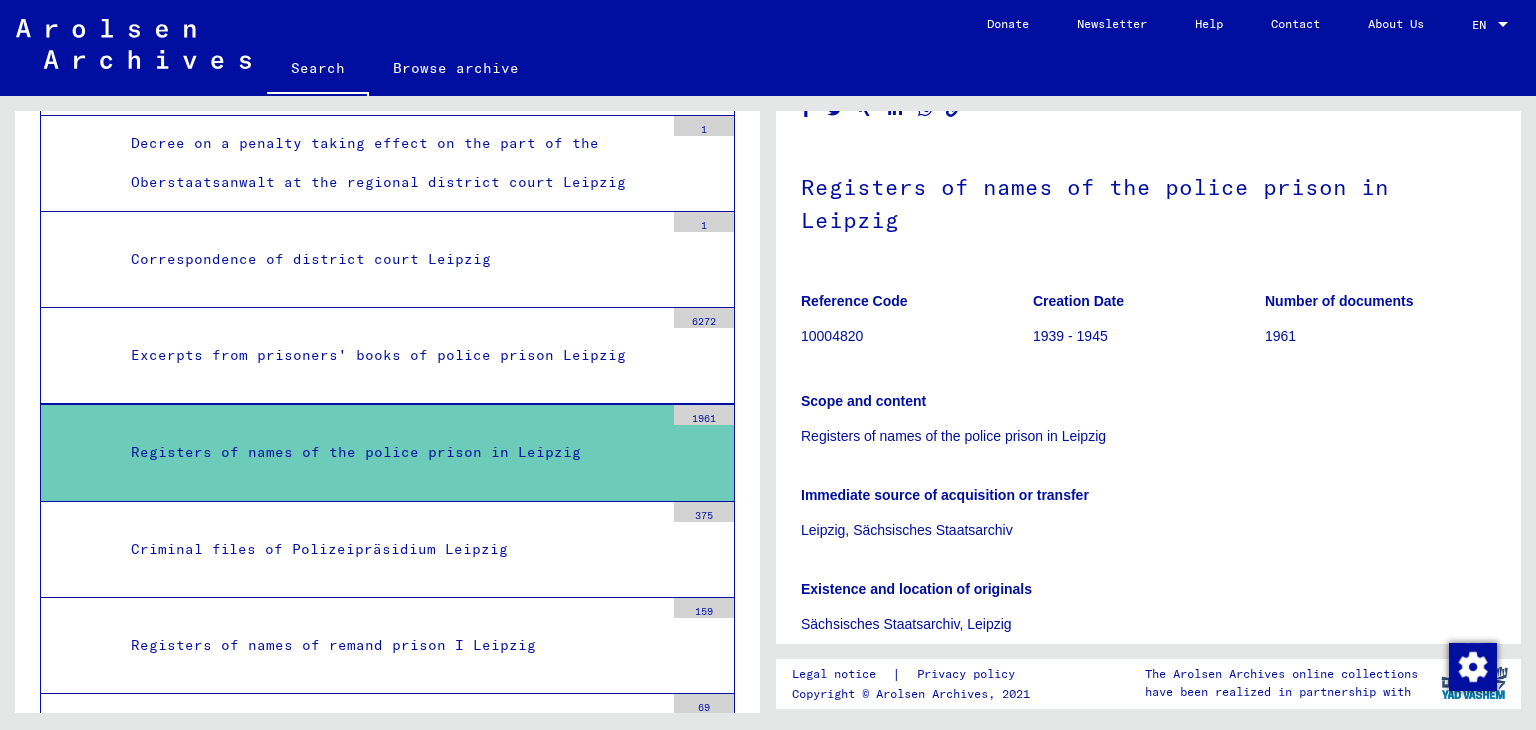 scroll, scrollTop: 0, scrollLeft: 0, axis: both 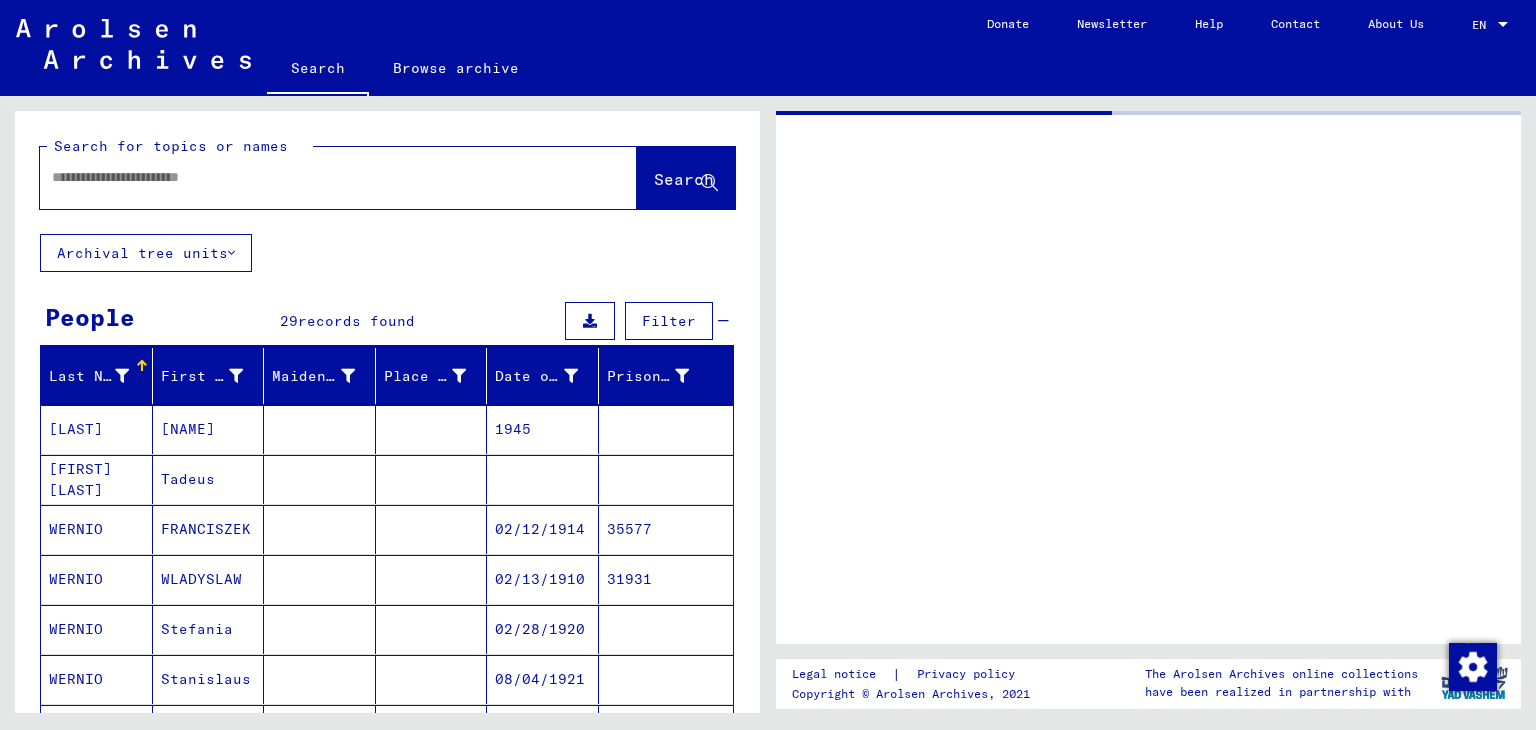 type on "********" 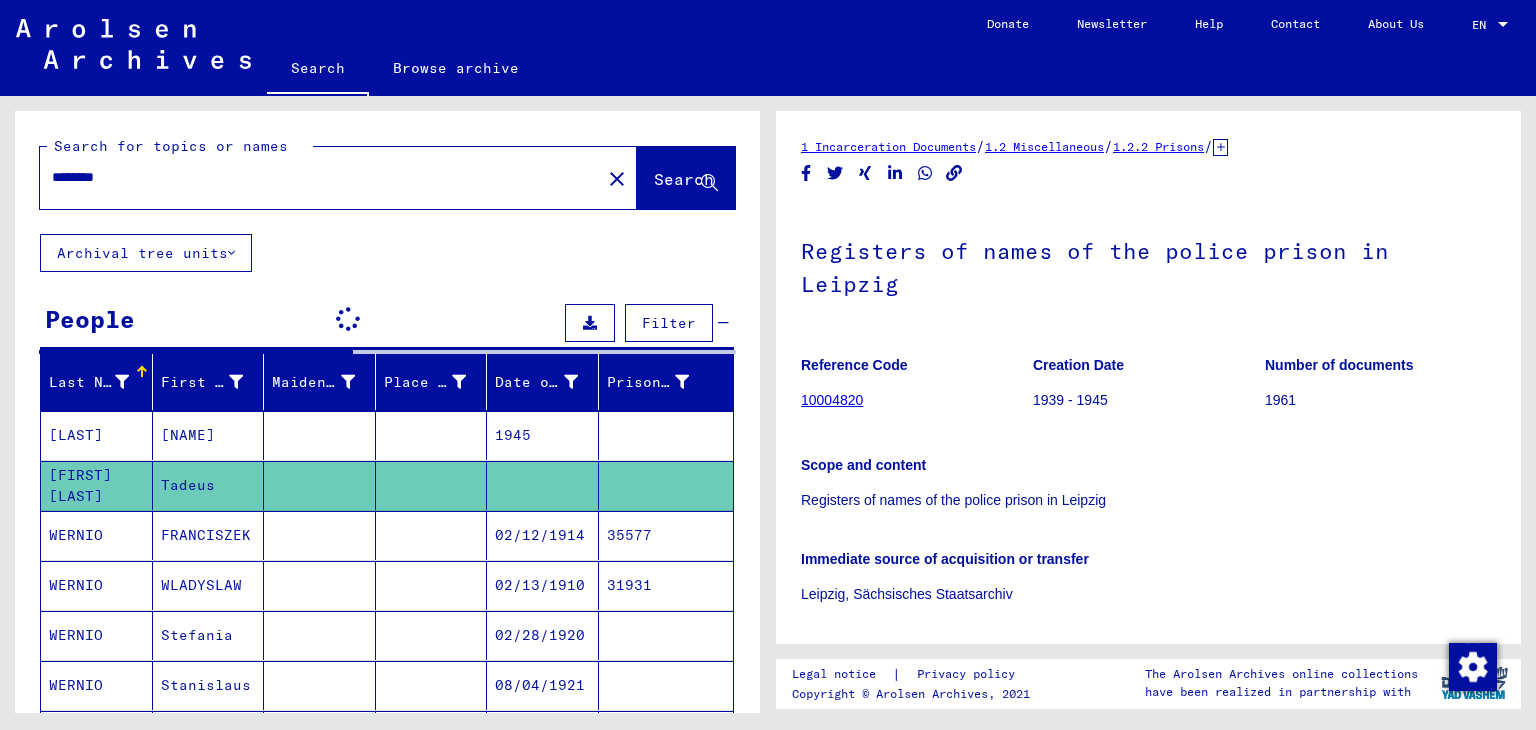 scroll, scrollTop: 0, scrollLeft: 0, axis: both 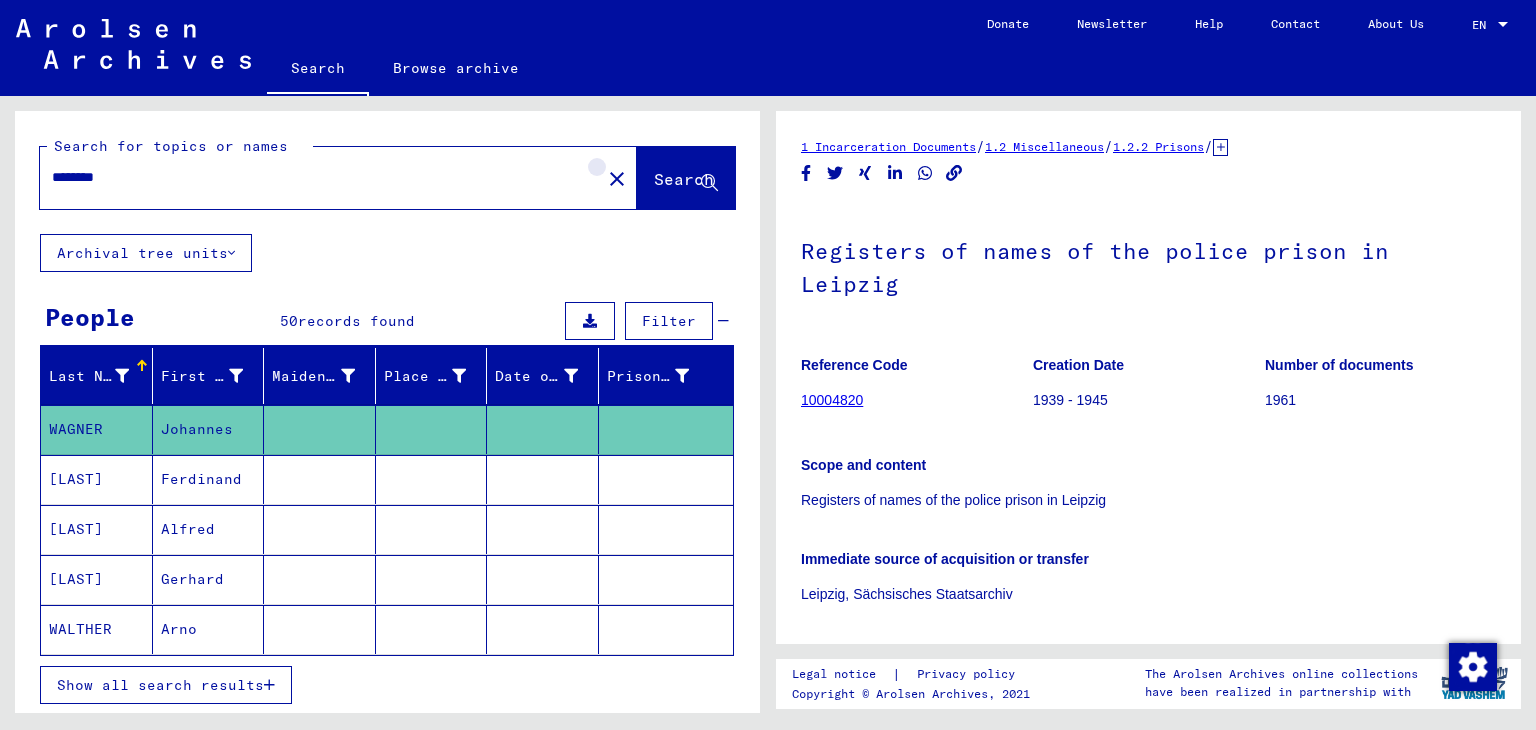 click on "close" 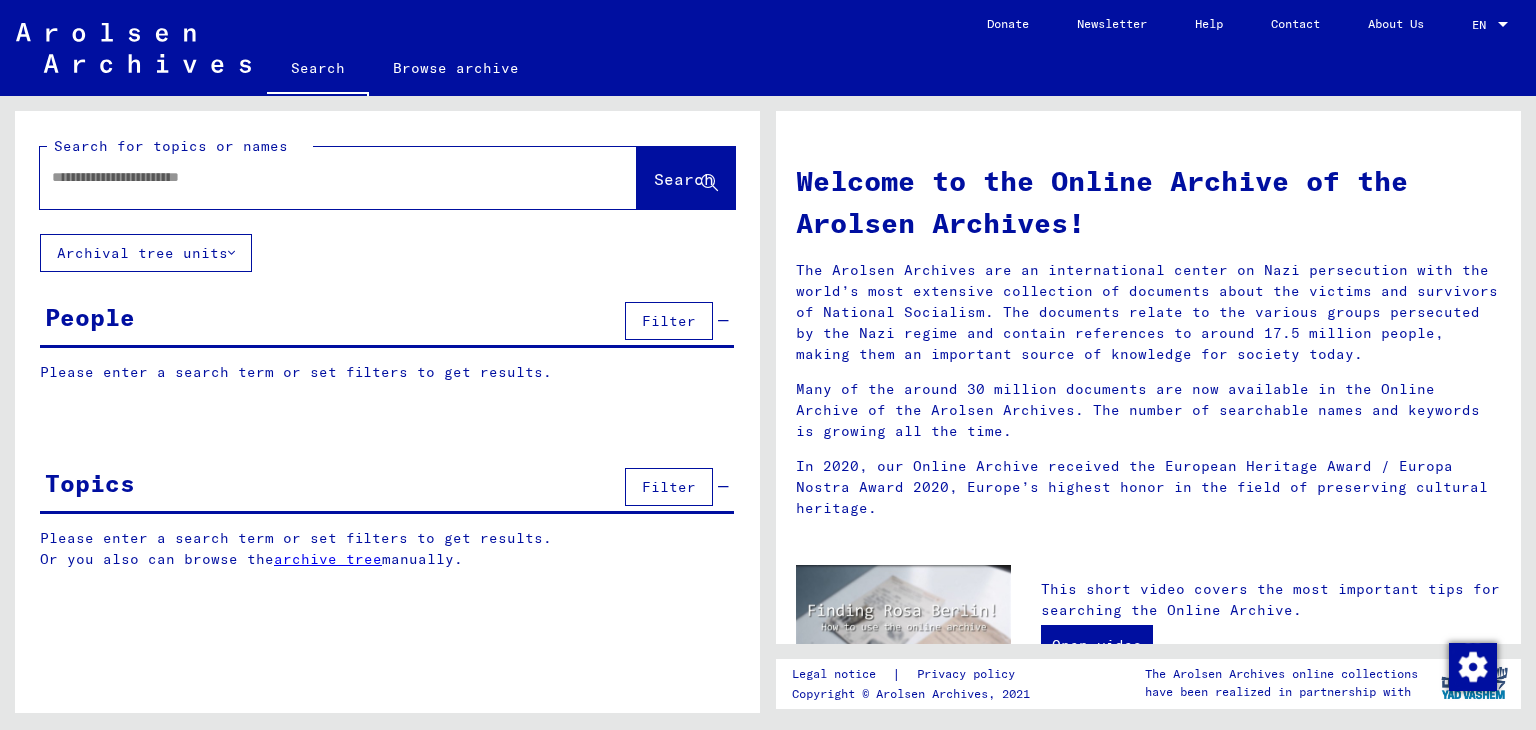 click at bounding box center (314, 177) 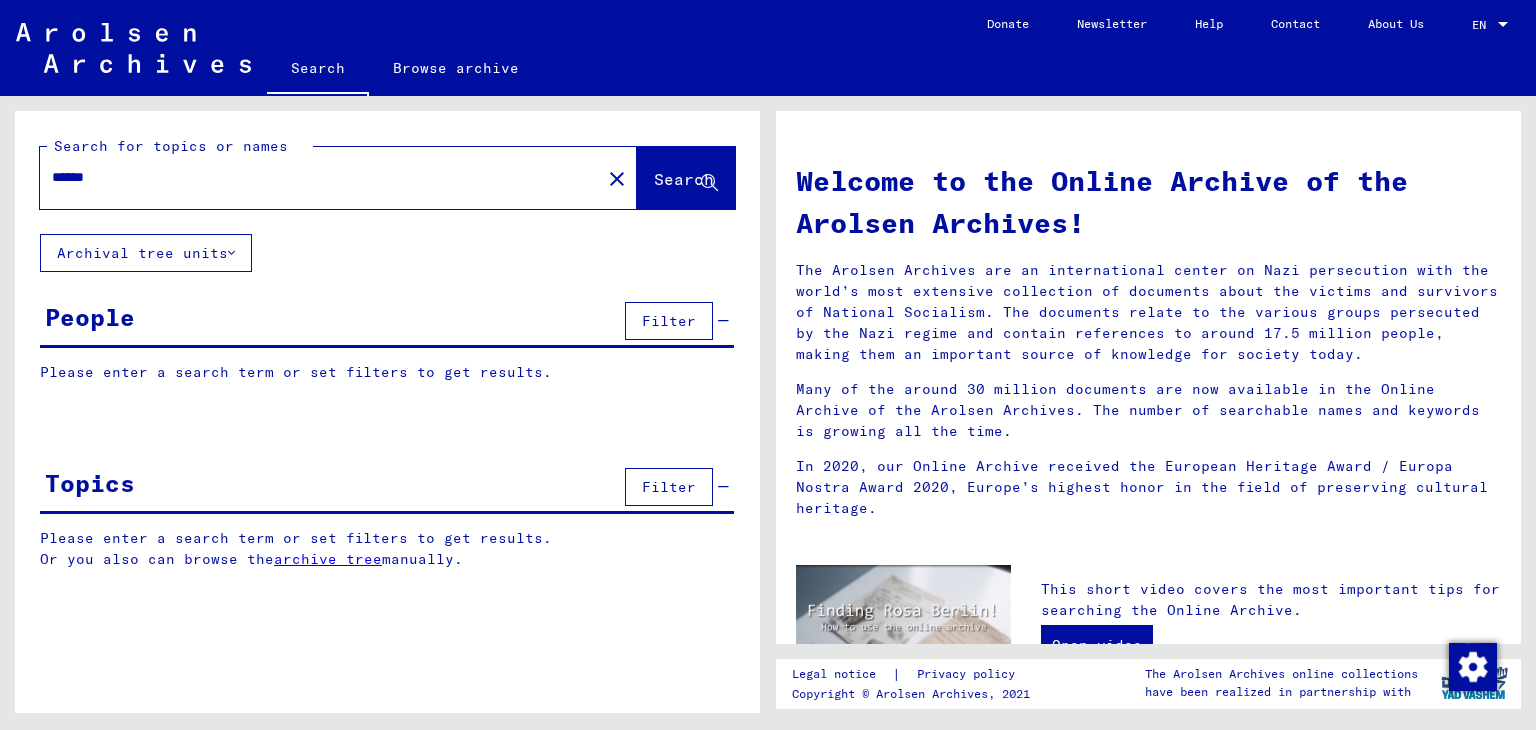 type on "******" 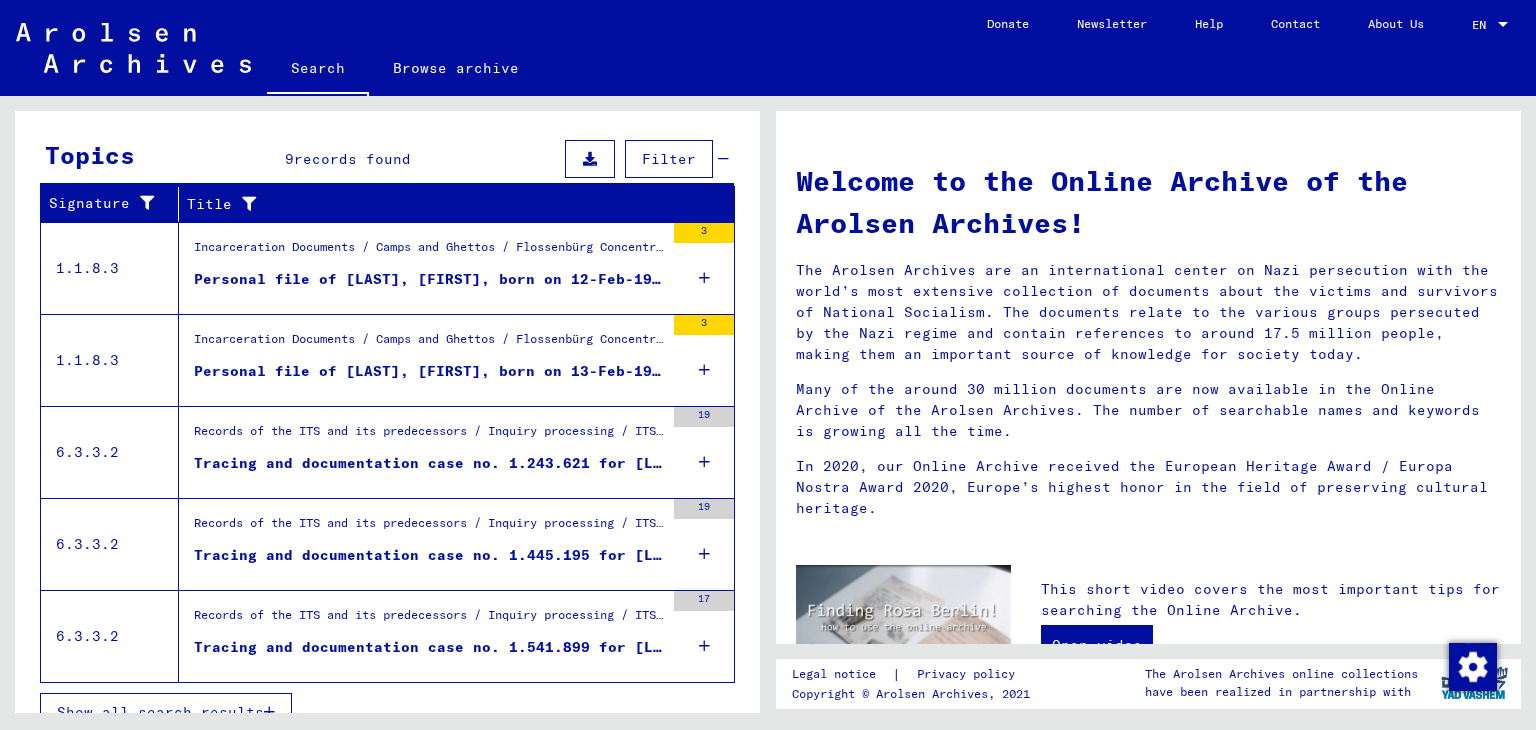 scroll, scrollTop: 662, scrollLeft: 0, axis: vertical 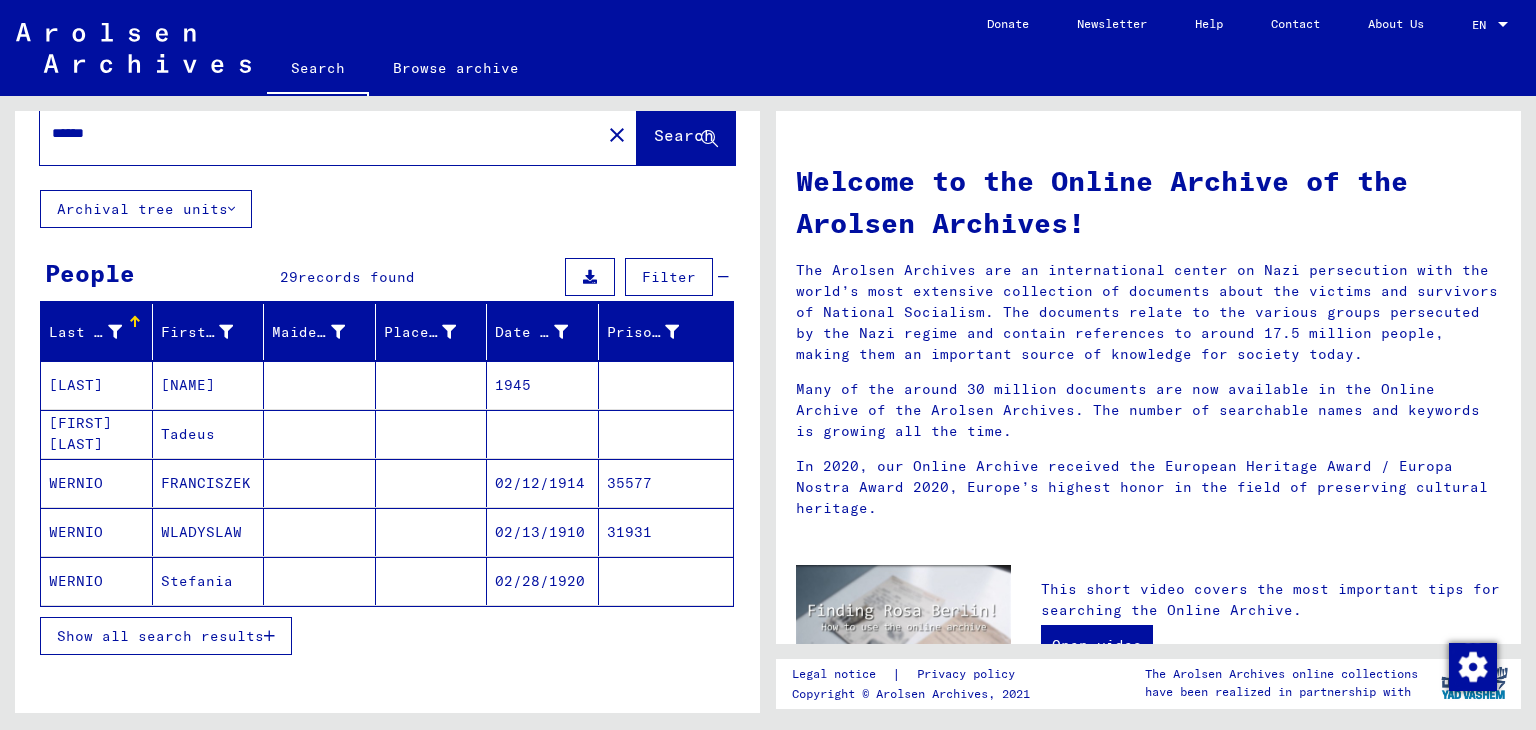 click on "WLADYSLAW" at bounding box center (209, 581) 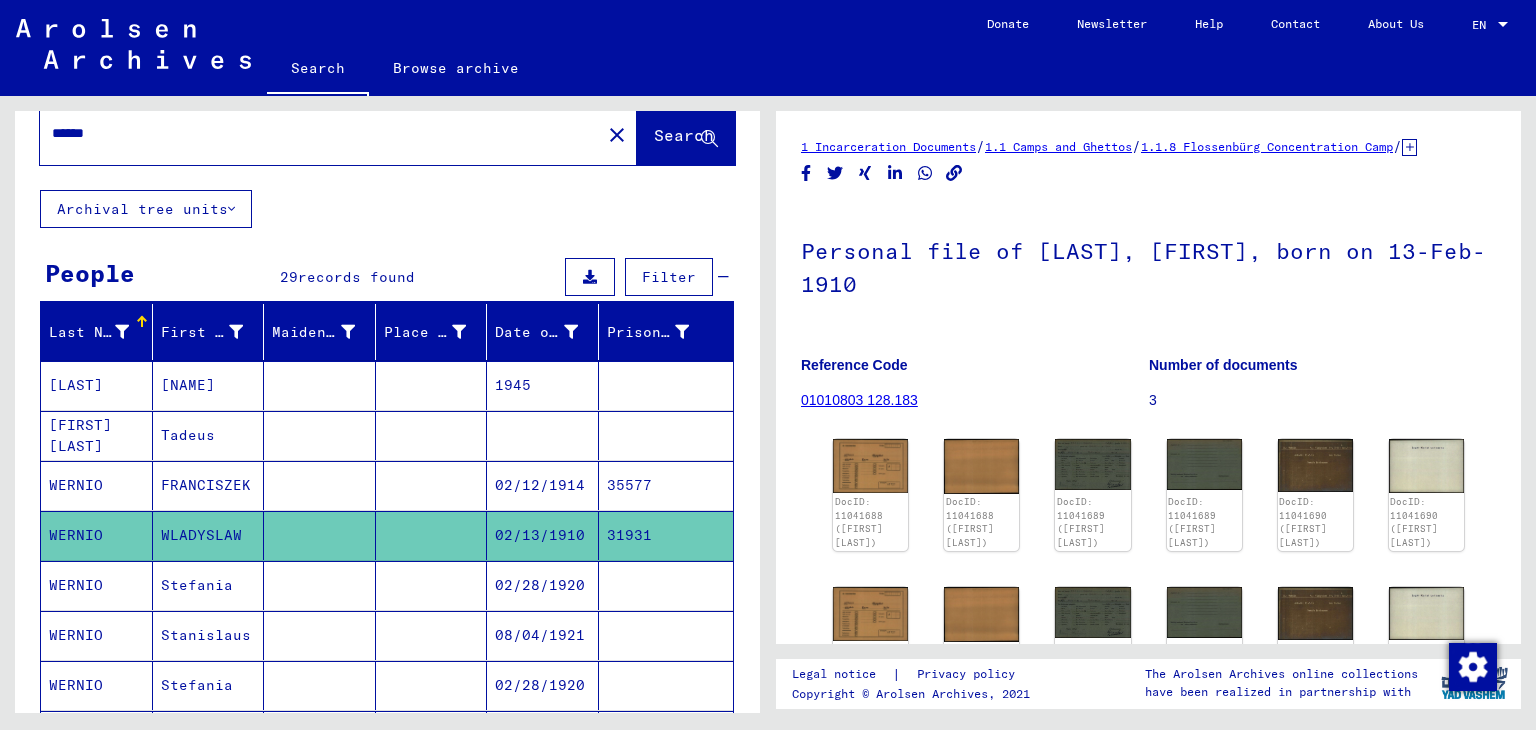 scroll, scrollTop: 0, scrollLeft: 0, axis: both 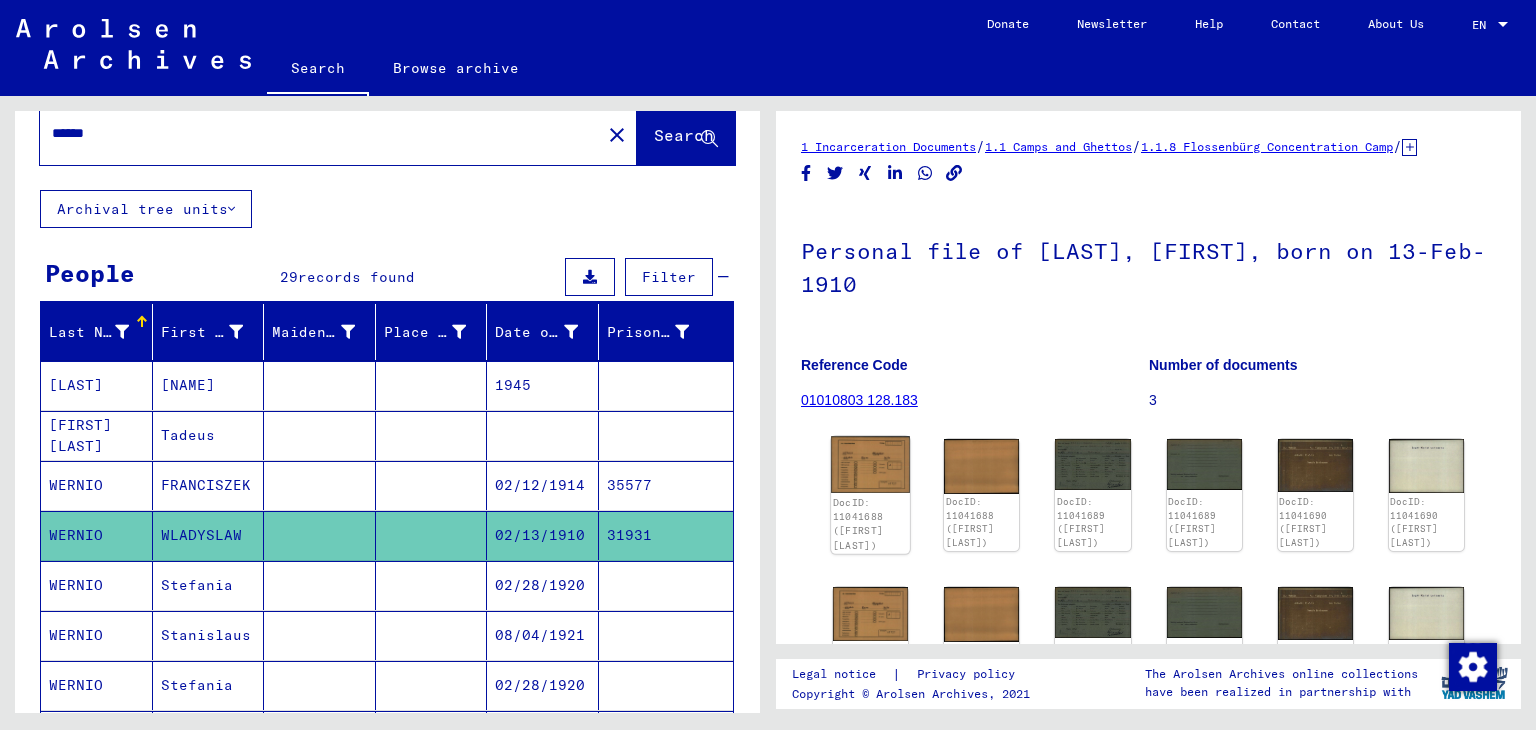 click 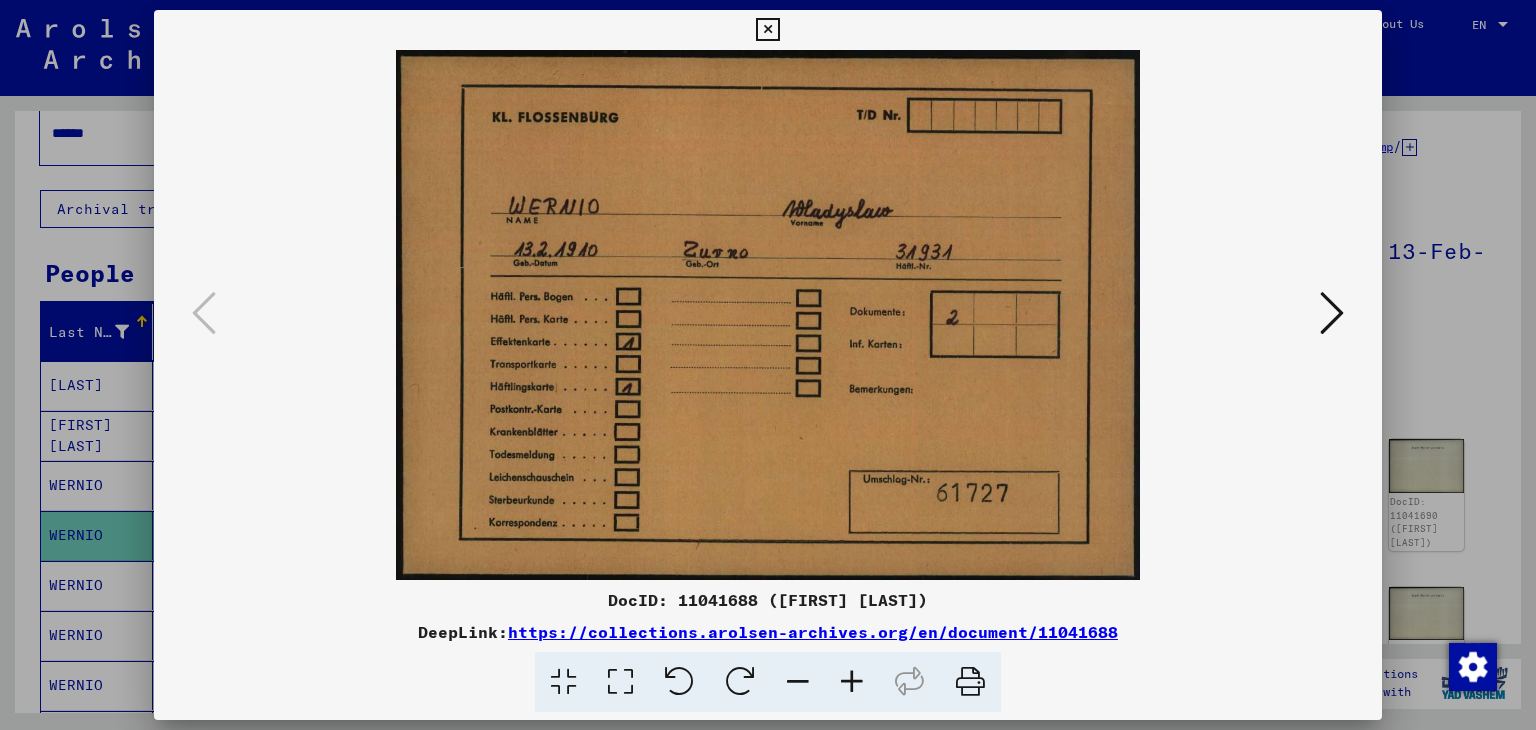 type 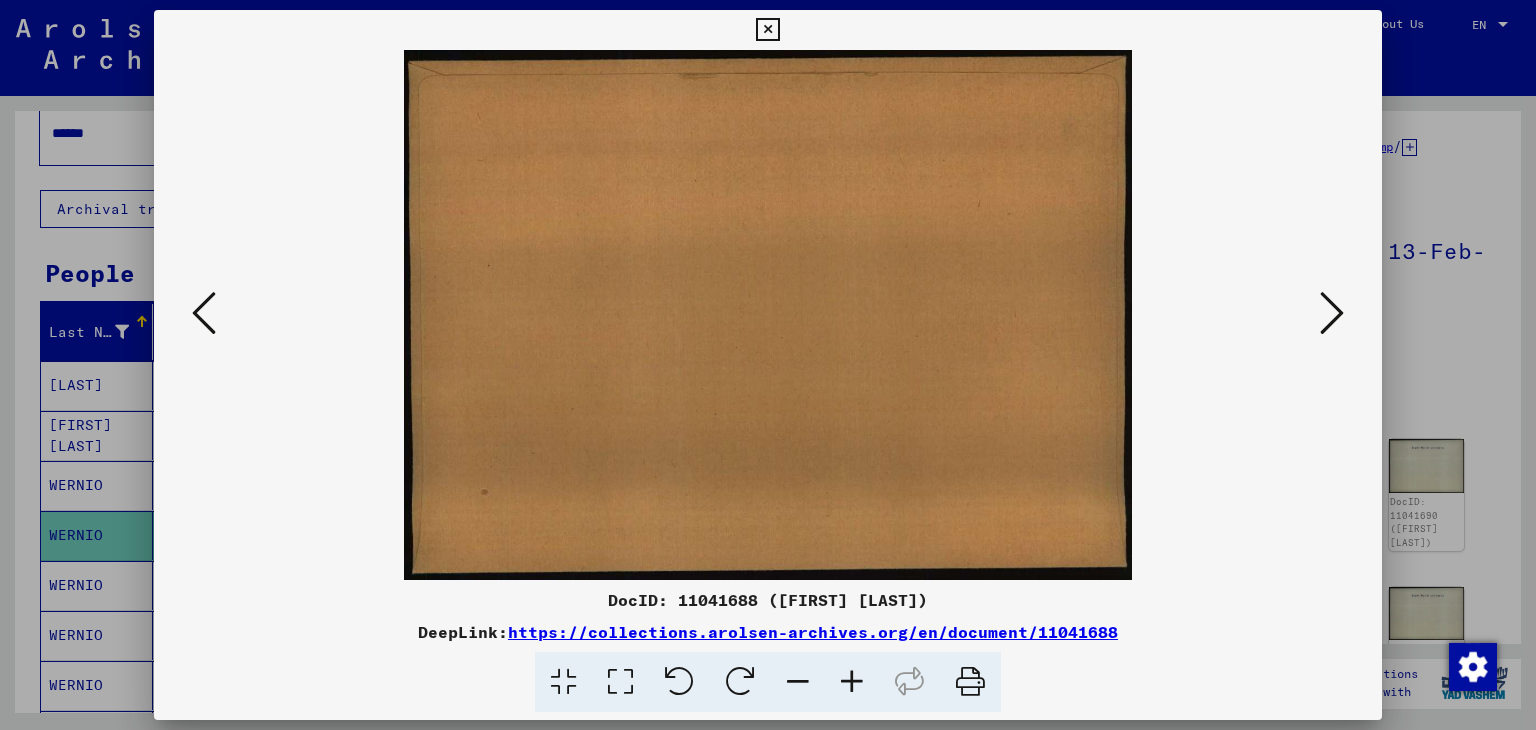 click at bounding box center (1332, 313) 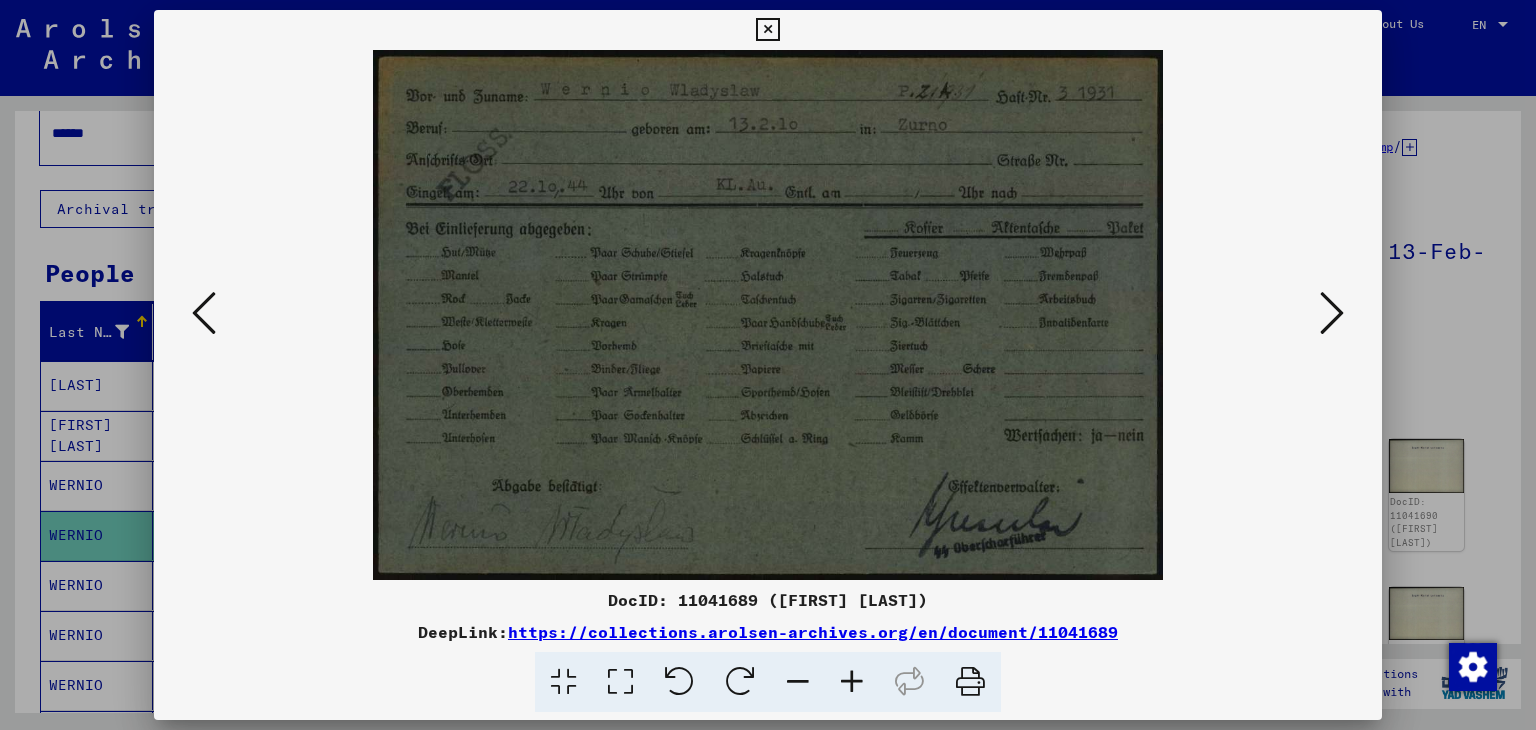 click at bounding box center (1332, 313) 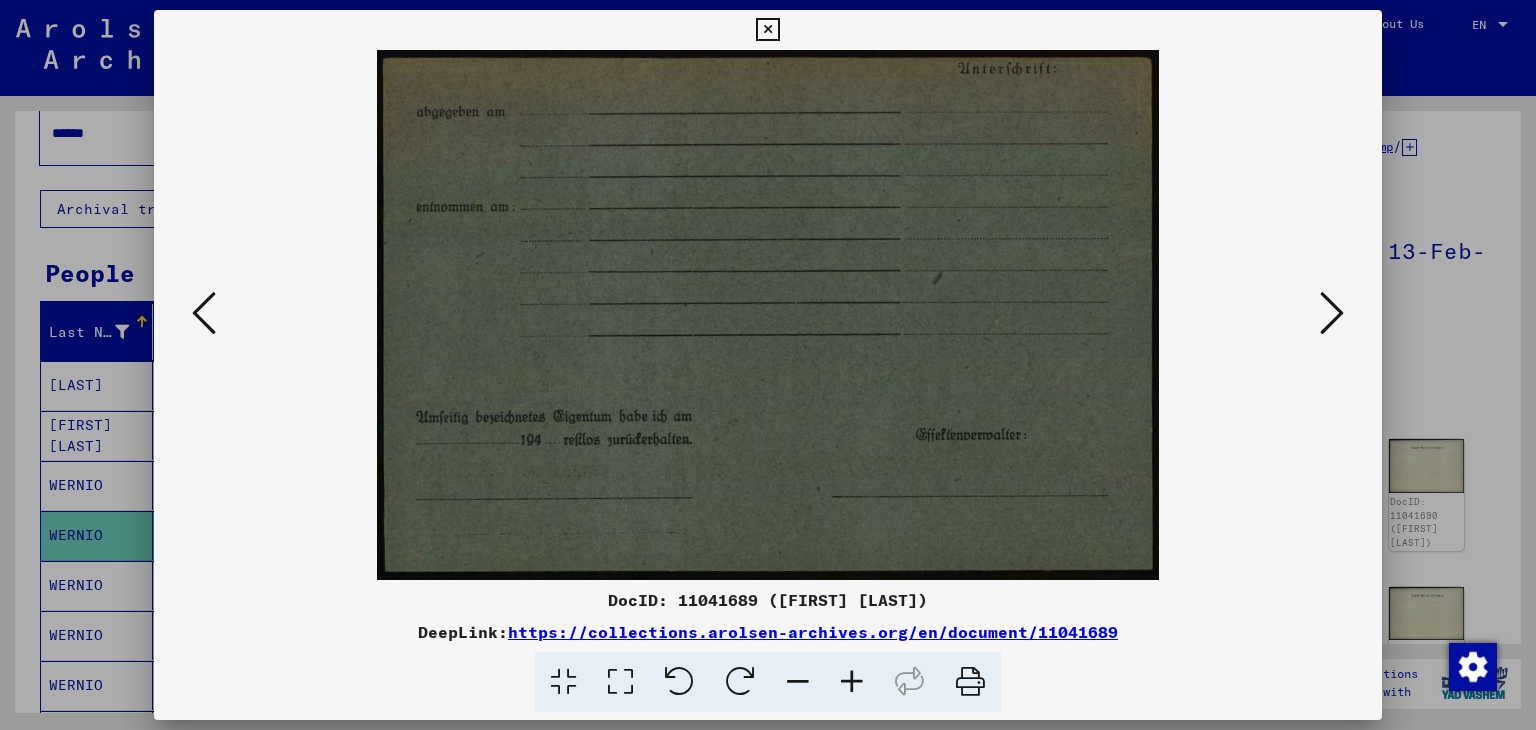 click at bounding box center [1332, 313] 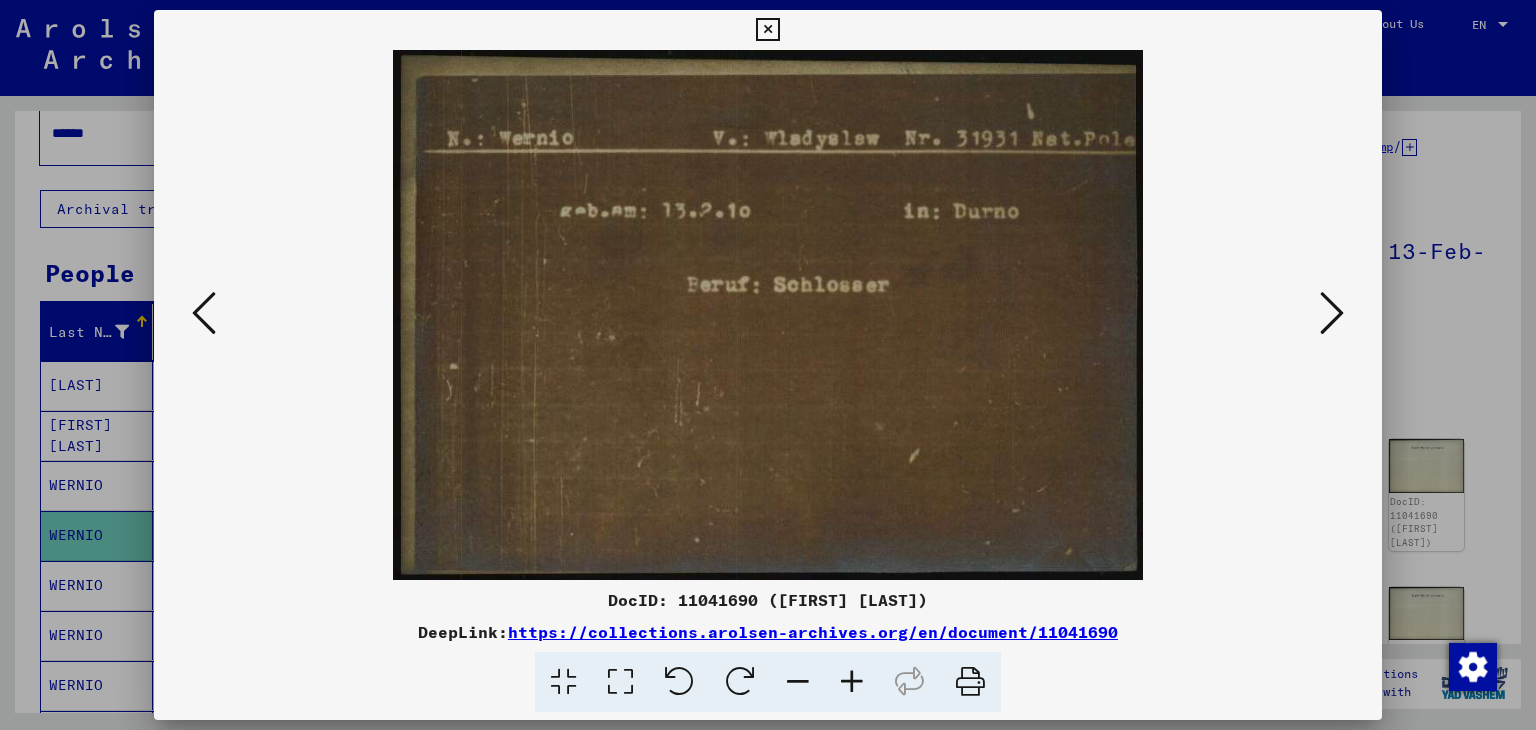 click at bounding box center [1332, 313] 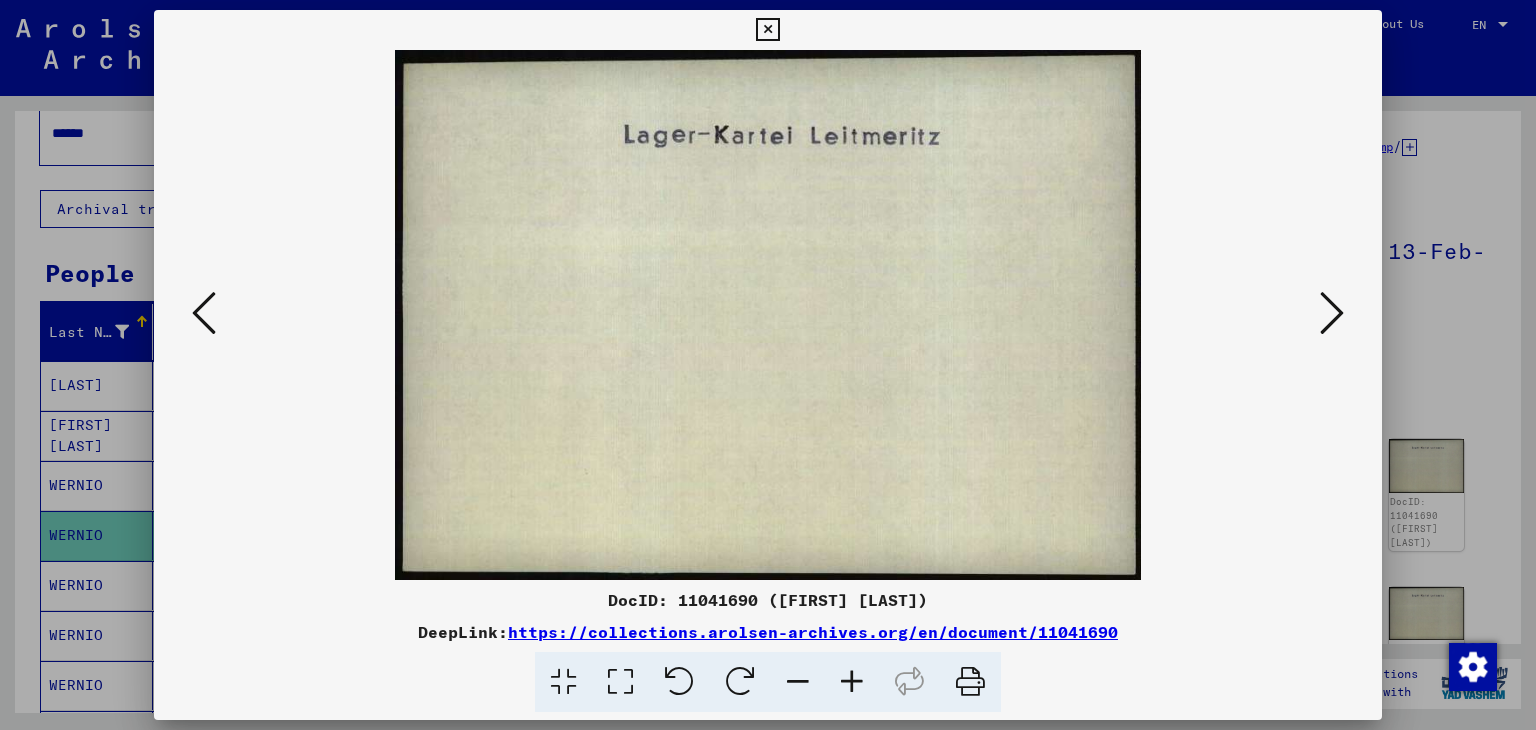 click at bounding box center [1332, 313] 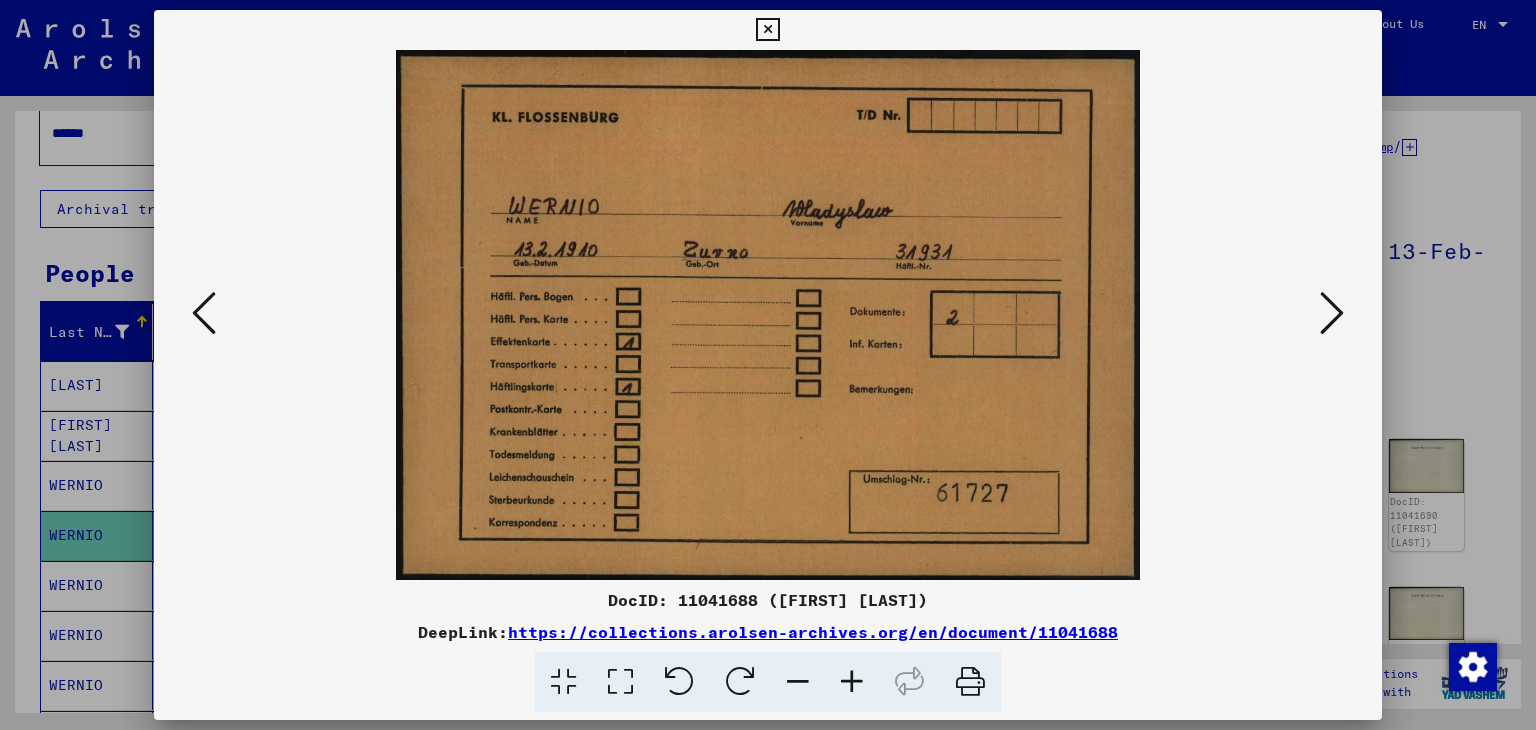 click at bounding box center (767, 30) 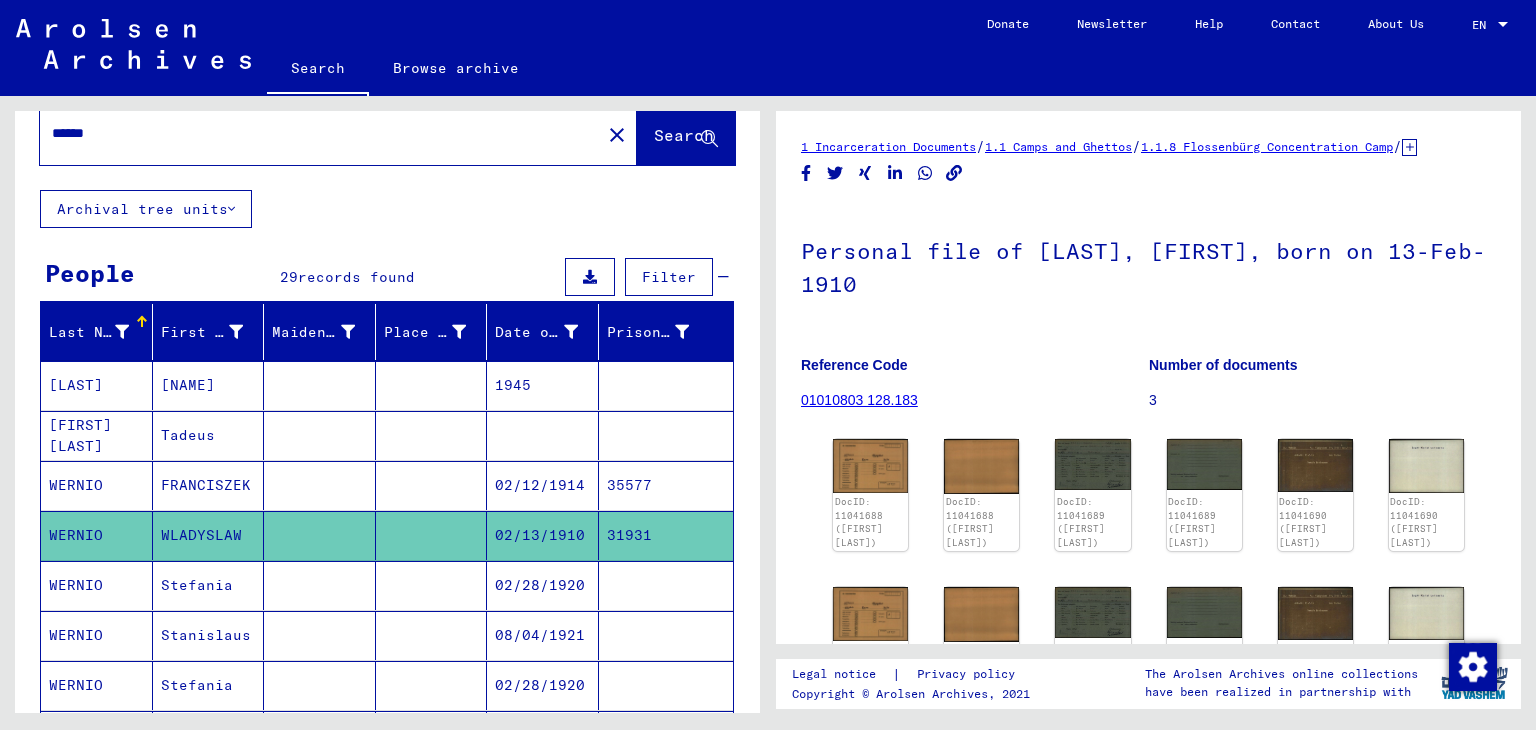 click on "FRANCISZEK" at bounding box center [209, 535] 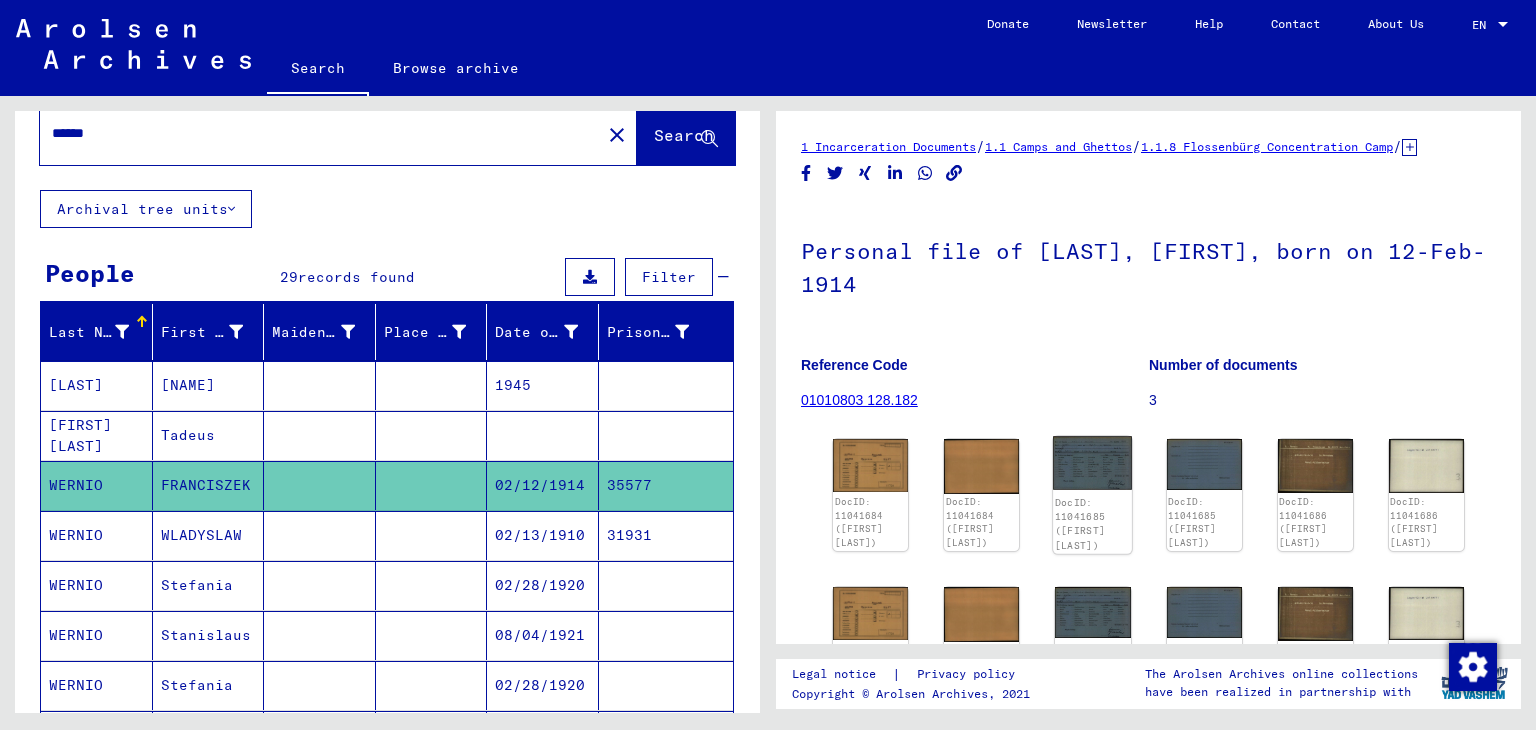 scroll, scrollTop: 0, scrollLeft: 0, axis: both 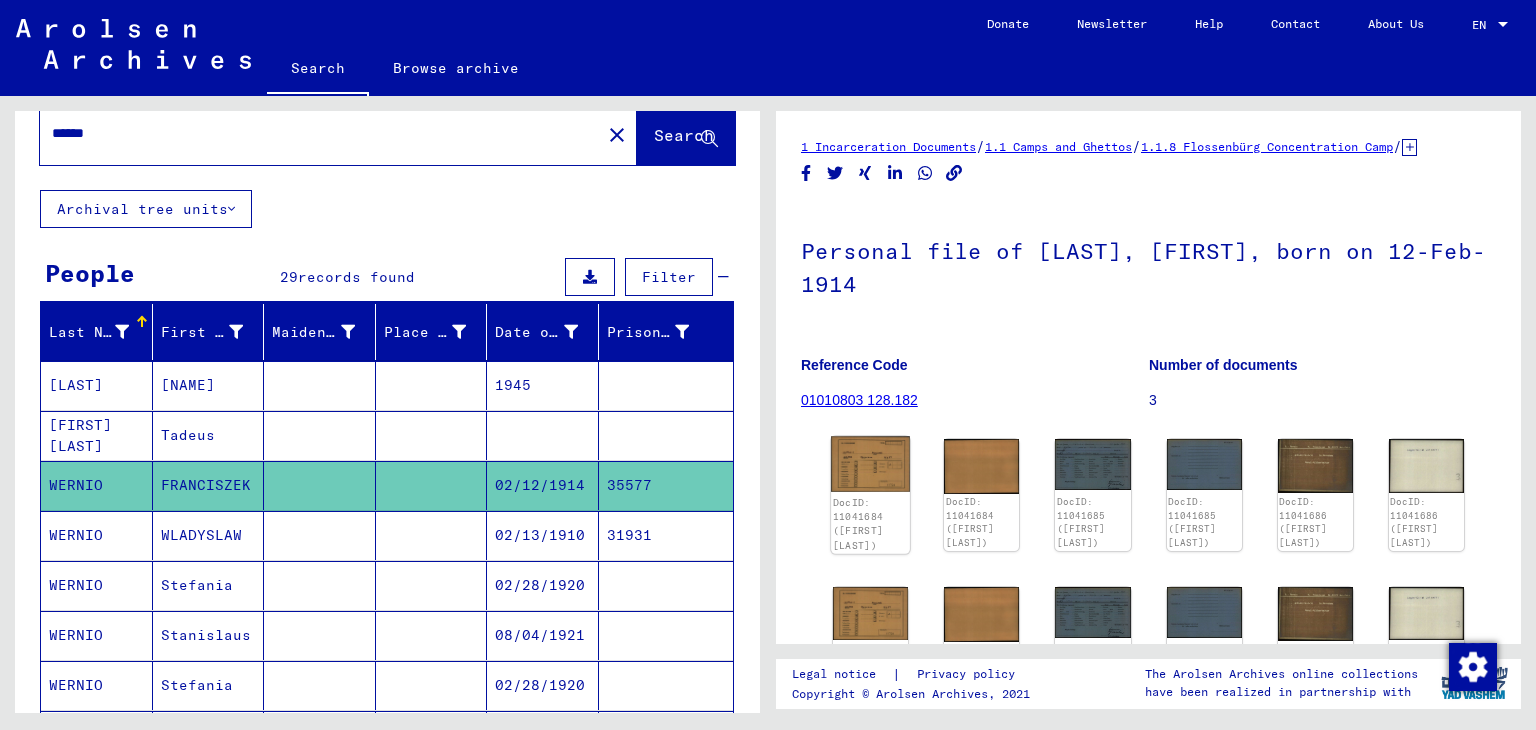 click 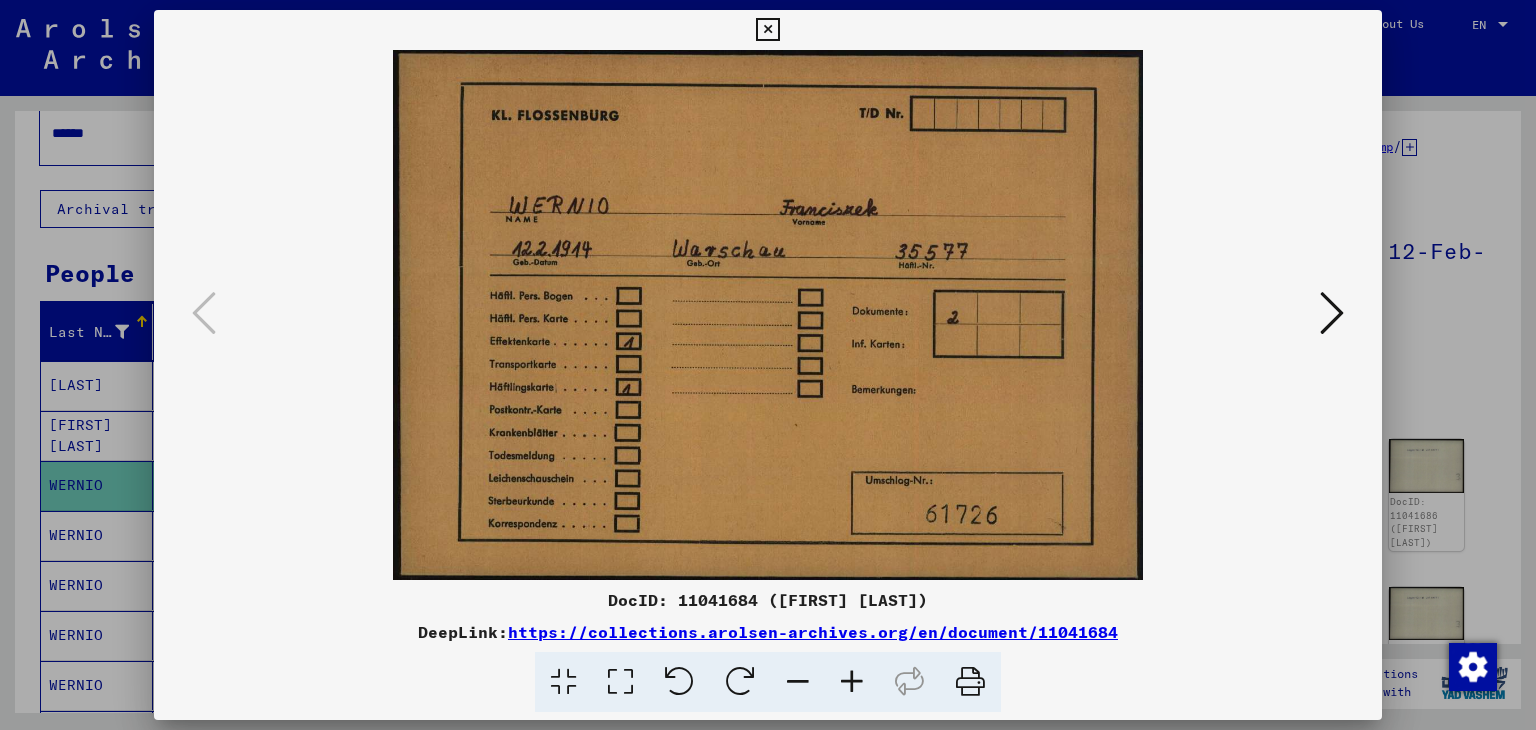 click at bounding box center [767, 30] 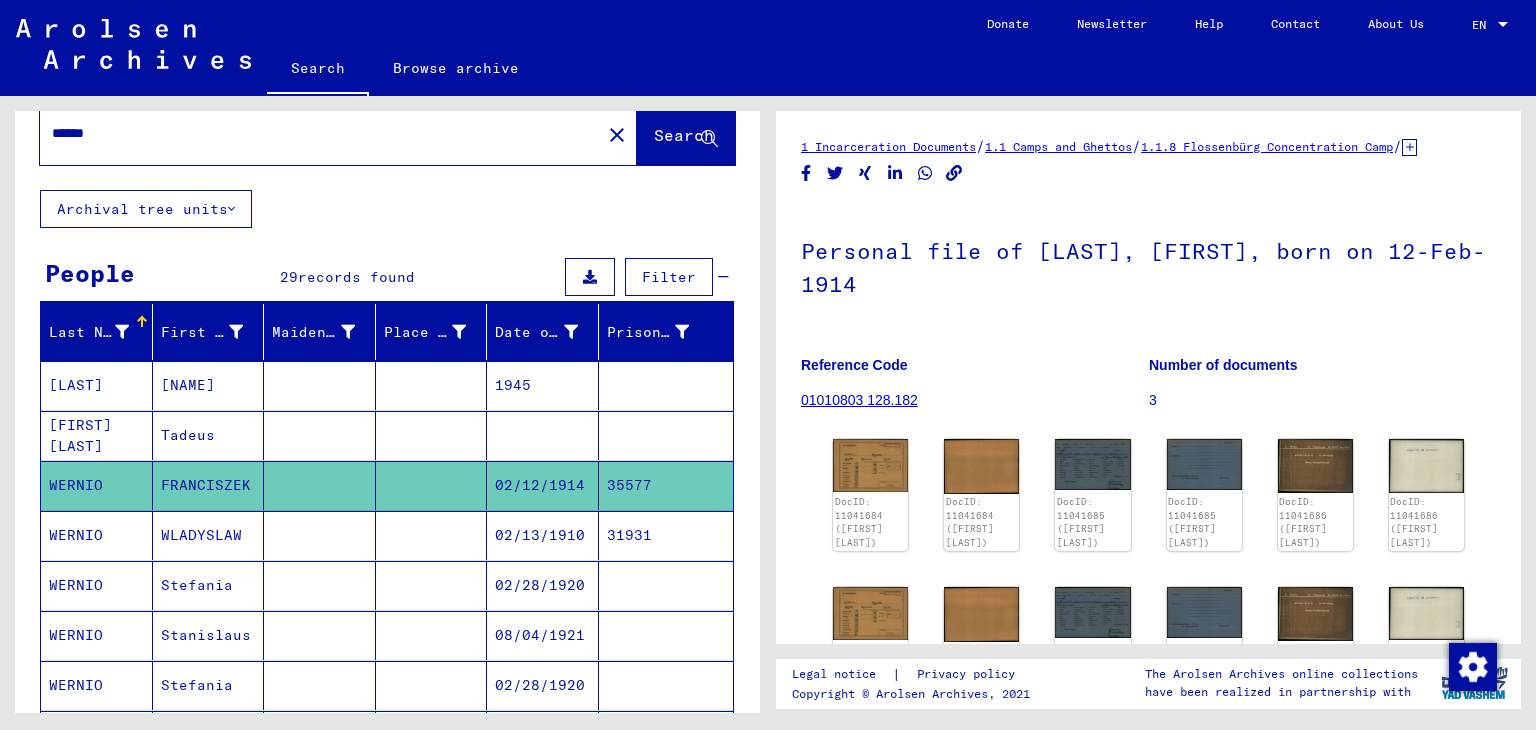 click on "WLADYSLAW" at bounding box center (209, 585) 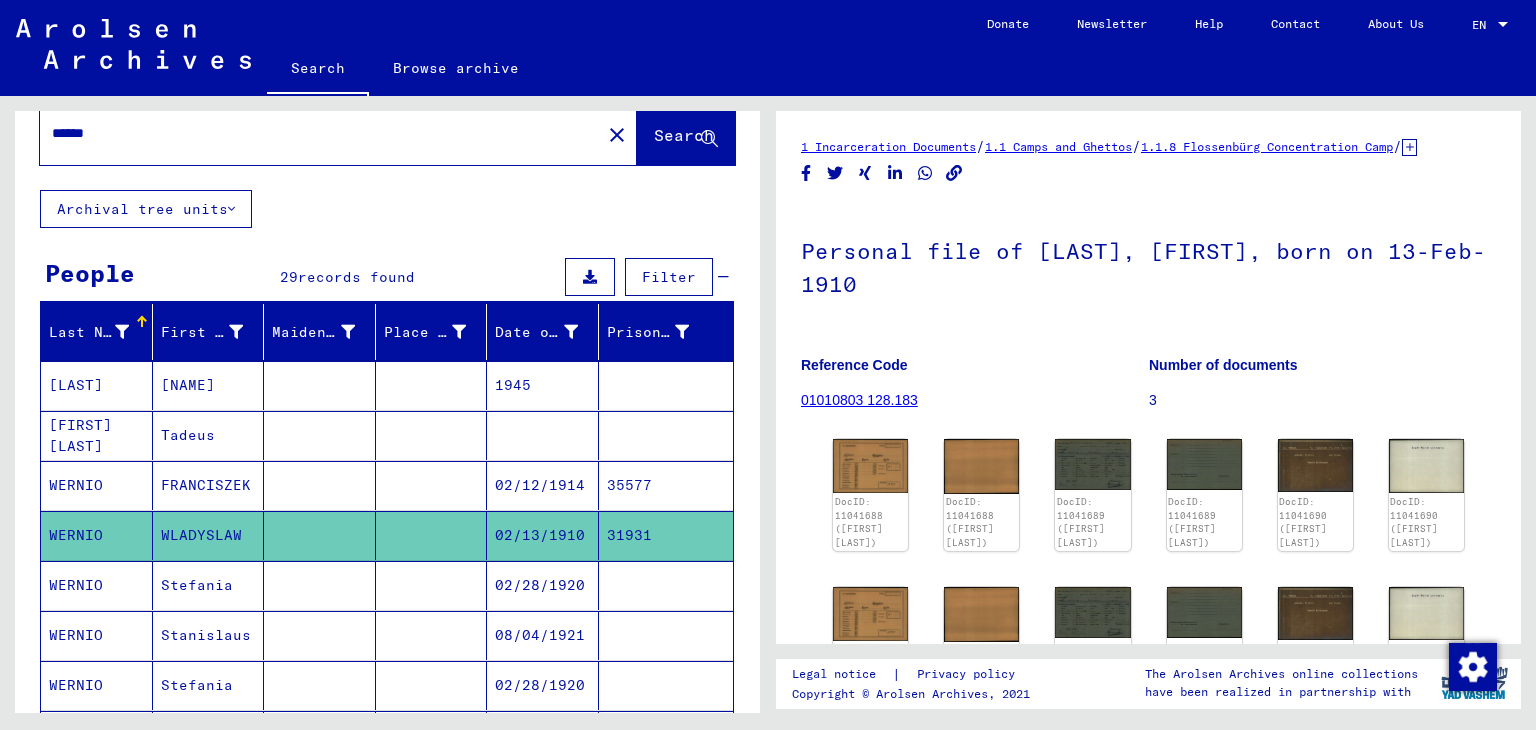 scroll, scrollTop: 0, scrollLeft: 0, axis: both 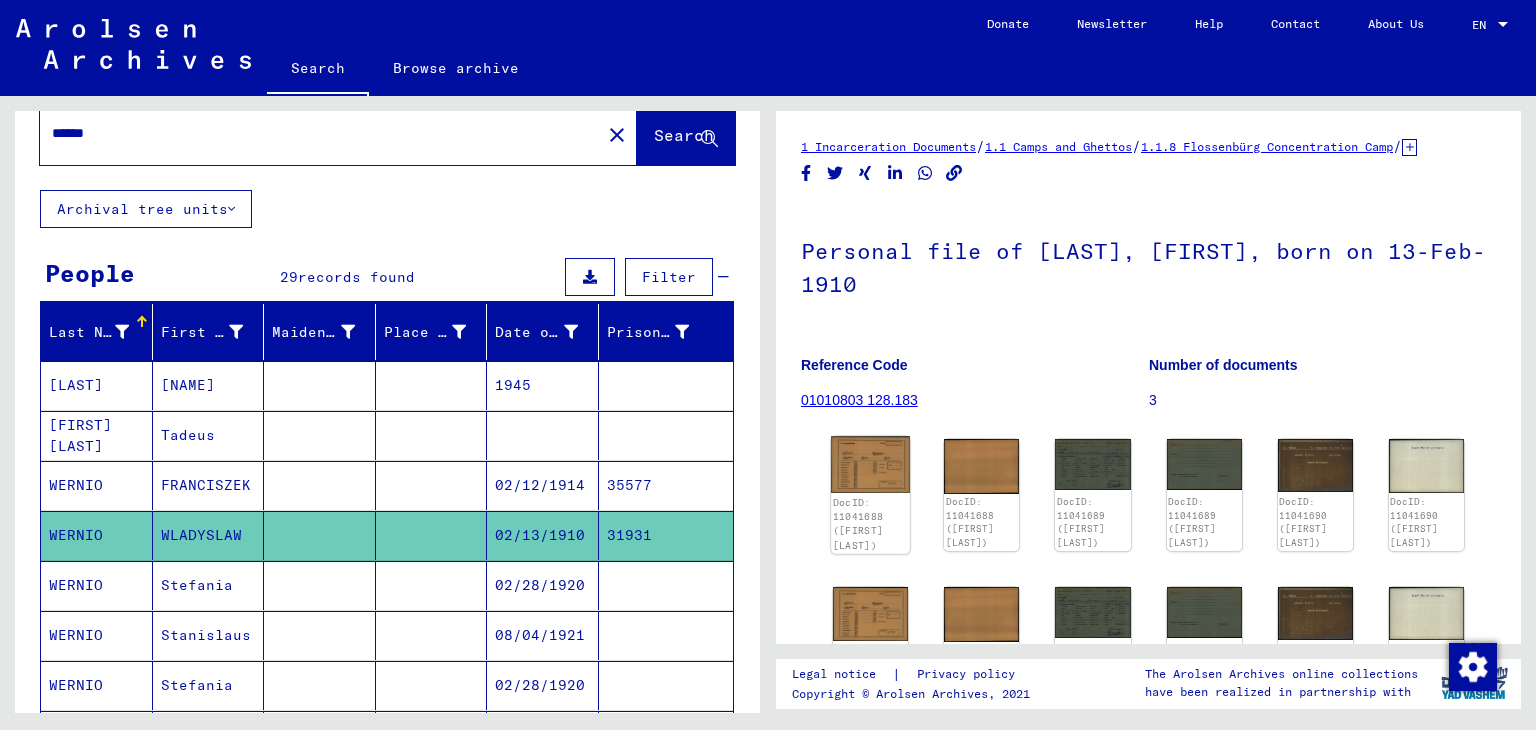 click 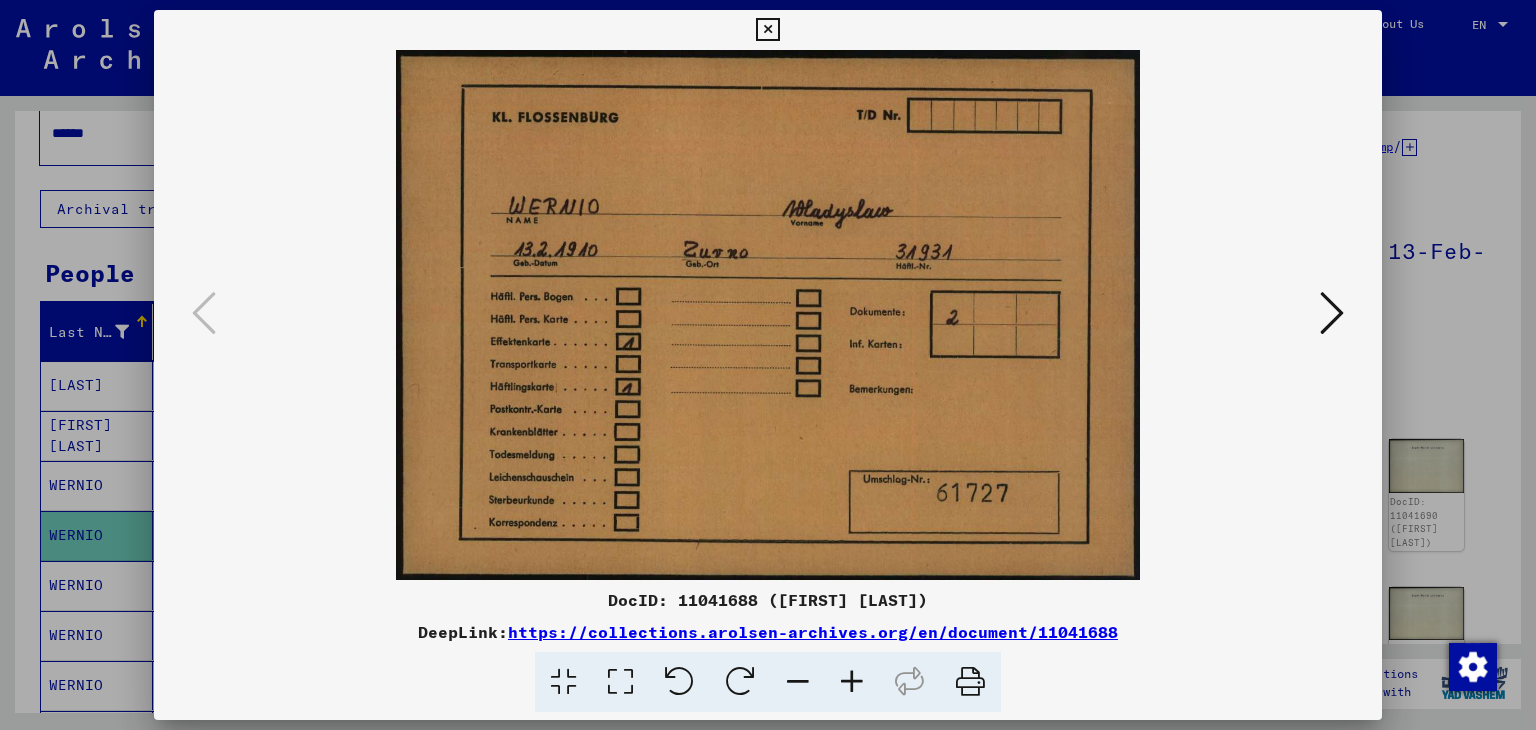 drag, startPoint x: 738, startPoint y: 413, endPoint x: 740, endPoint y: 392, distance: 21.095022 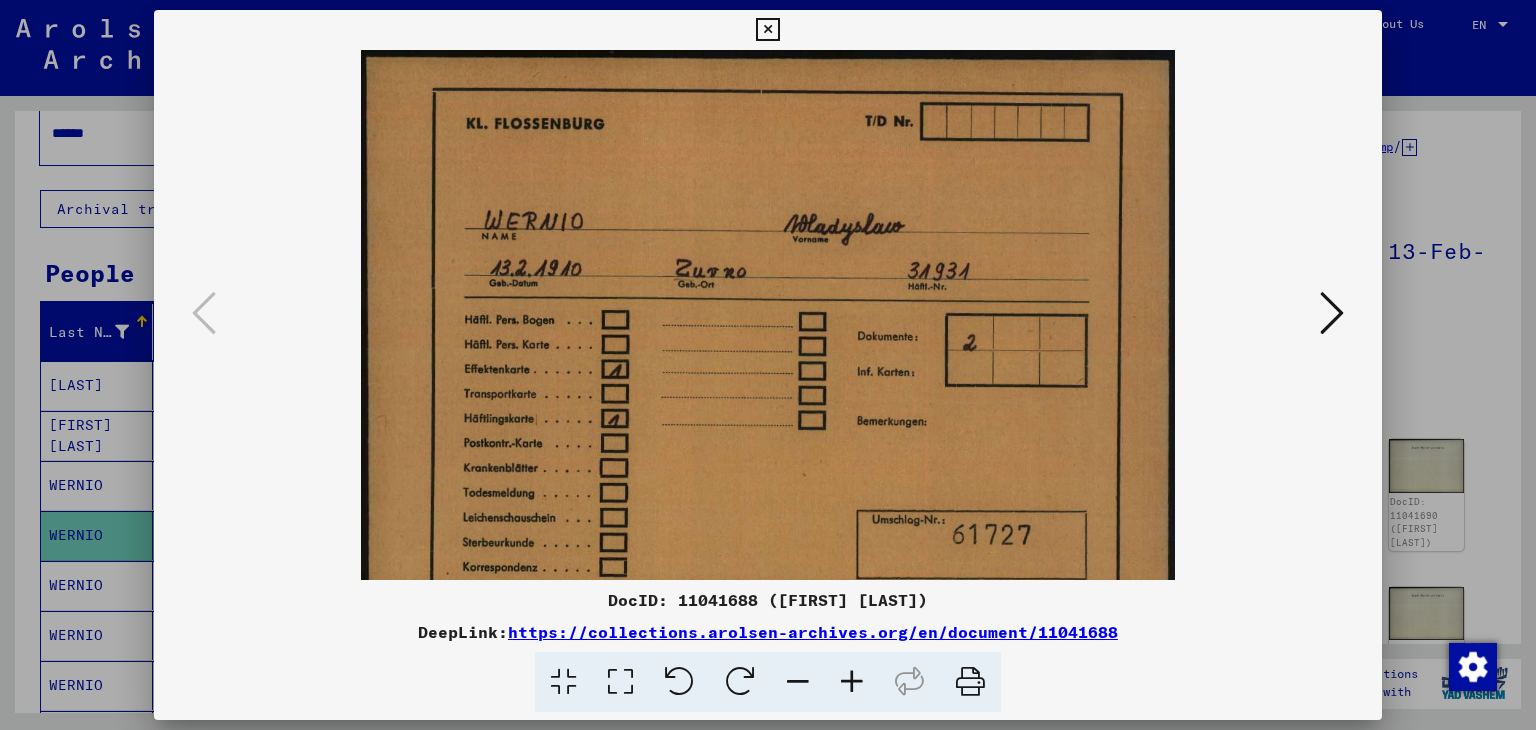click at bounding box center [852, 682] 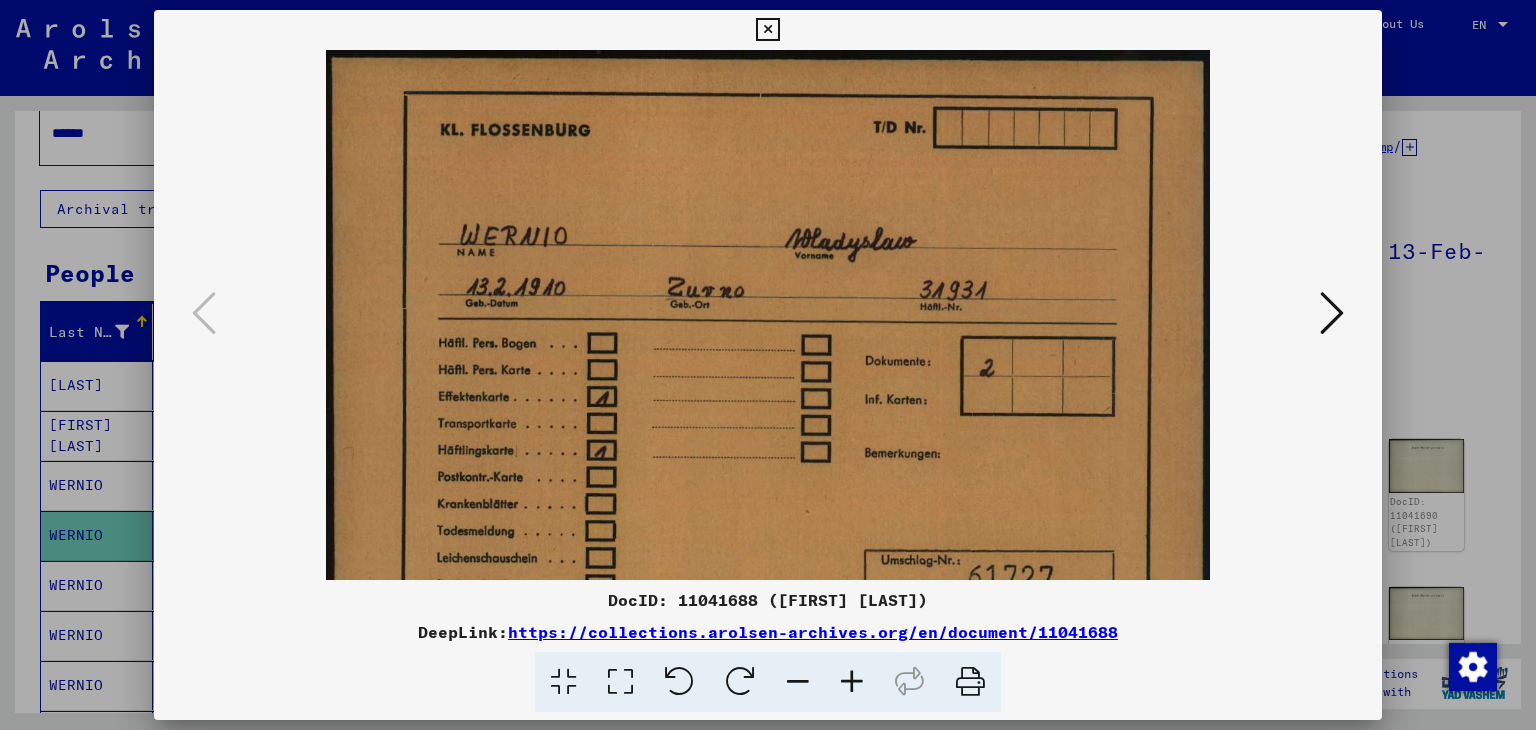 click at bounding box center (852, 682) 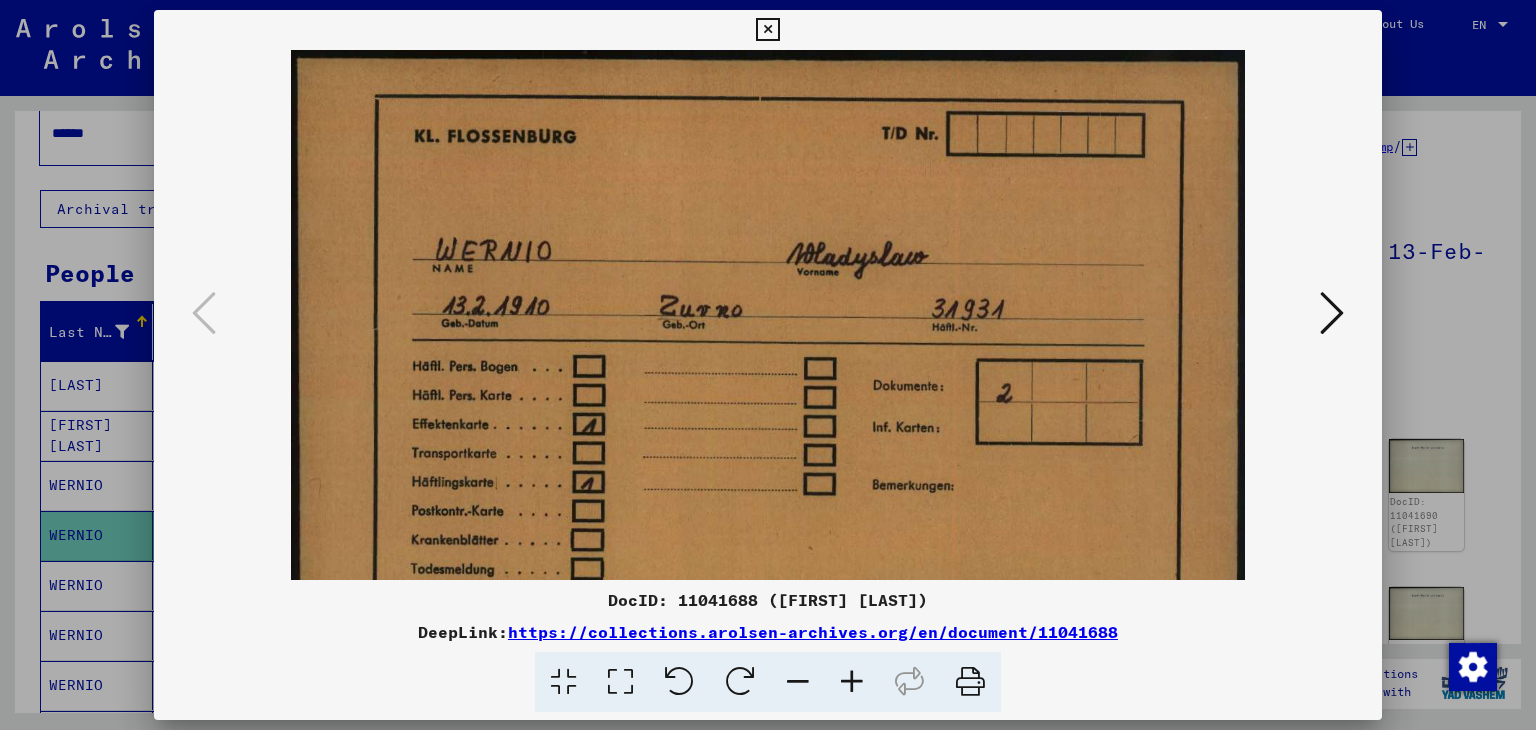 click at bounding box center [852, 682] 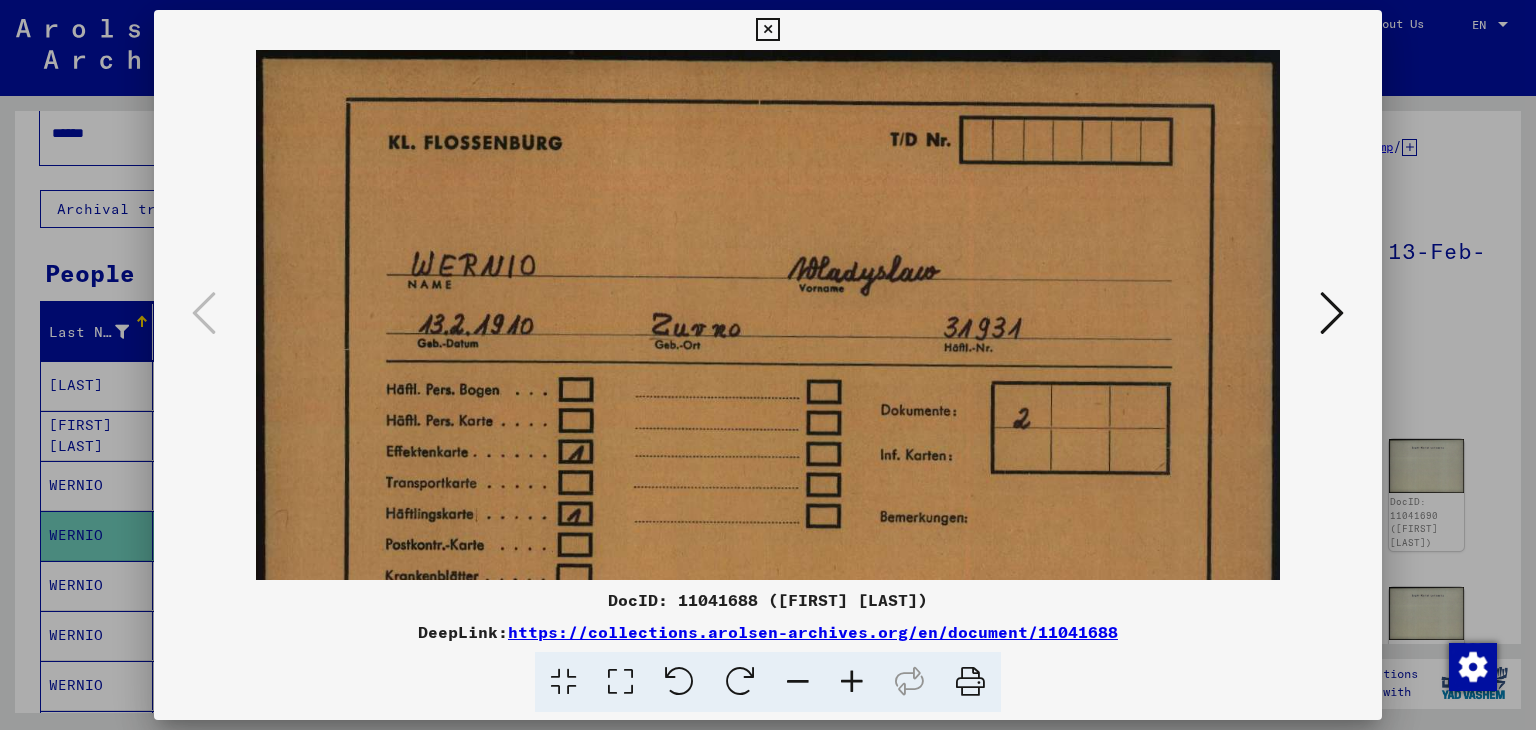 click at bounding box center (852, 682) 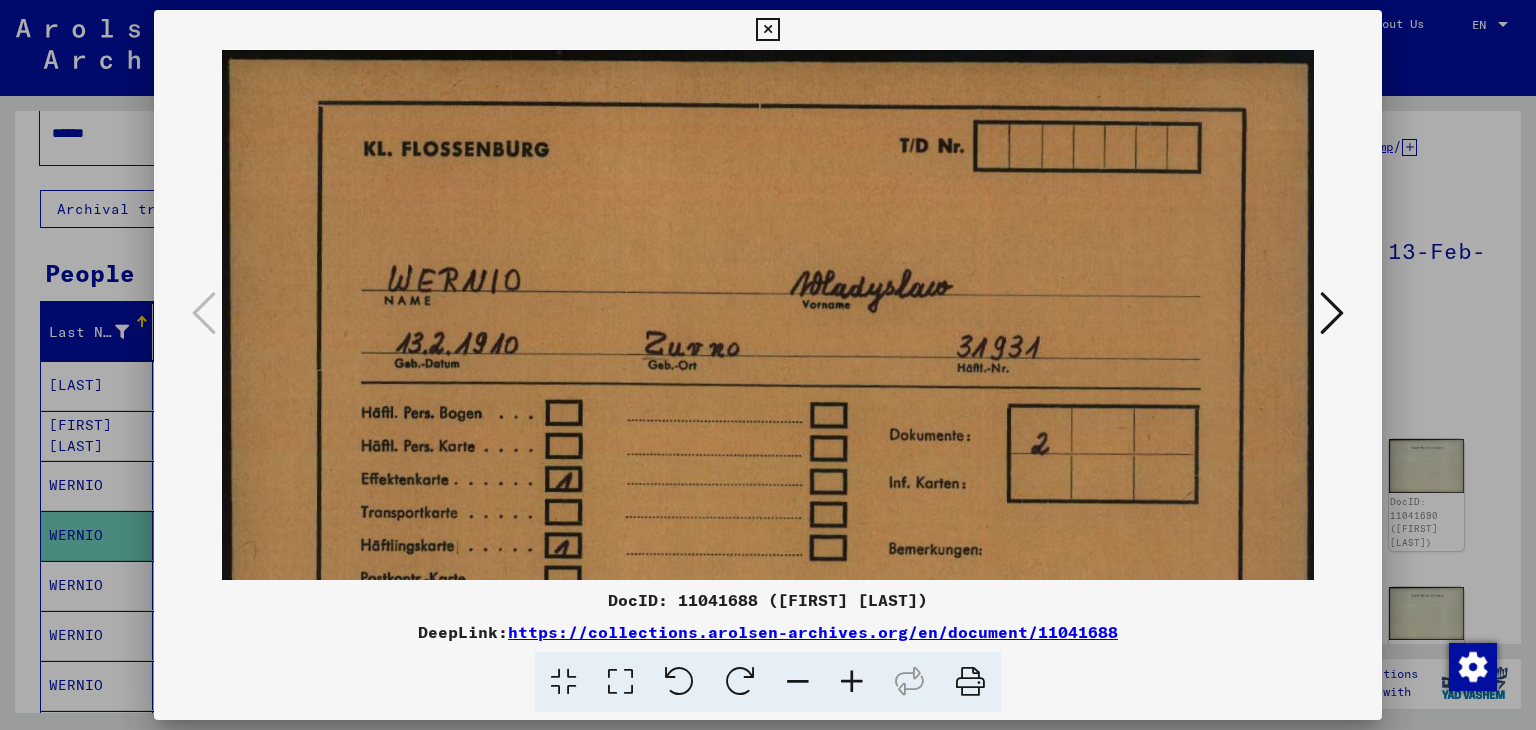 click at bounding box center (852, 682) 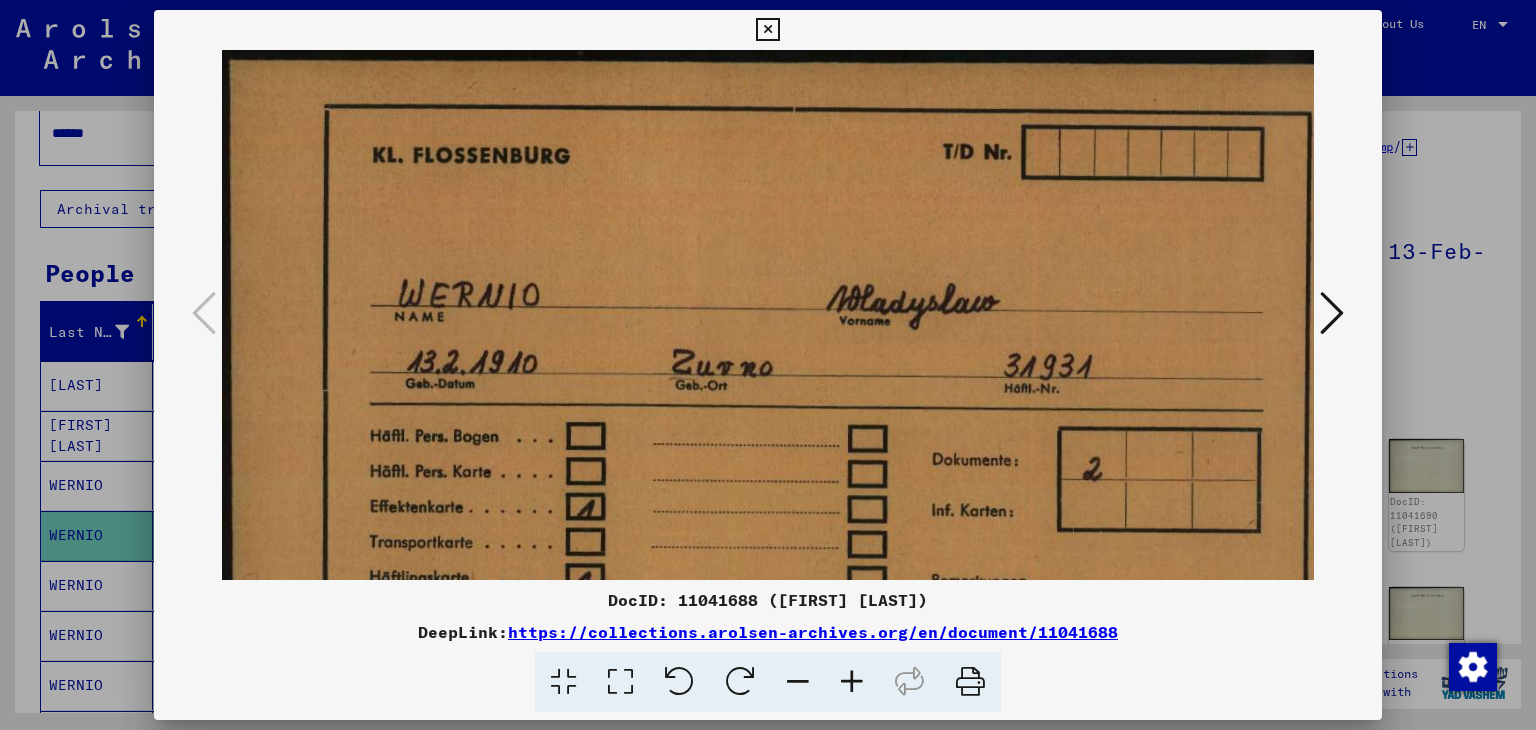 click at bounding box center [767, 30] 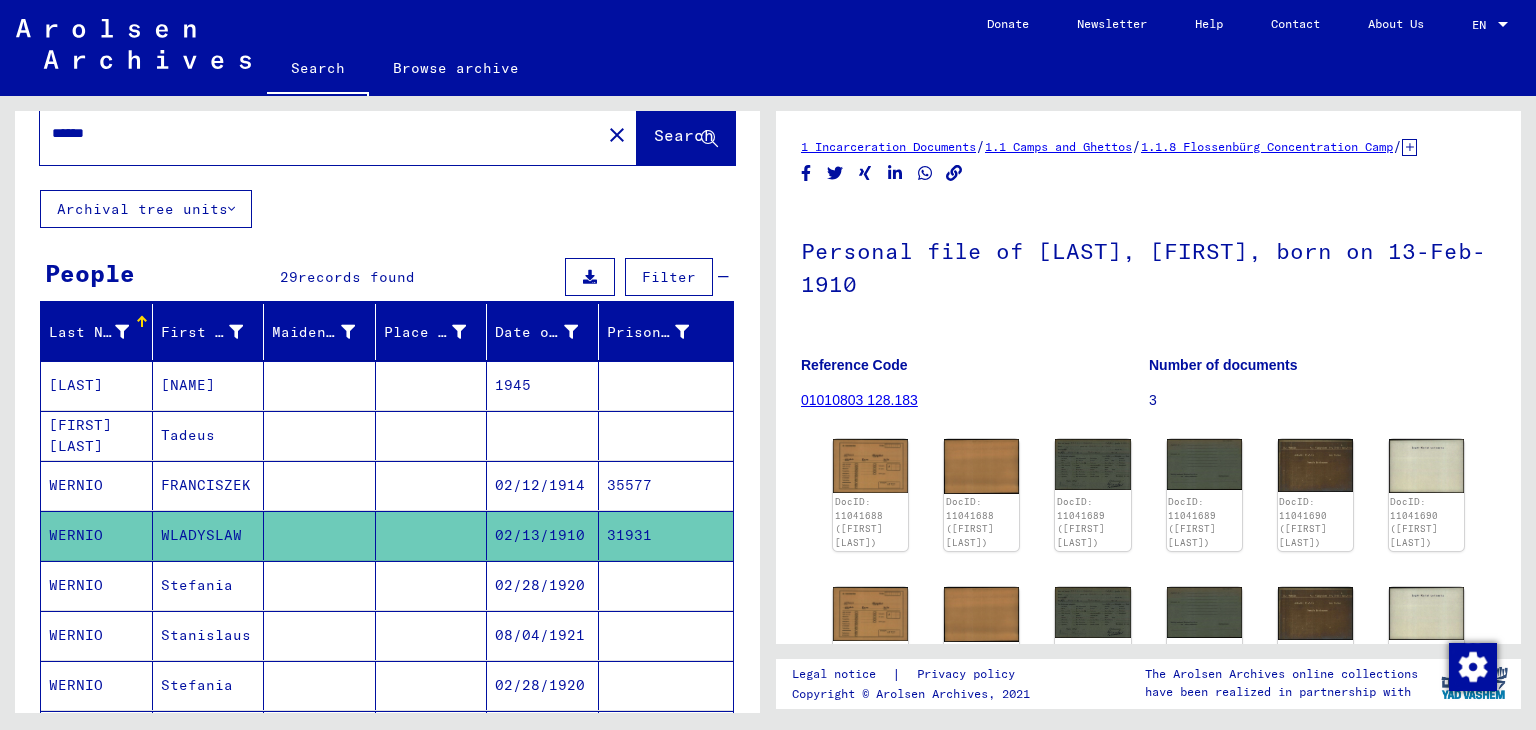 click on "Stefania" at bounding box center [209, 635] 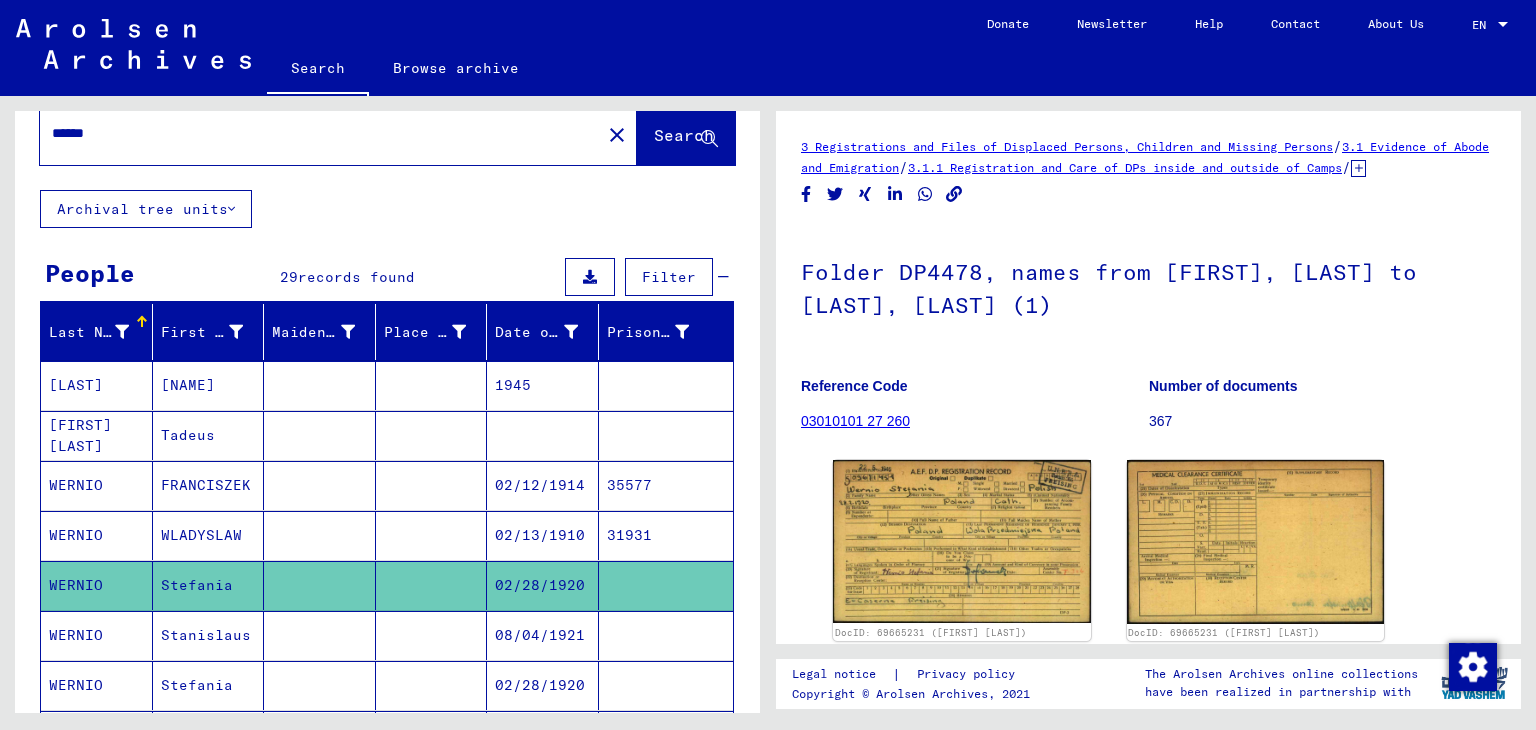 scroll, scrollTop: 0, scrollLeft: 0, axis: both 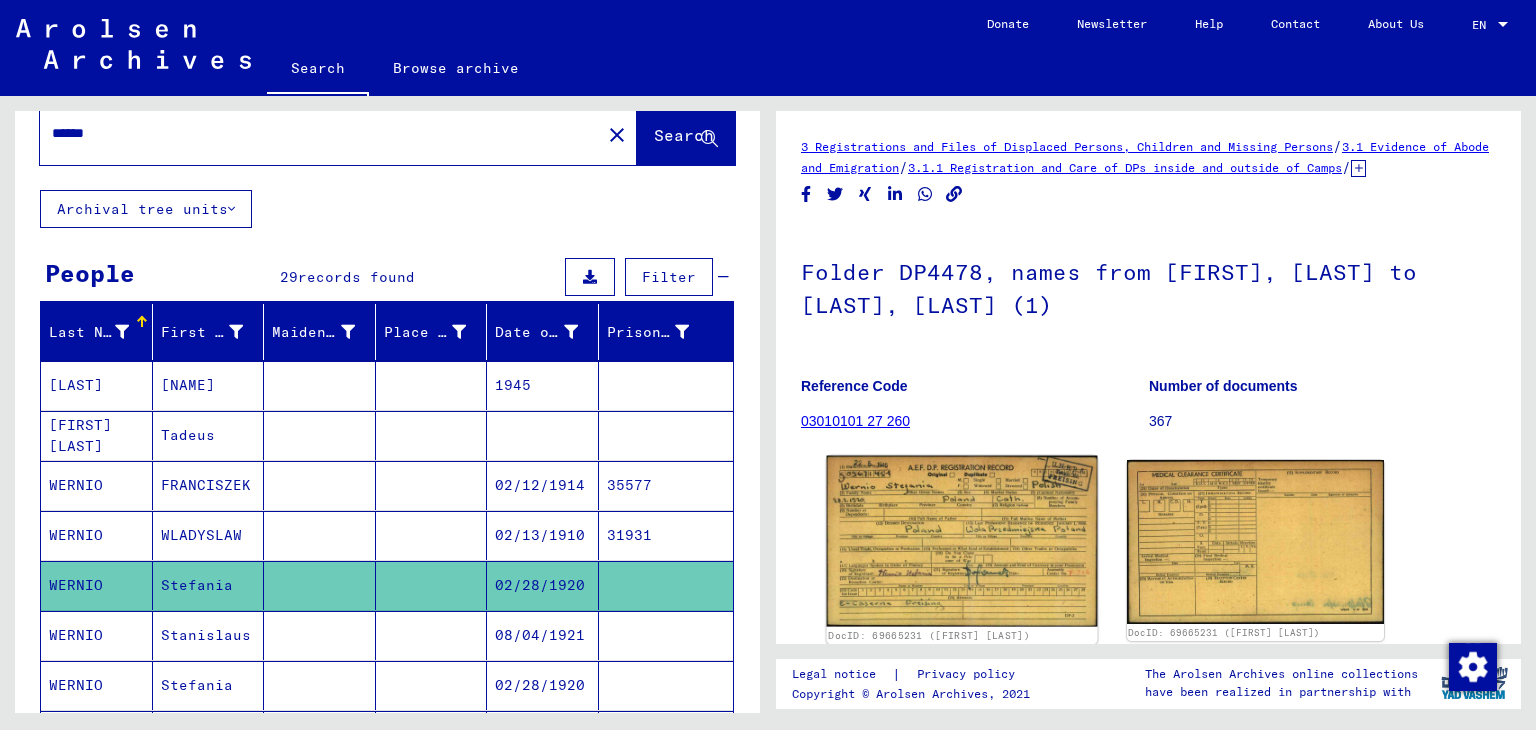 click 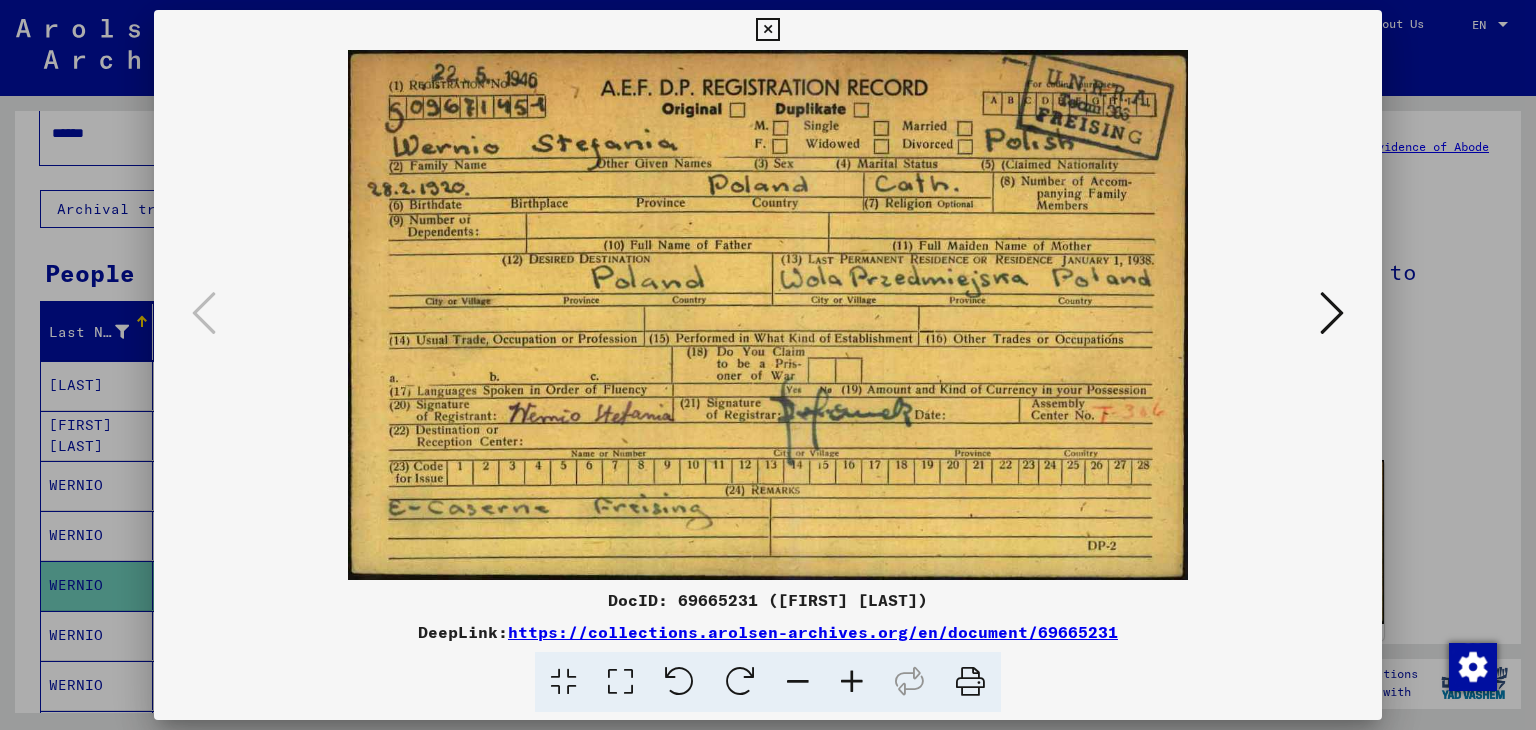 type 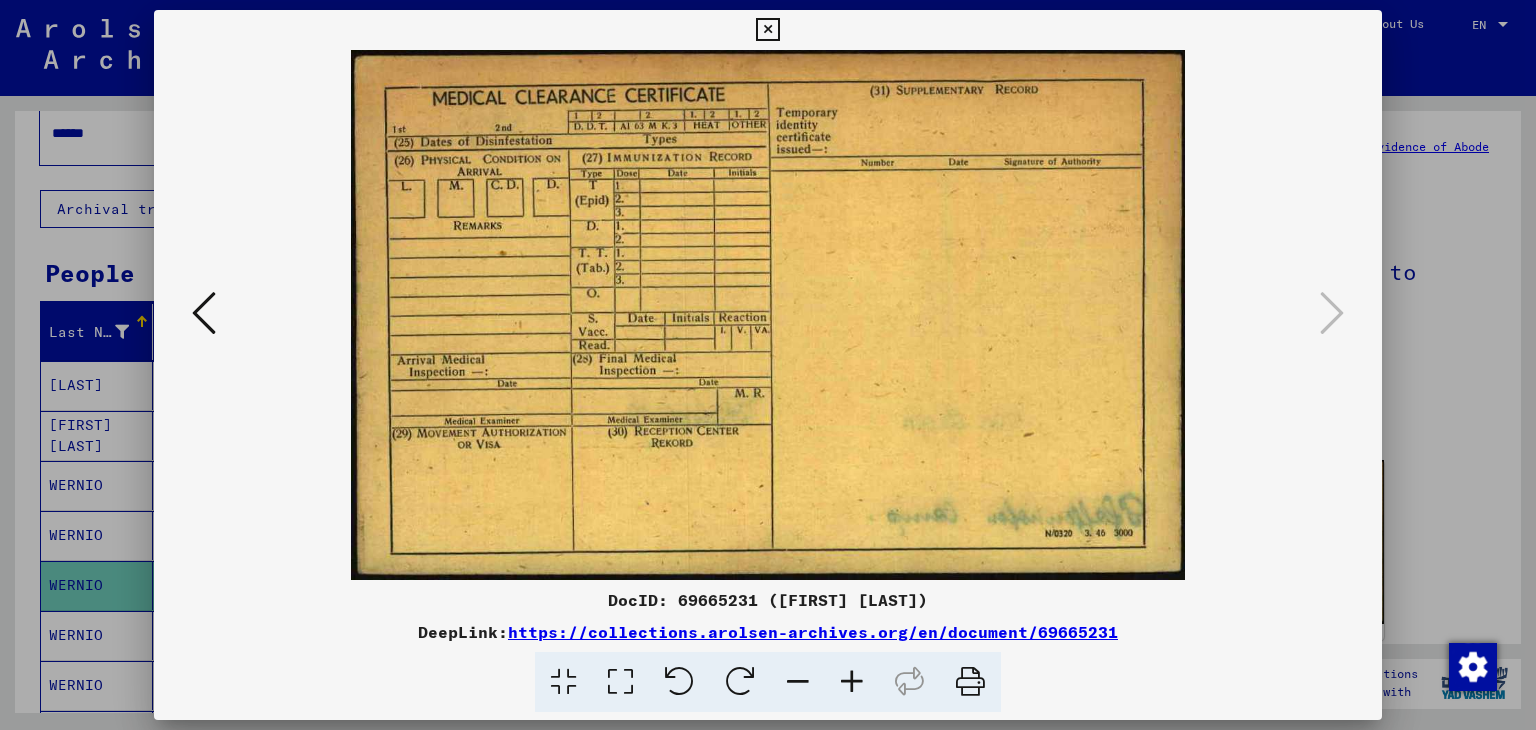click at bounding box center [204, 313] 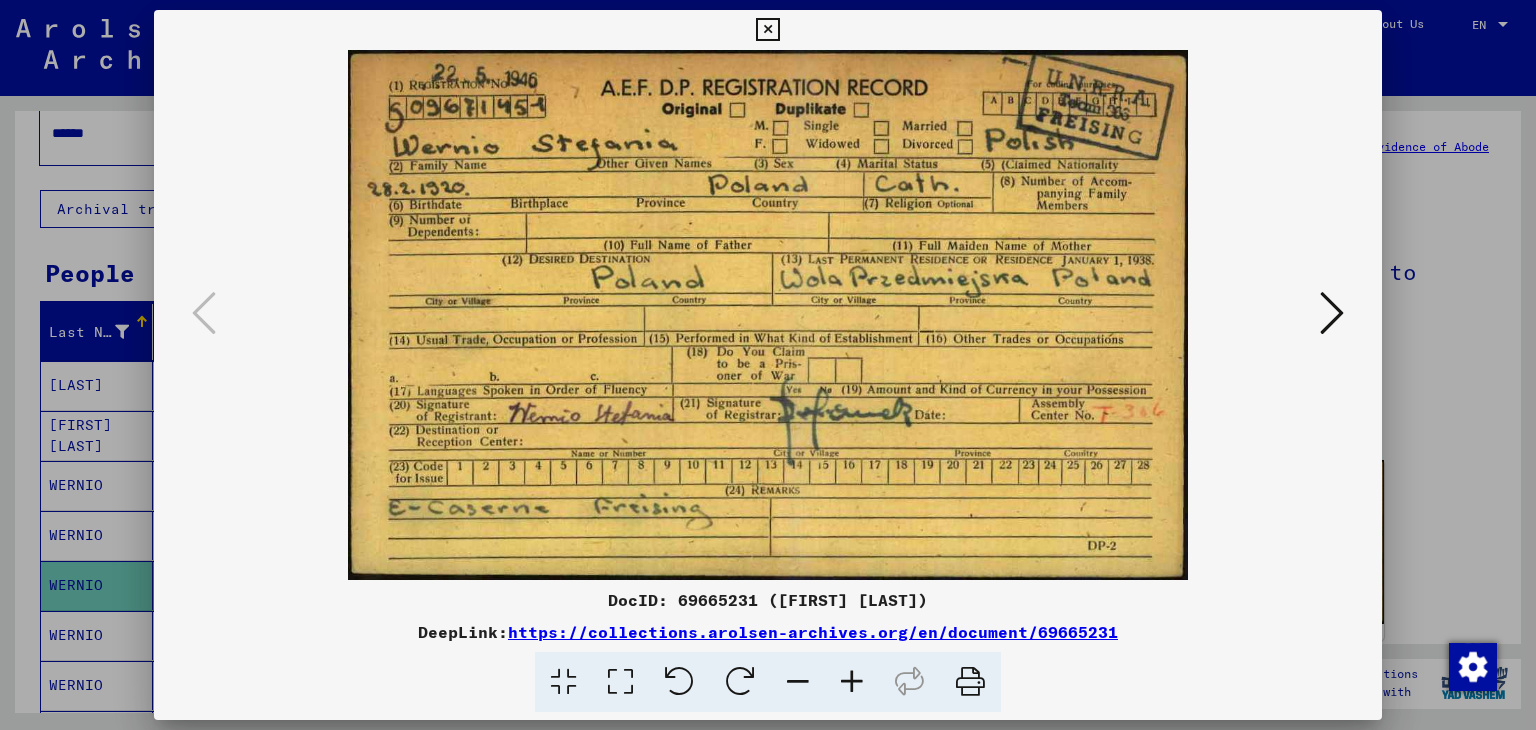 click at bounding box center [767, 30] 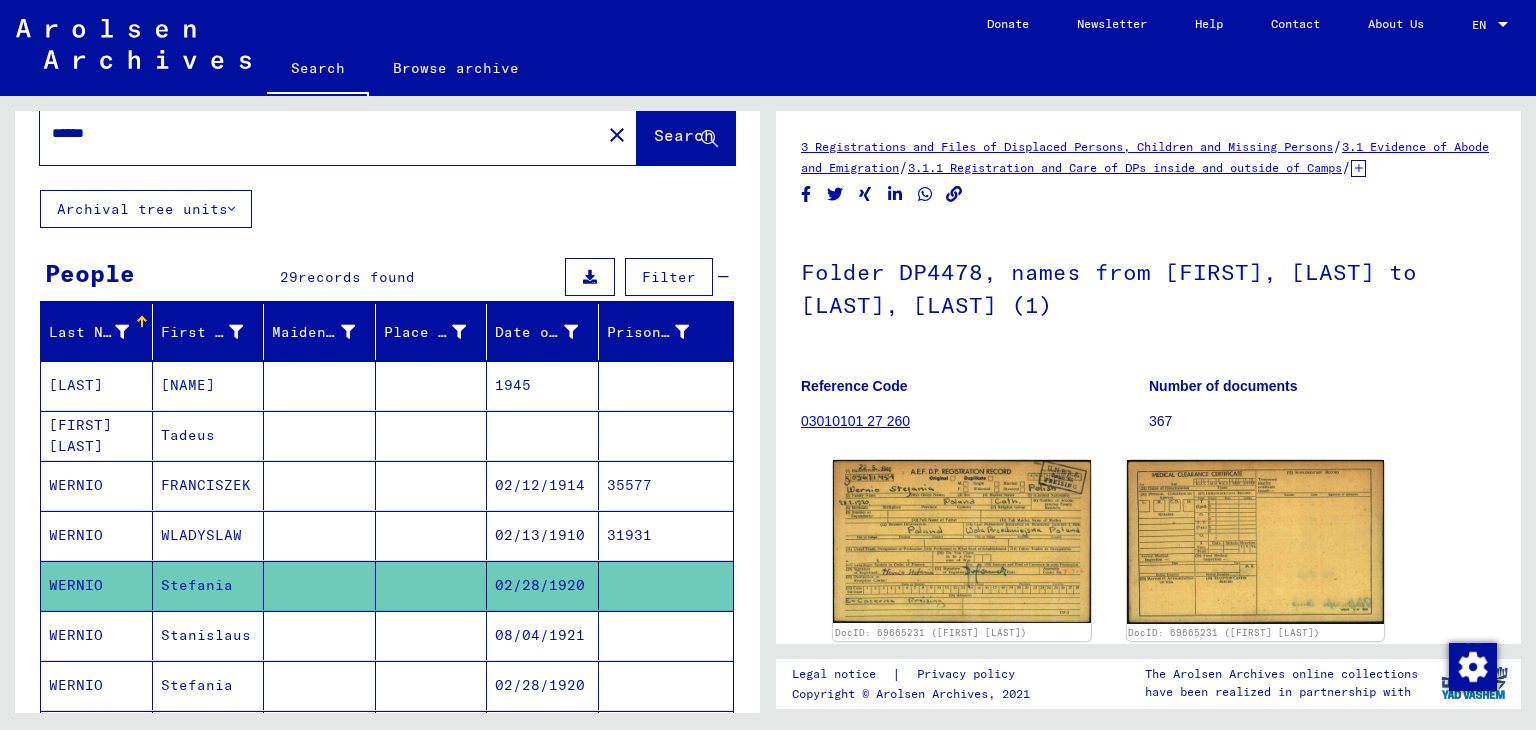 click on "Stanislaus" at bounding box center [209, 685] 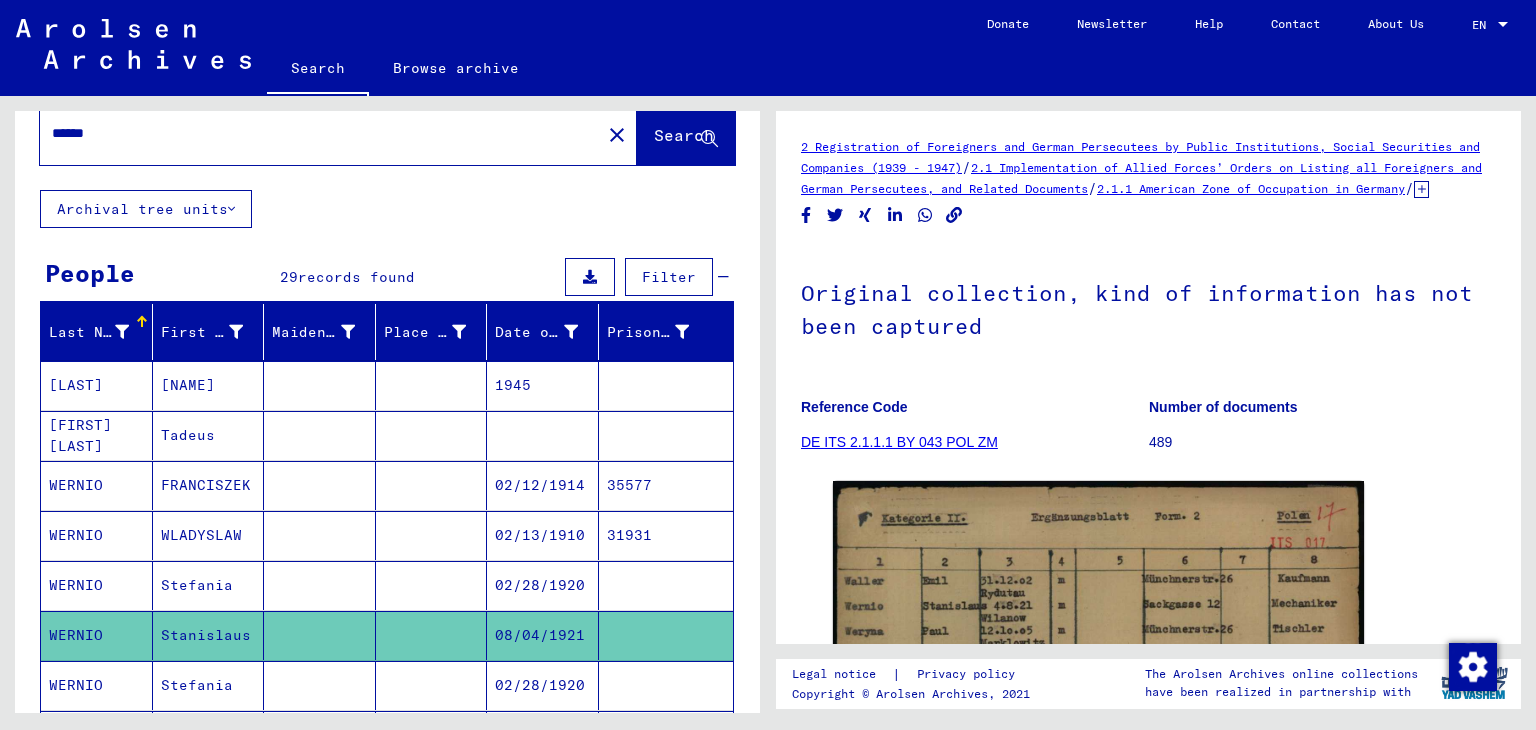 scroll, scrollTop: 0, scrollLeft: 0, axis: both 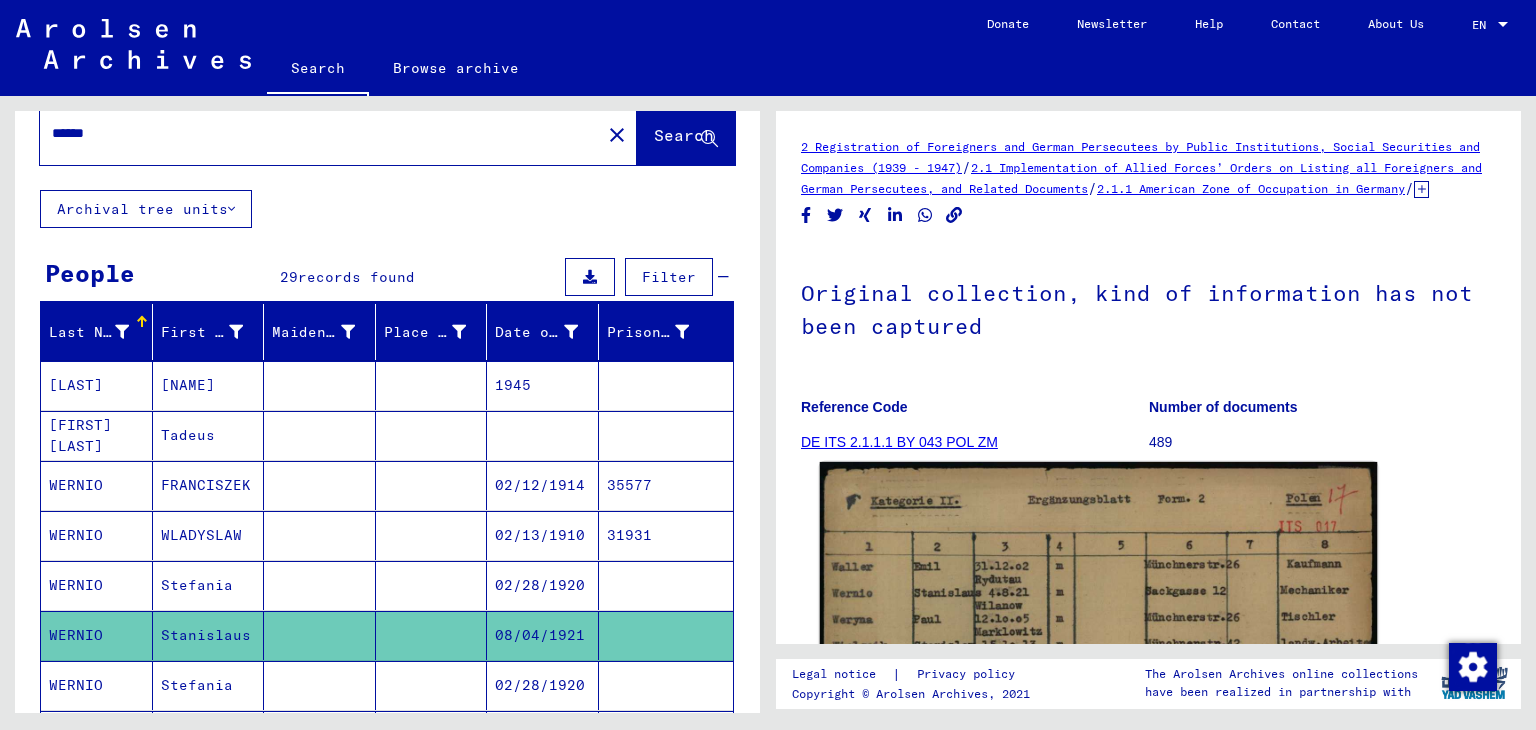 click 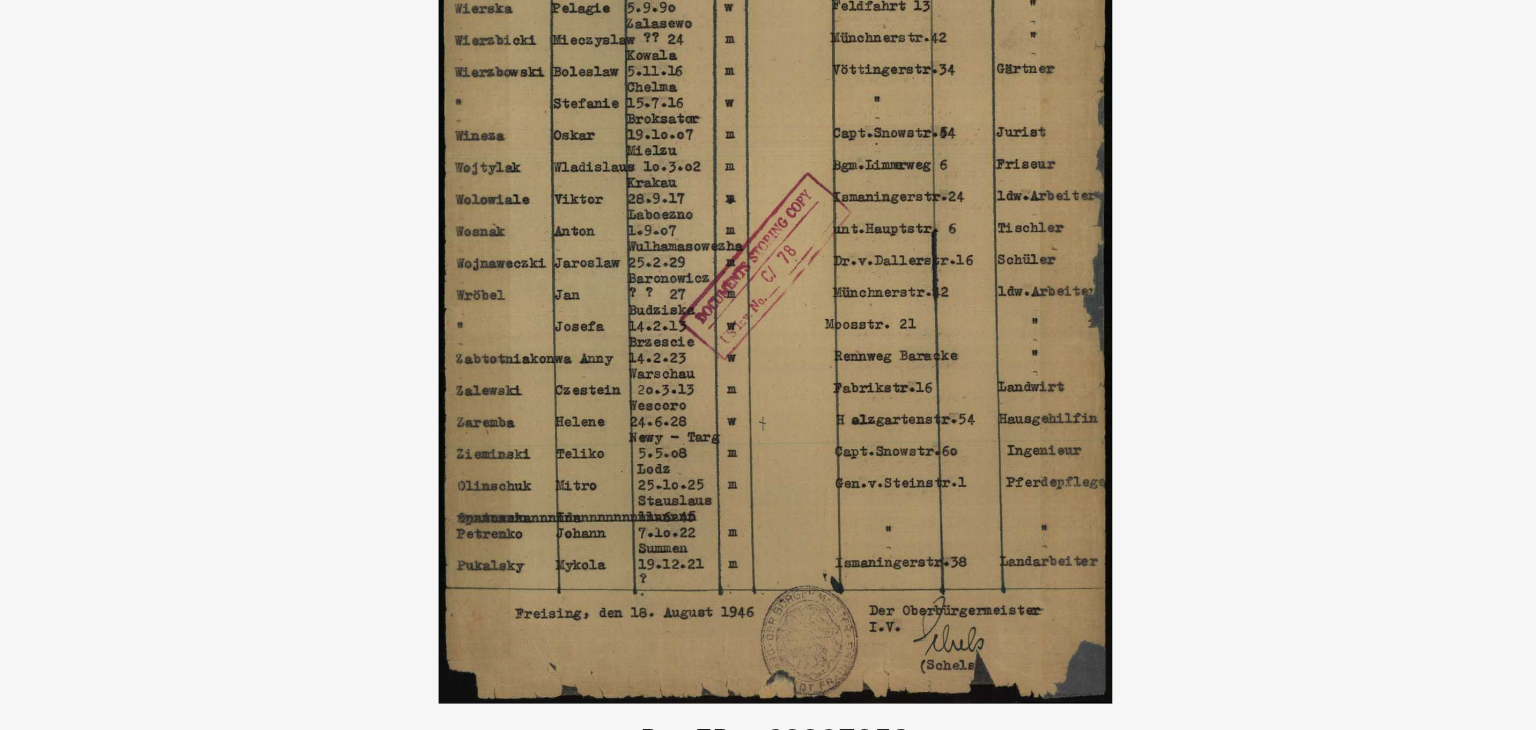 drag, startPoint x: 675, startPoint y: 271, endPoint x: 684, endPoint y: 369, distance: 98.4124 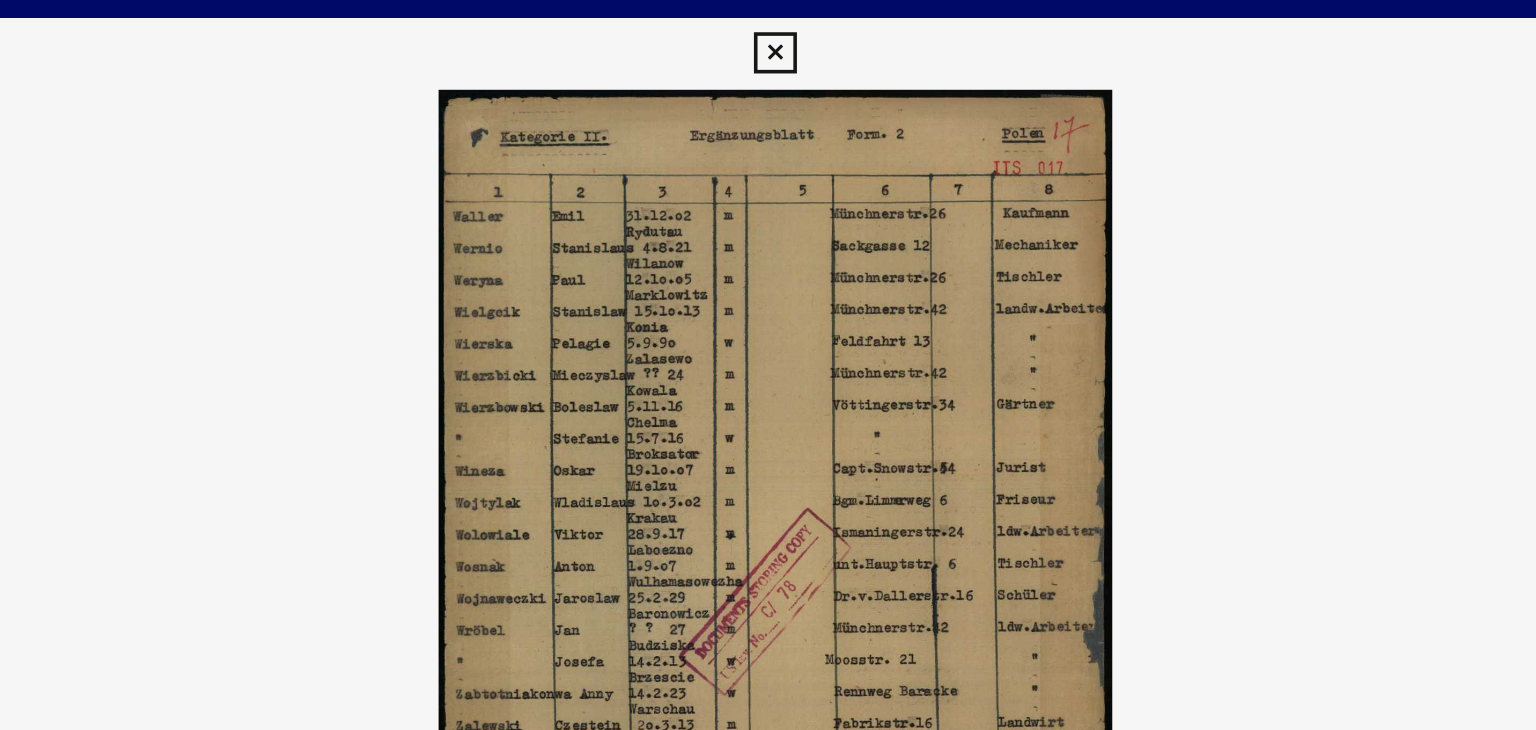 click at bounding box center [767, 30] 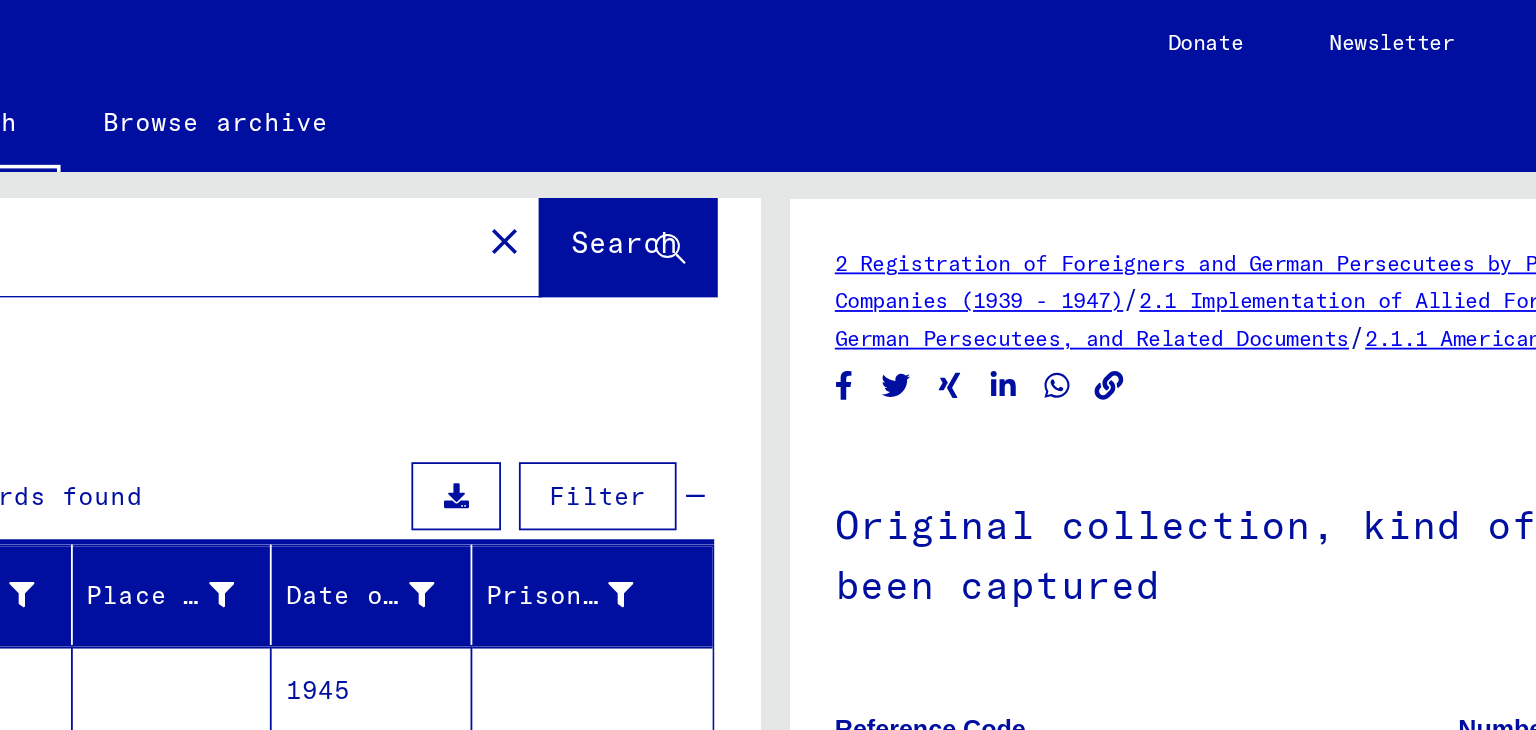 click on "2 Registration of Foreigners and German Persecutees by Public Institutions, Social Securities and Companies (1939 - 1947)   /   2.1 Implementation of Allied Forces’ Orders on Listing all Foreigners and German Persecutees, and Related Documents   /   2.1.1 American Zone of Occupation in Germany   /   2.1.1.1 Lists of all persons of United Nations and other foreigners, German Jews and stateless persons; American Zone; [STATE], [STATE] (1)   /   2.1.1.1 BY Documentation from [STATE]   /   2.1.1.1 BY 043 Documents from the rural district [CITY] (SK)   /   2.1.1.1 BY 043 POL Nationality/origin of person listed : Polish   /   2.1.1.1 BY 043 POL 0 Information of various kind   /  Original collection, kind of information has not been captured Reference Code DE ITS 2.1.1.1 BY 043 POL ZM Number of documents 489 DocID: 69907258 See comments created before January 2022 Legal notice  |  Privacy policy Copyright © Arolsen Archives, 2021 The Arolsen Archives online collections have been realized in partnership with" 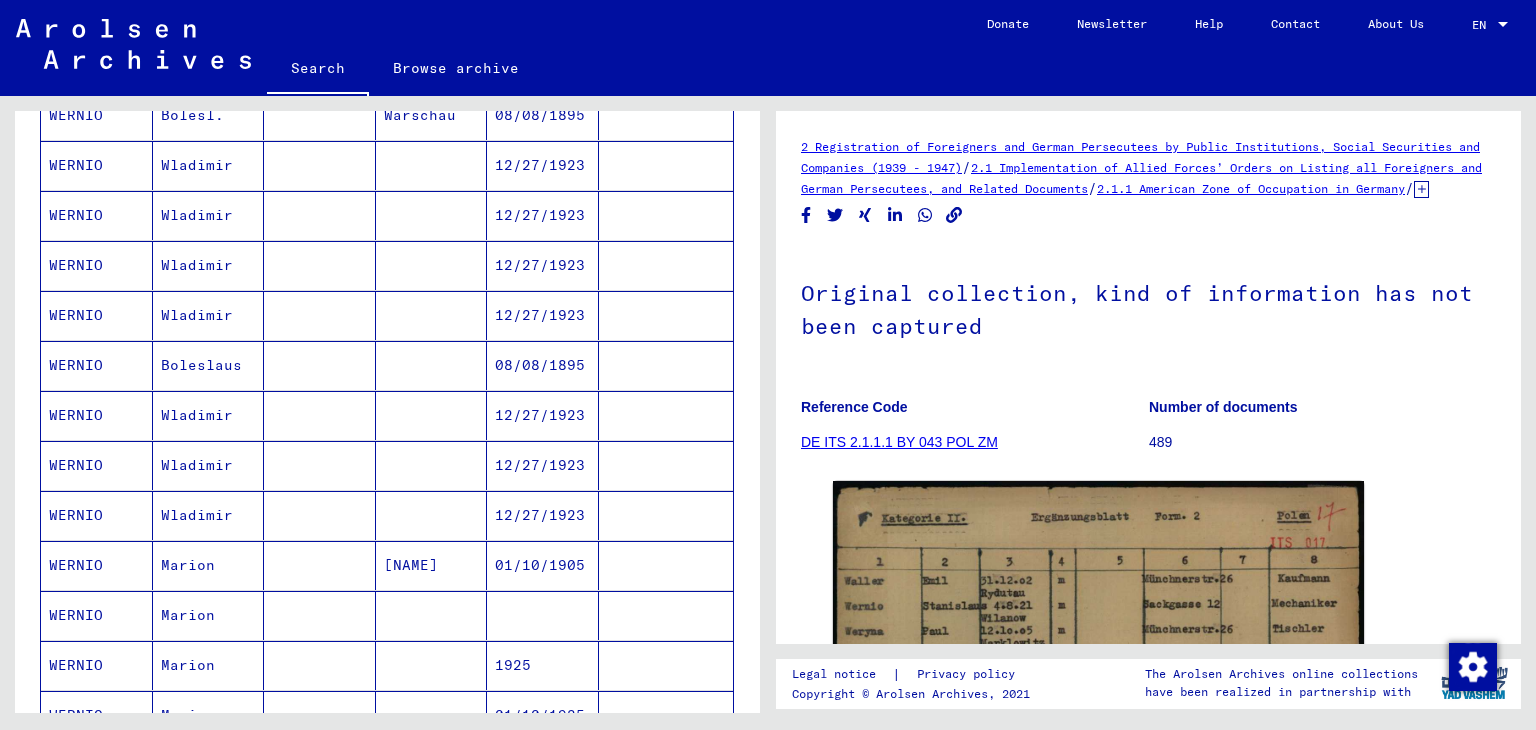 scroll, scrollTop: 773, scrollLeft: 0, axis: vertical 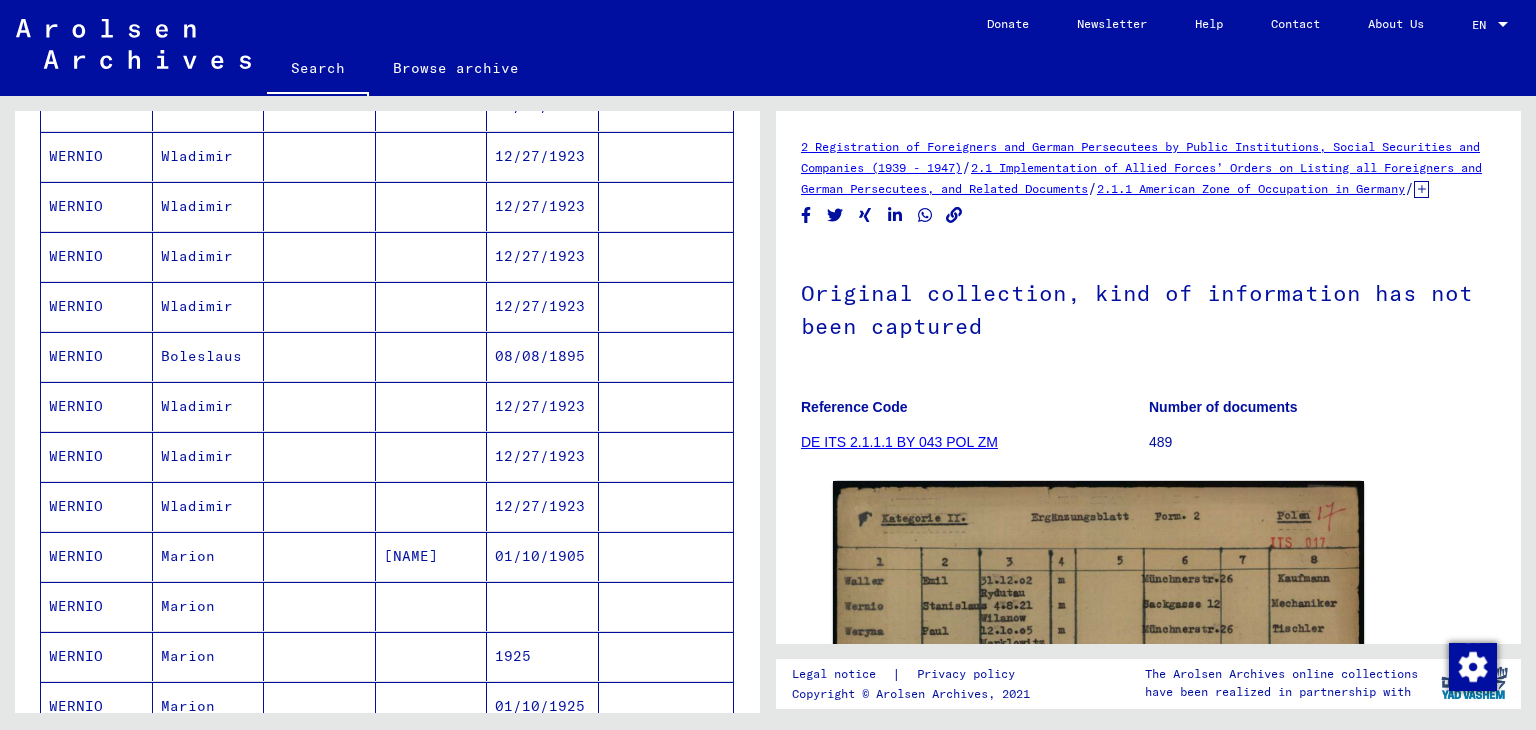click on "08/08/1895" at bounding box center (543, 406) 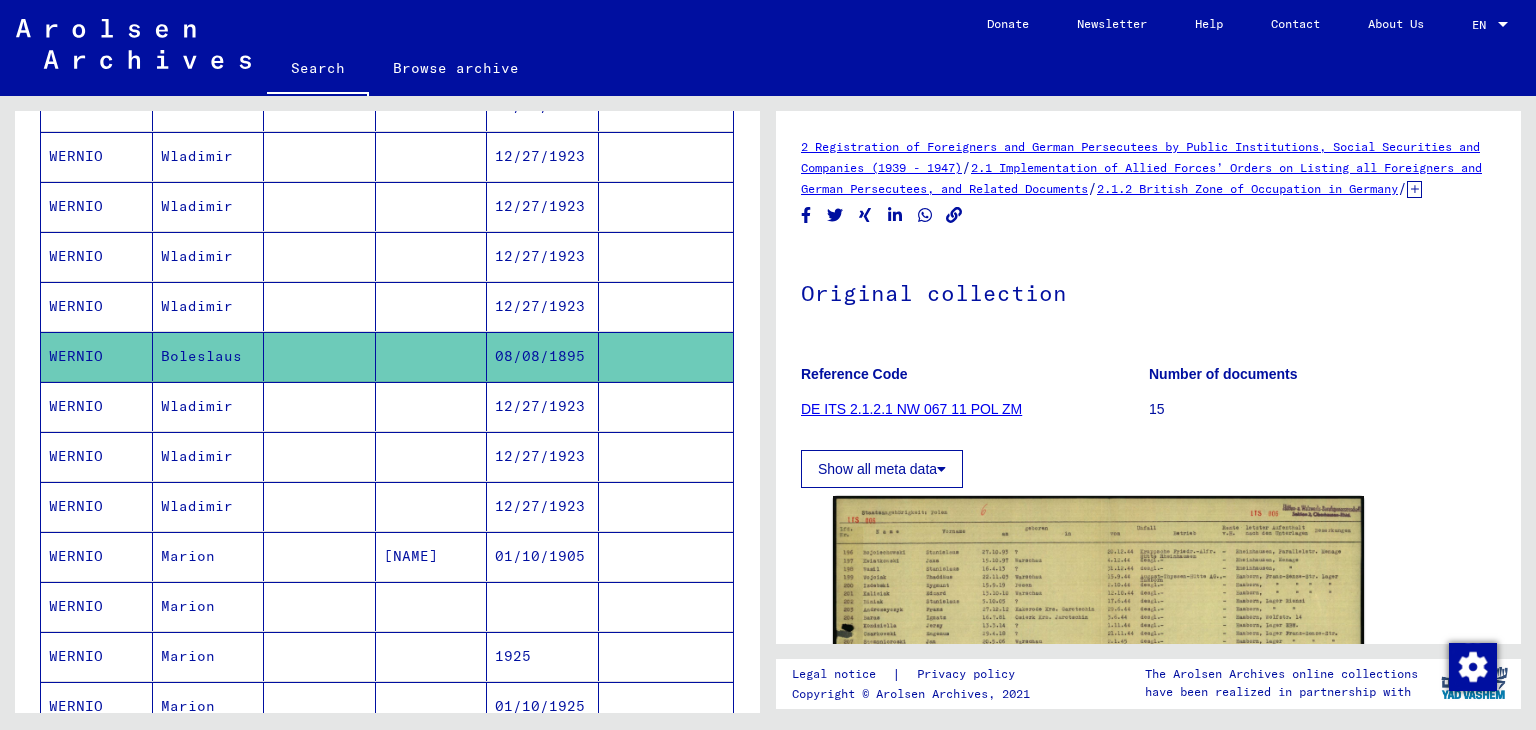 scroll, scrollTop: 0, scrollLeft: 0, axis: both 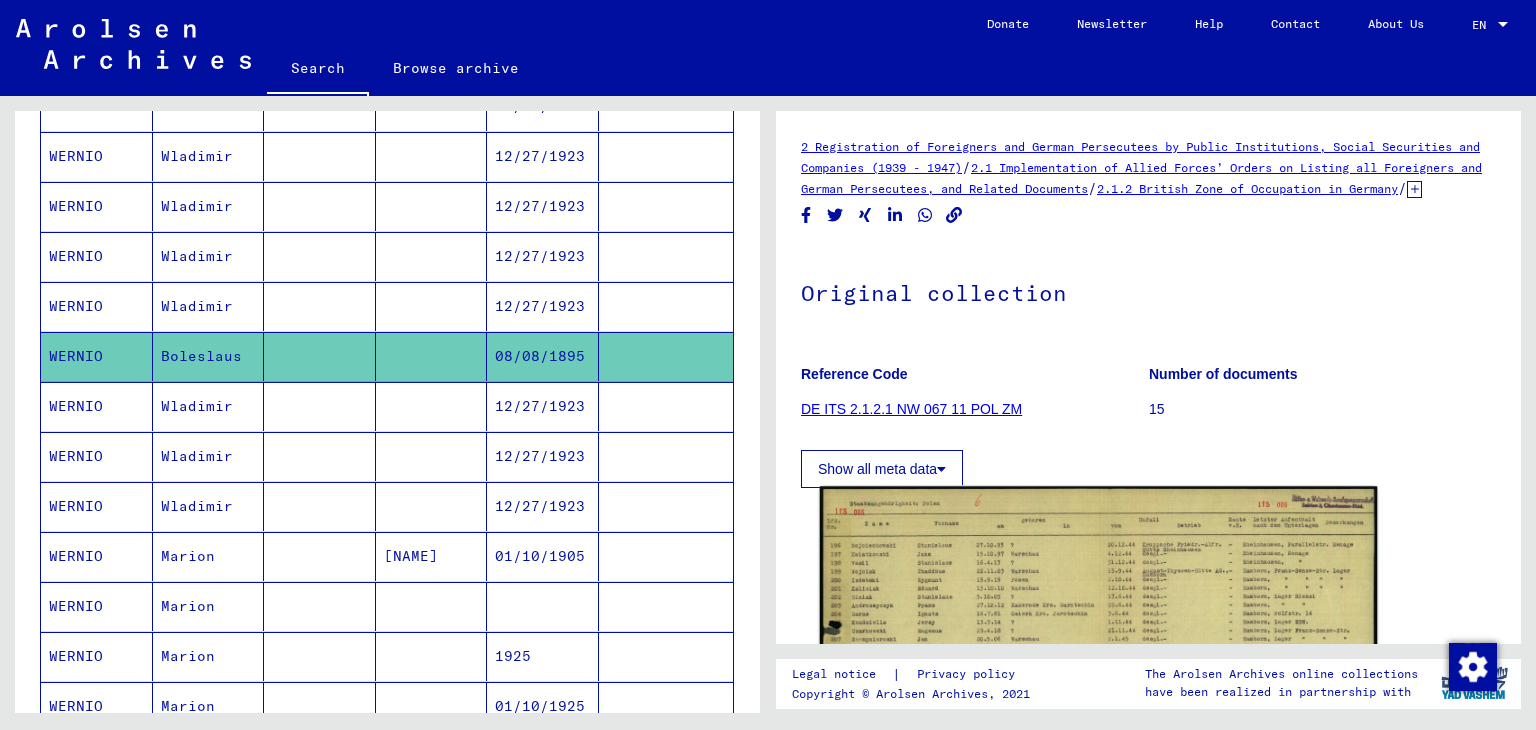 click 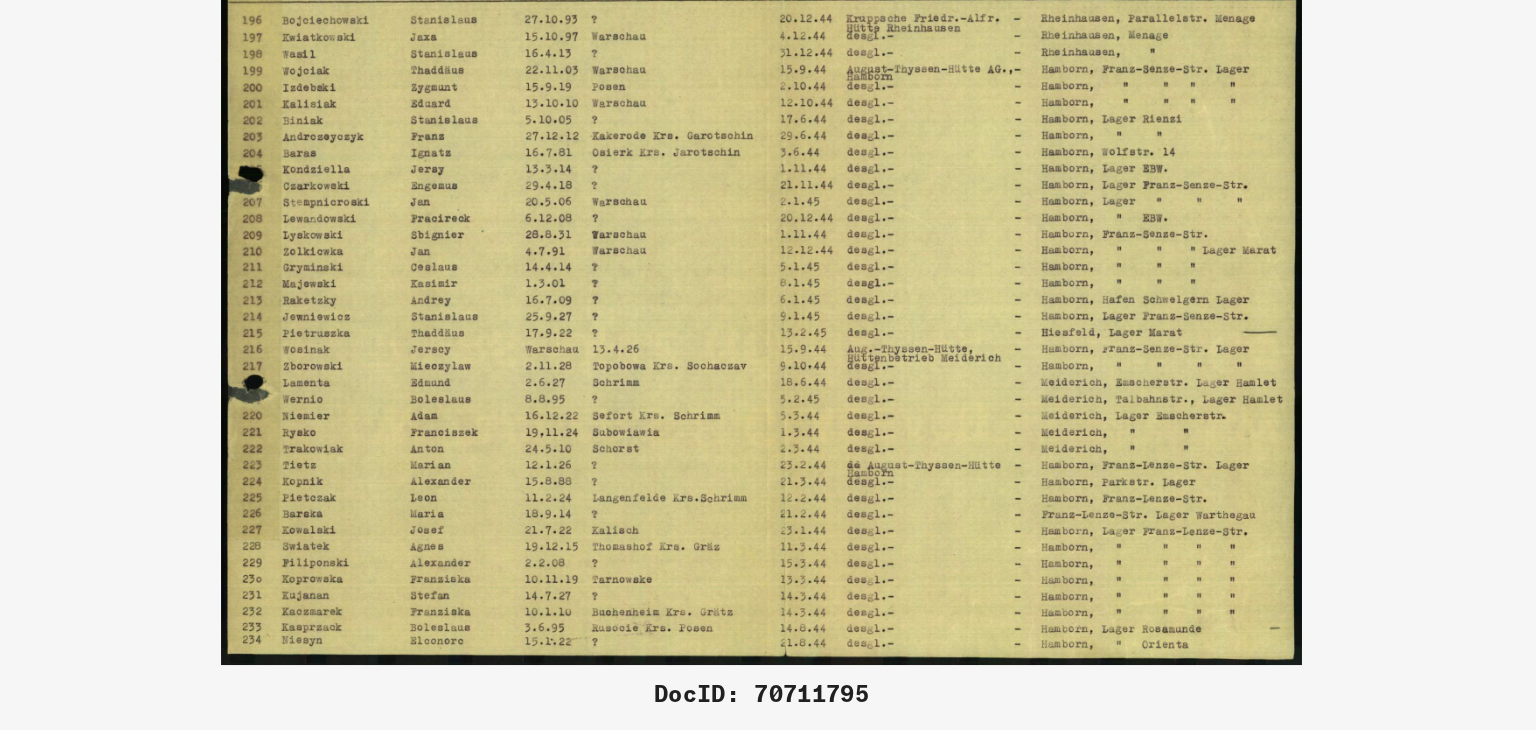 drag, startPoint x: 802, startPoint y: 287, endPoint x: 796, endPoint y: 346, distance: 59.3043 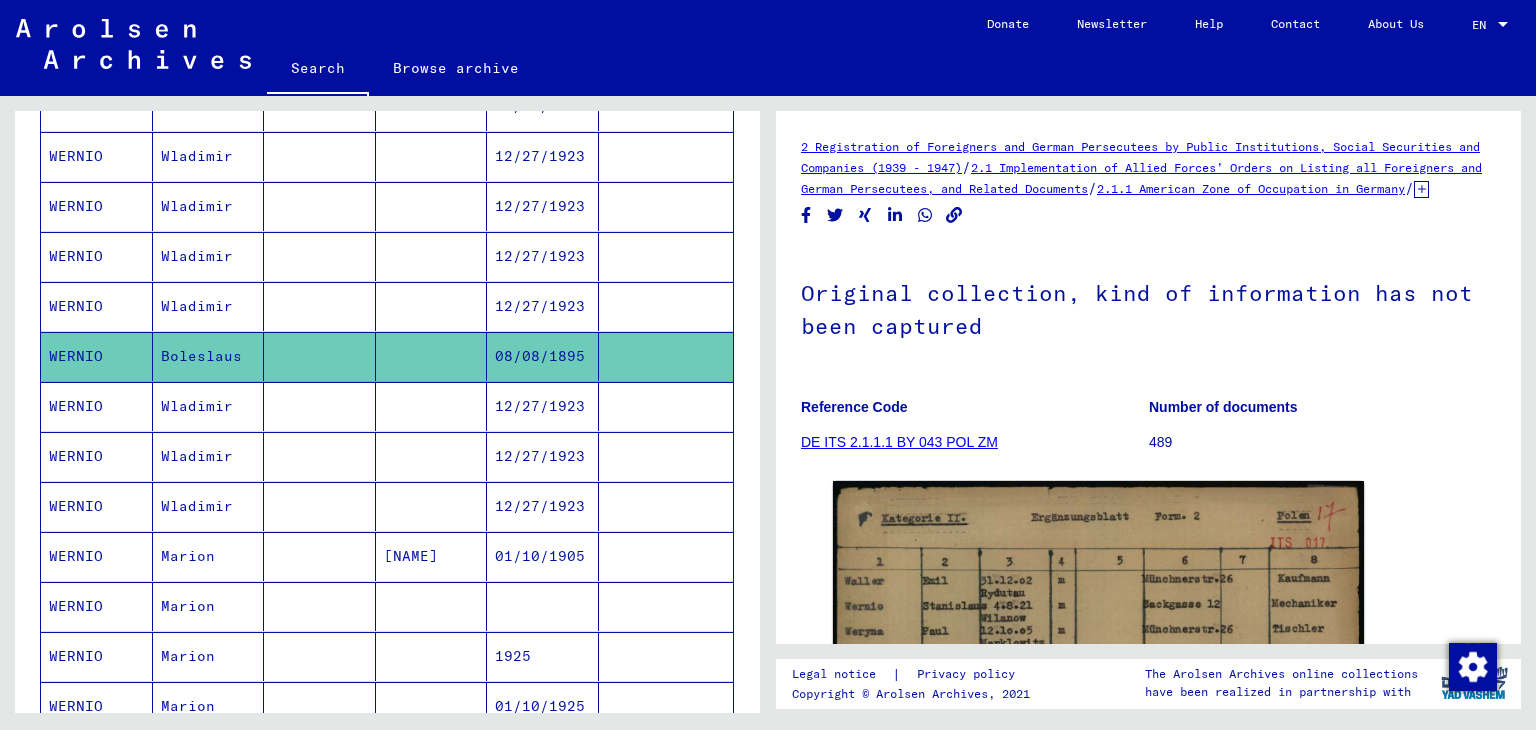 scroll, scrollTop: 0, scrollLeft: 0, axis: both 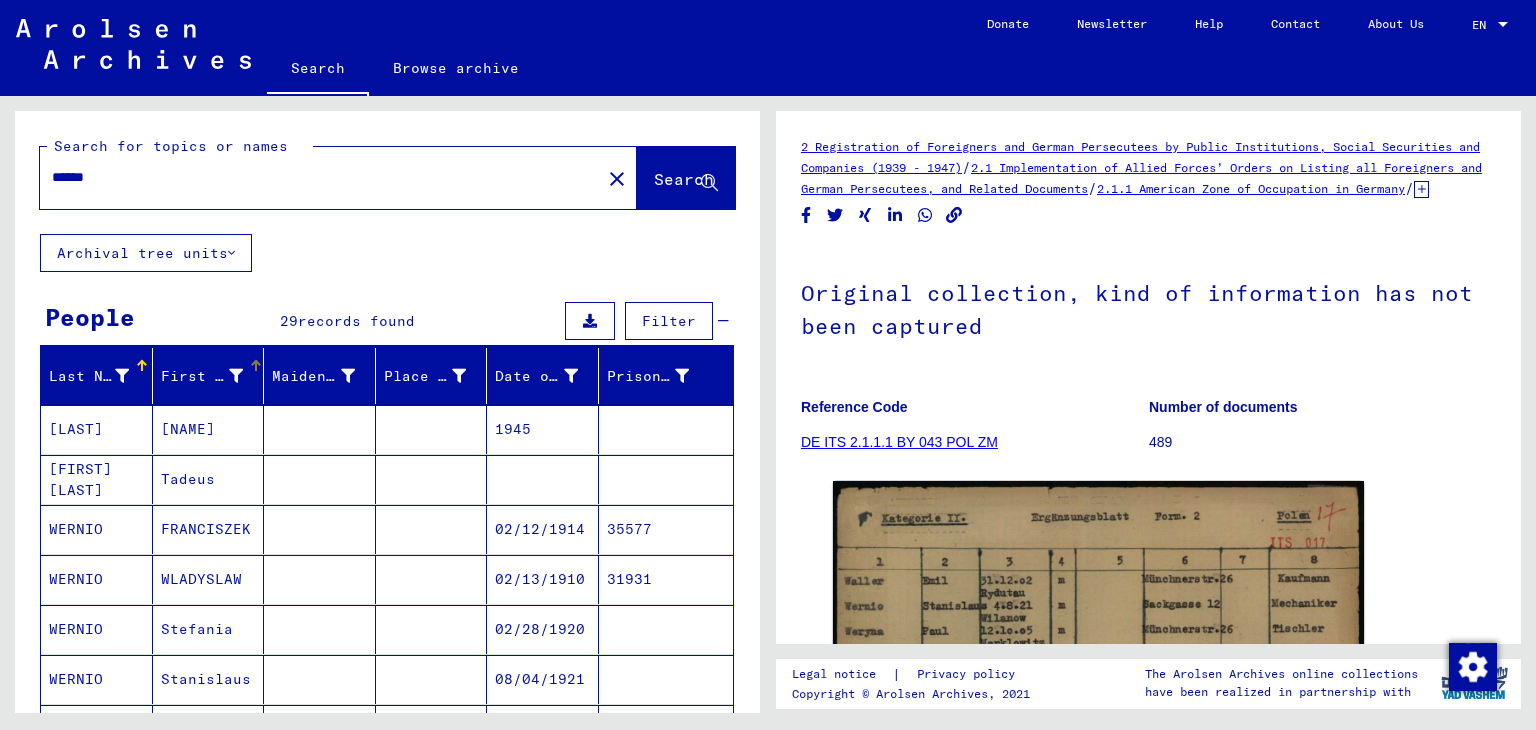 click on "First Name" at bounding box center [202, 376] 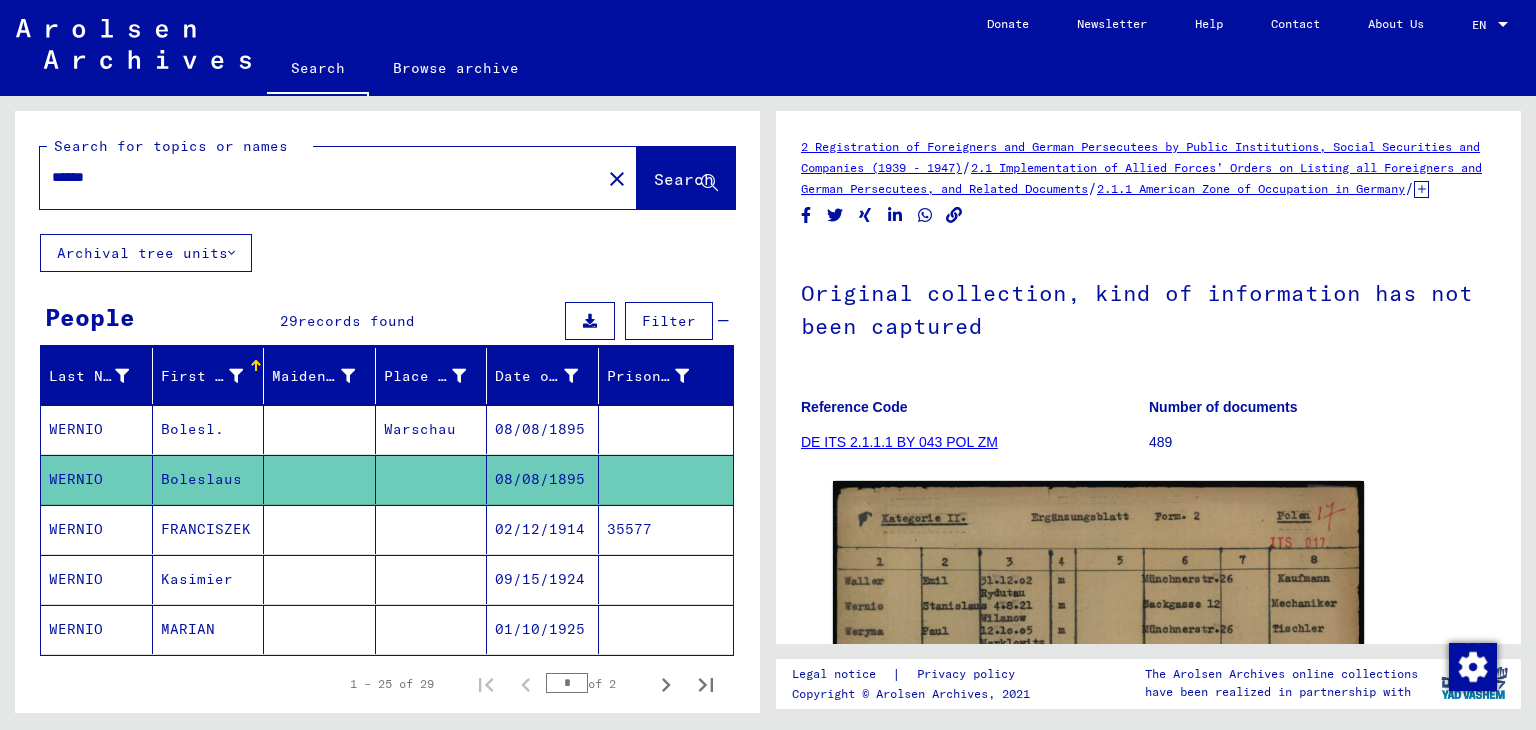 click on "MARIAN" 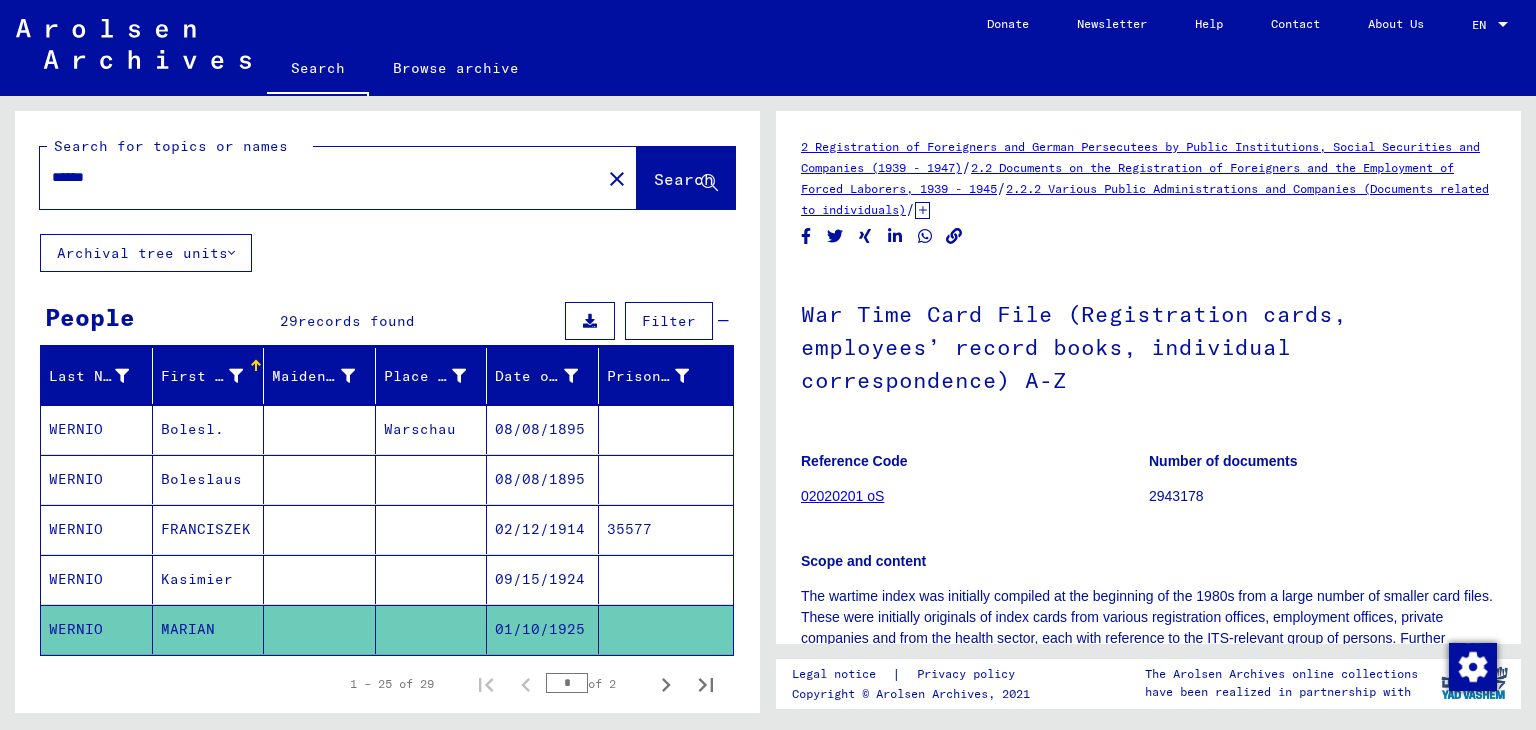 scroll, scrollTop: 0, scrollLeft: 0, axis: both 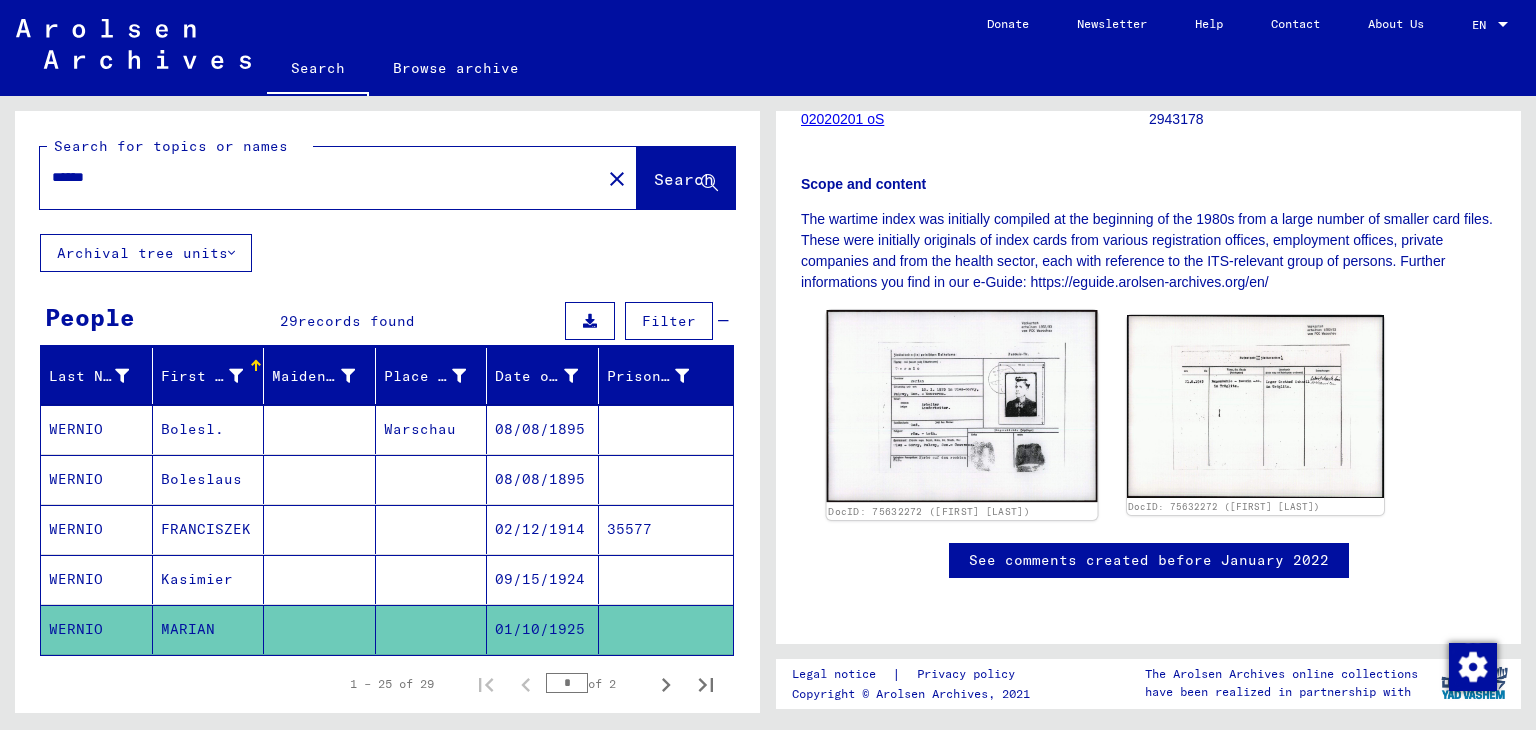 click 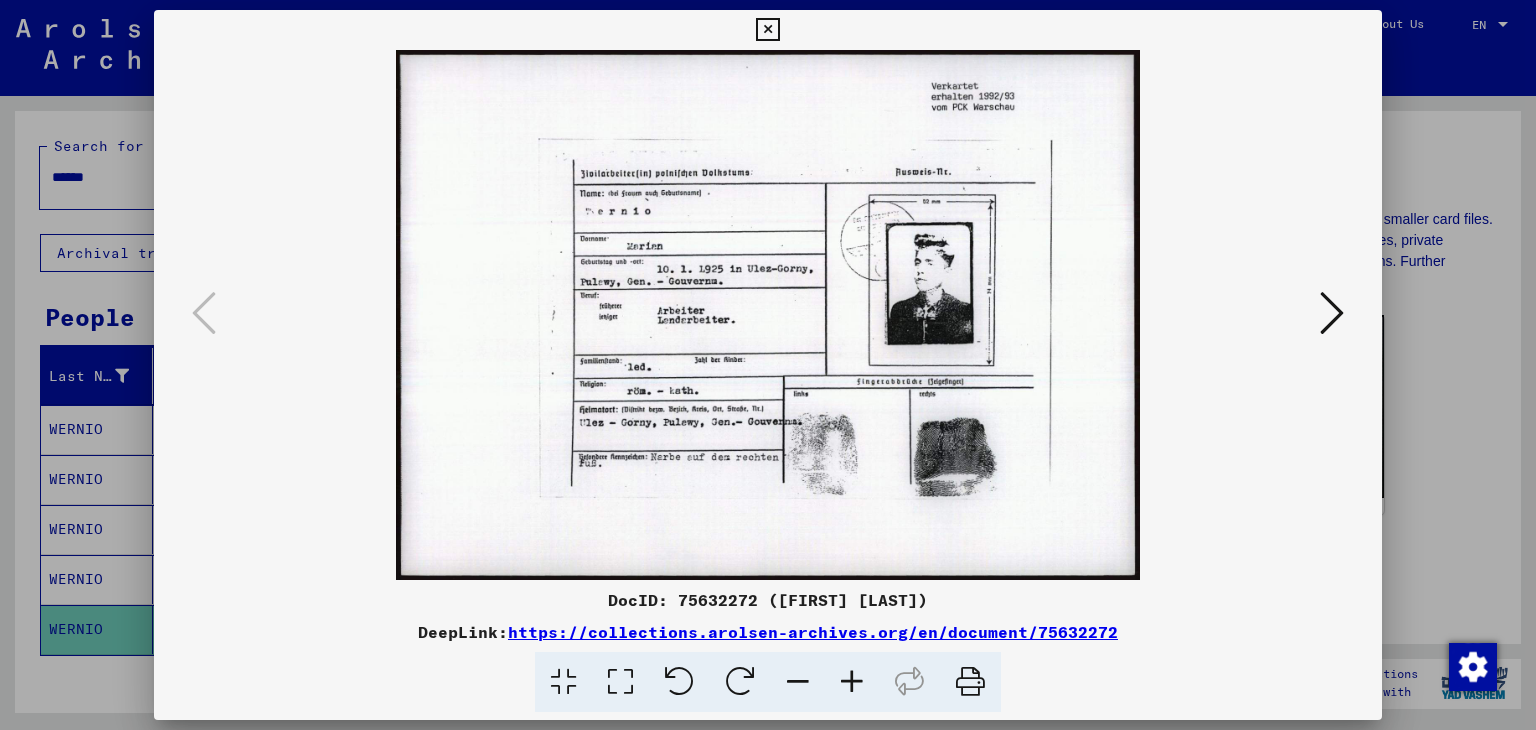 click at bounding box center [767, 30] 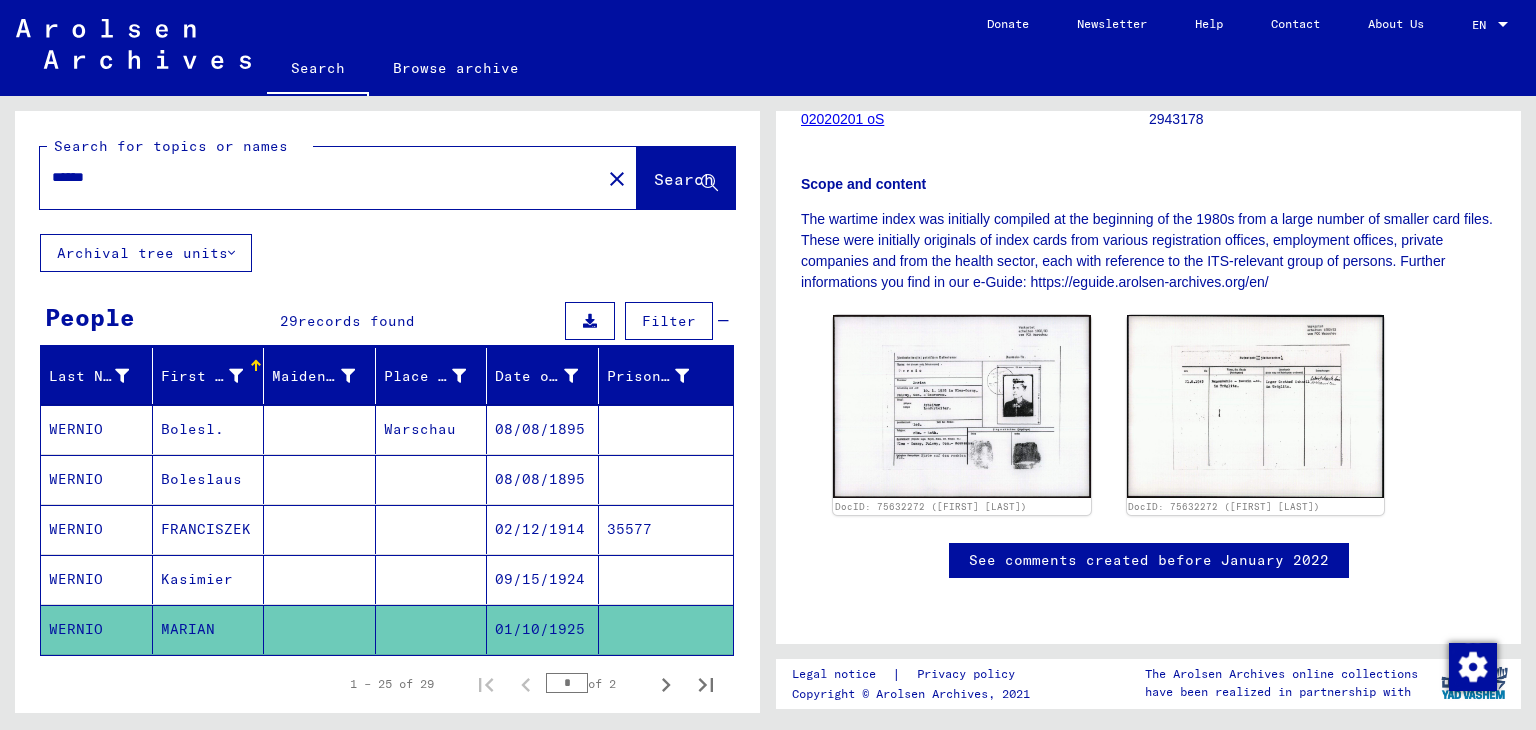 click on "08/08/1895" at bounding box center (543, 479) 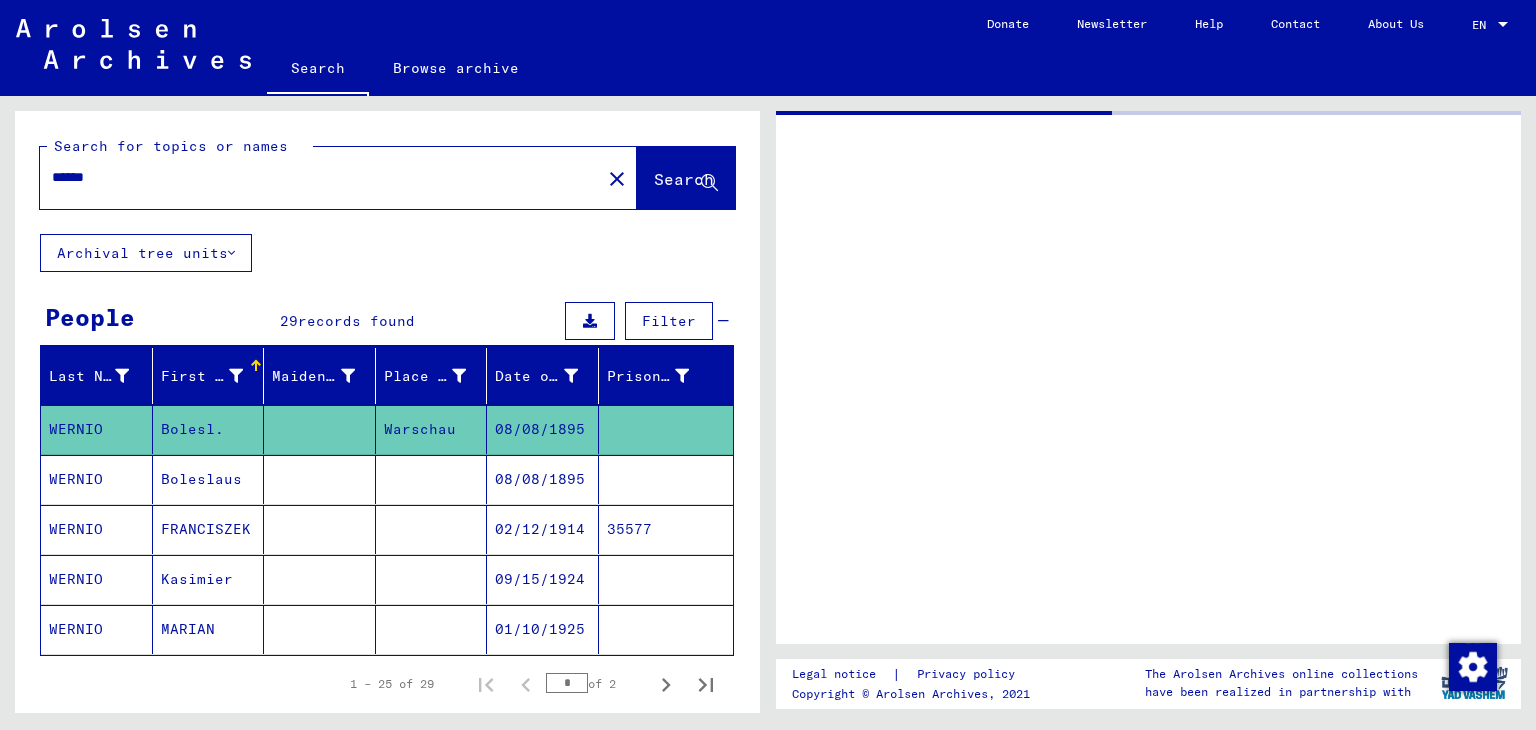 scroll, scrollTop: 0, scrollLeft: 0, axis: both 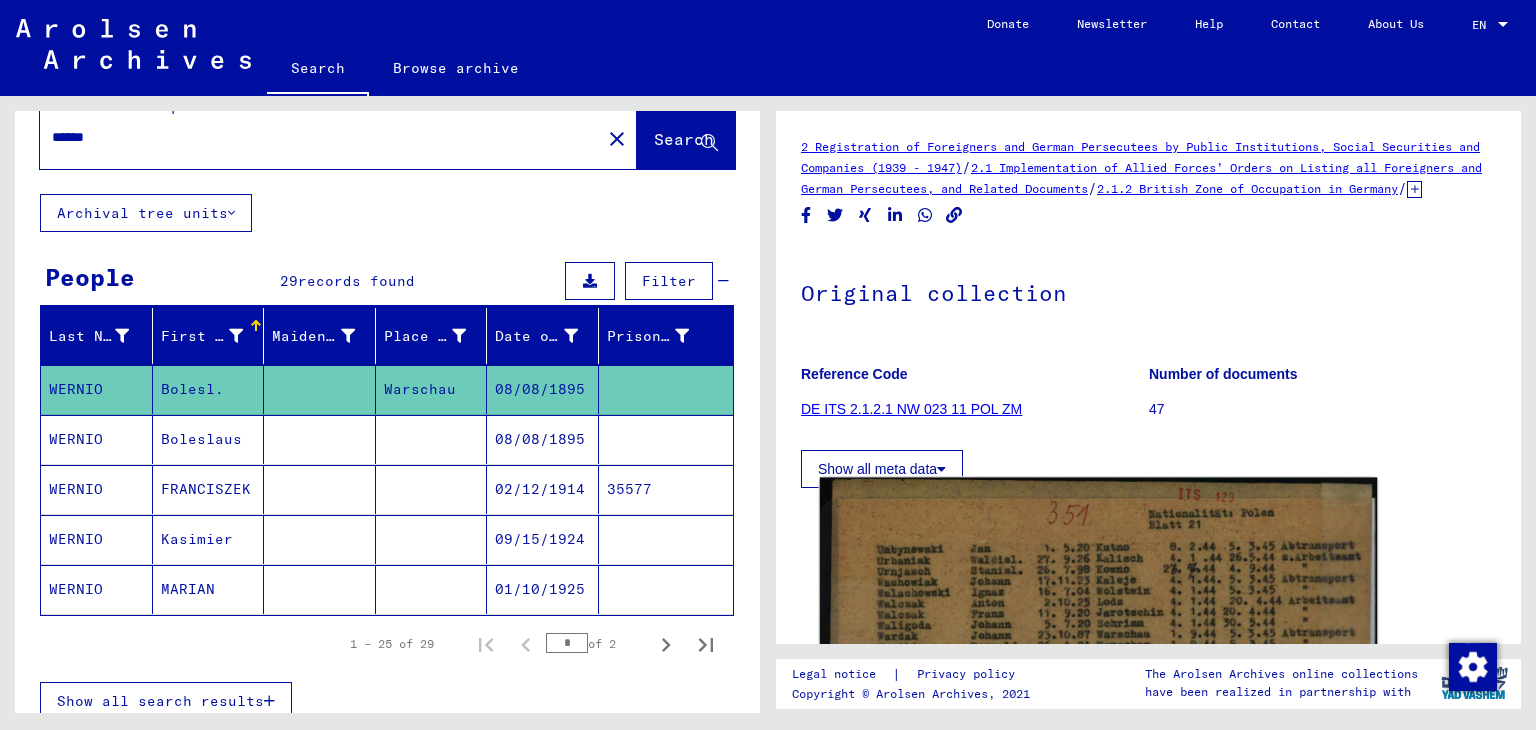 click 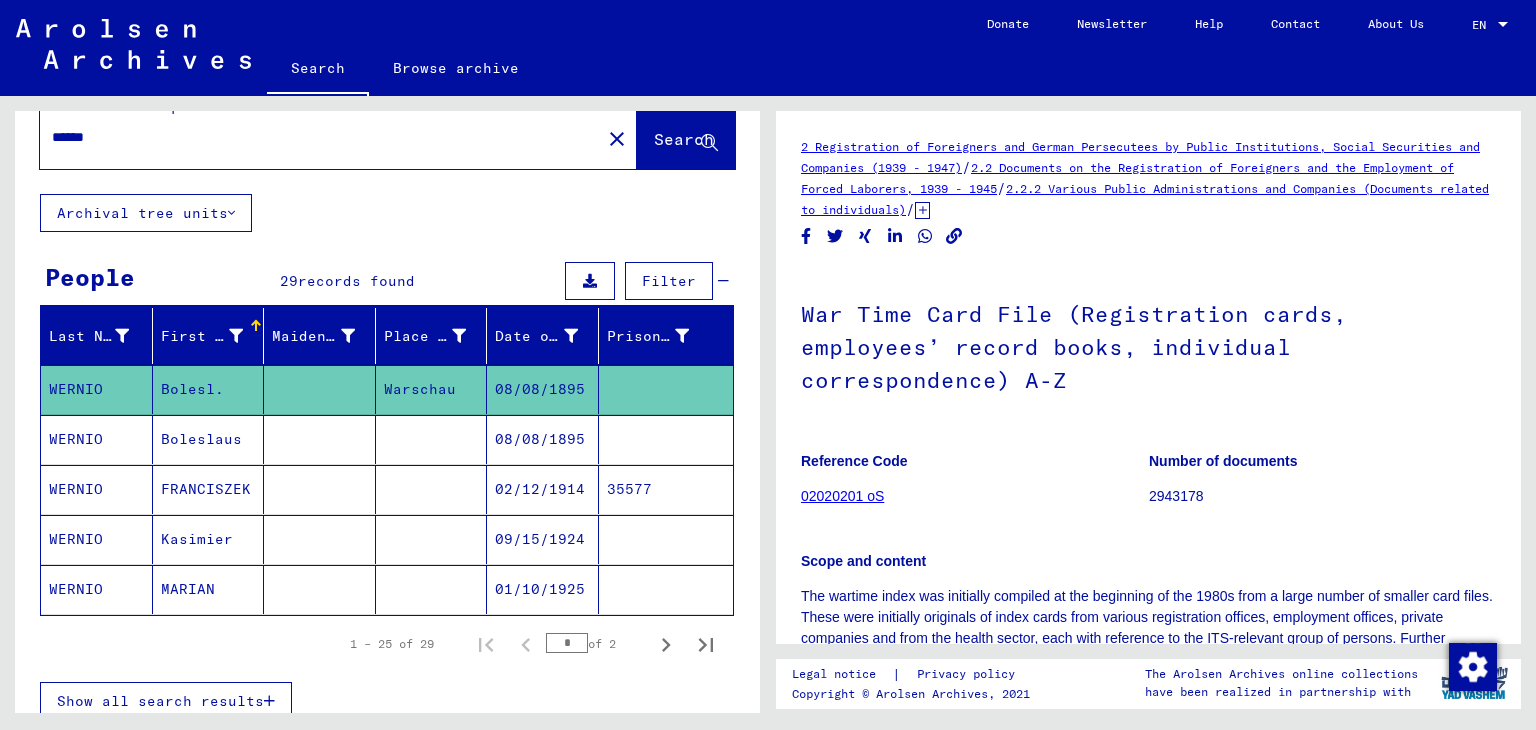 scroll, scrollTop: 0, scrollLeft: 0, axis: both 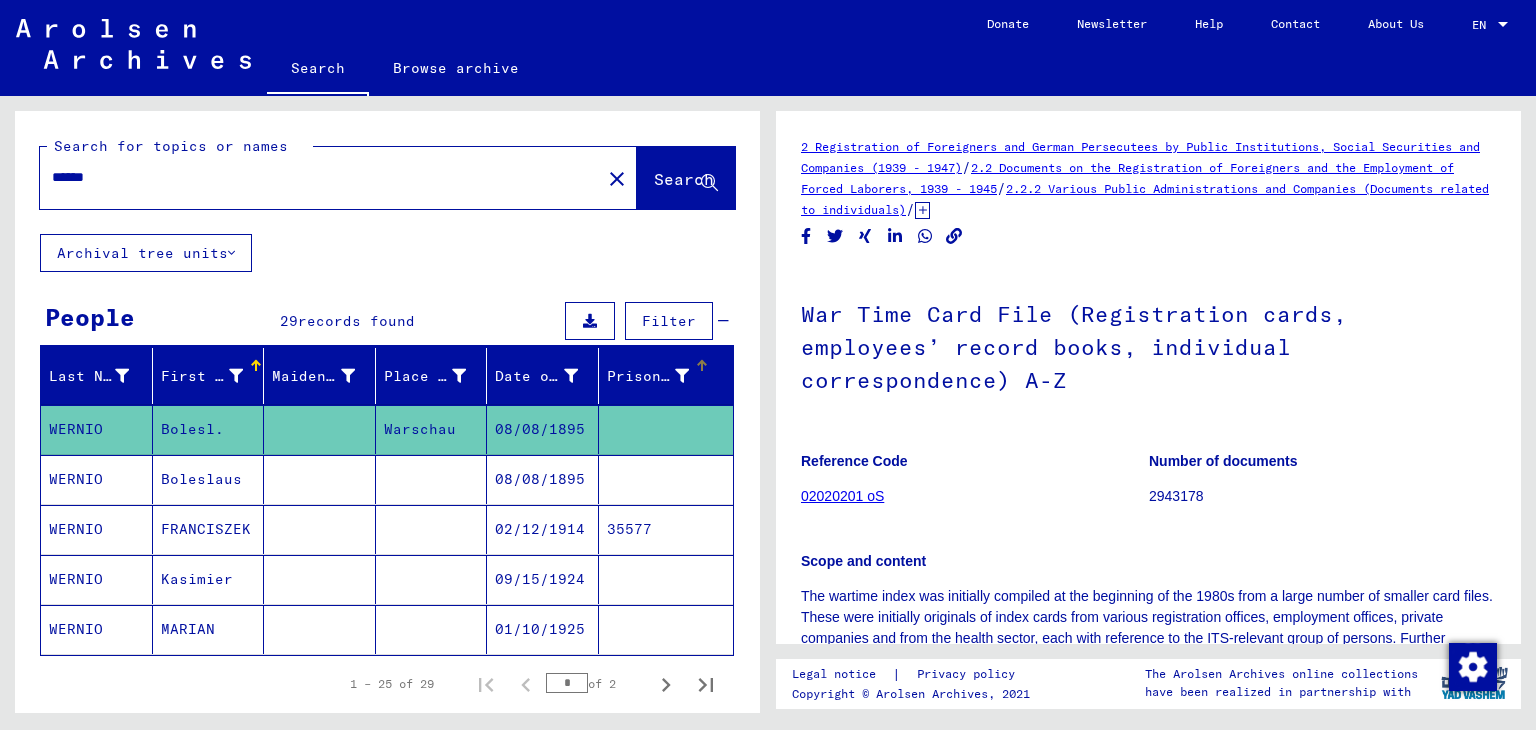 click on "Prisoner #" at bounding box center [648, 376] 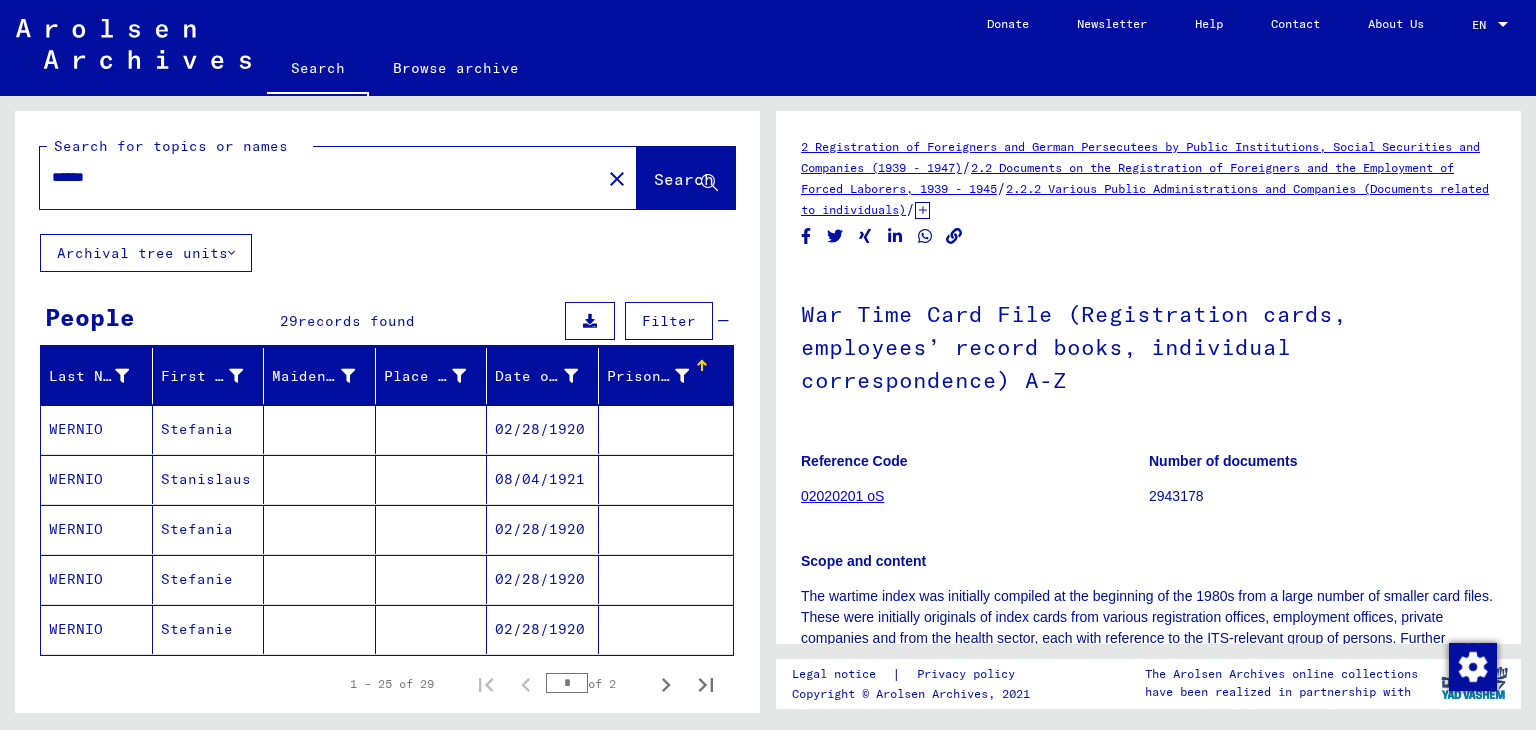 click on "Prisoner #" at bounding box center (648, 376) 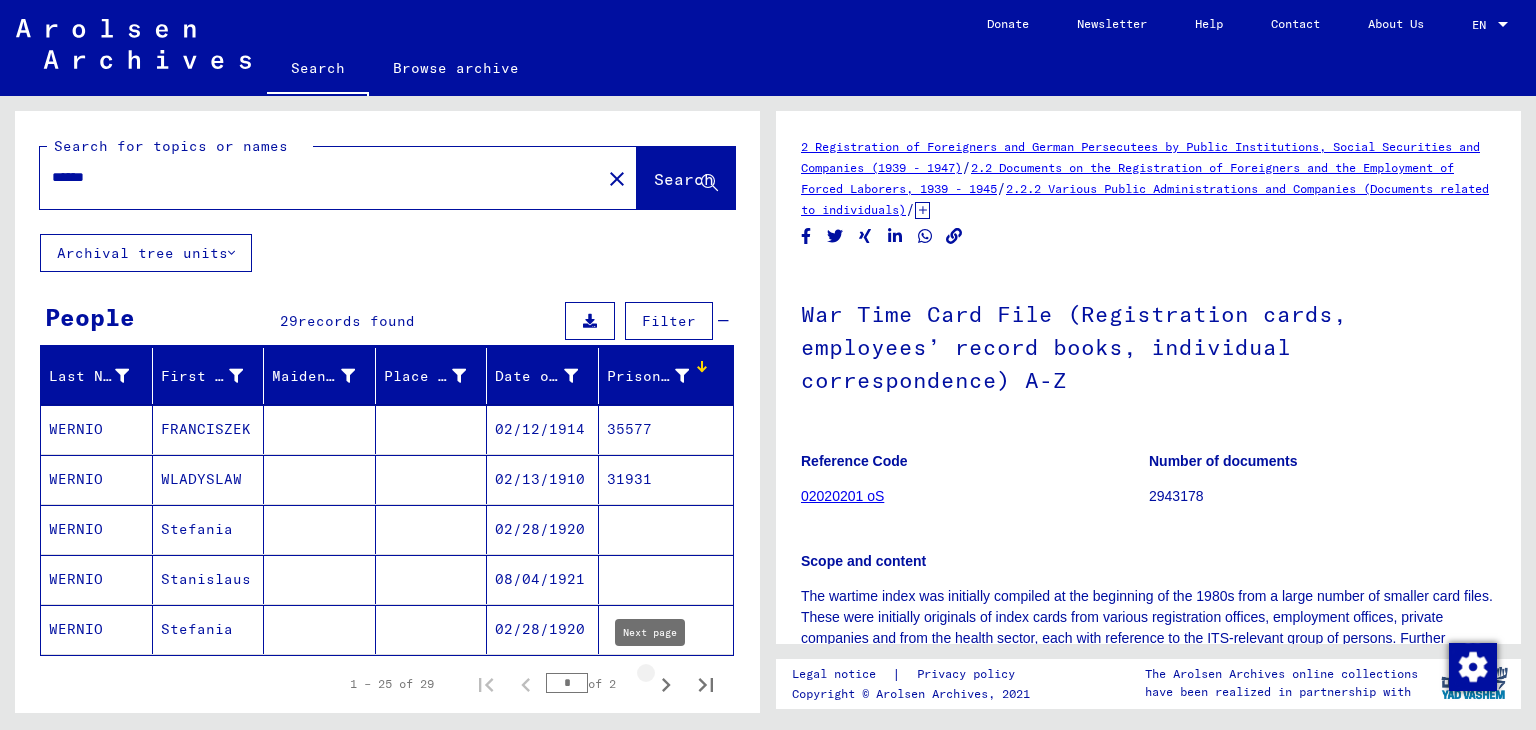 click 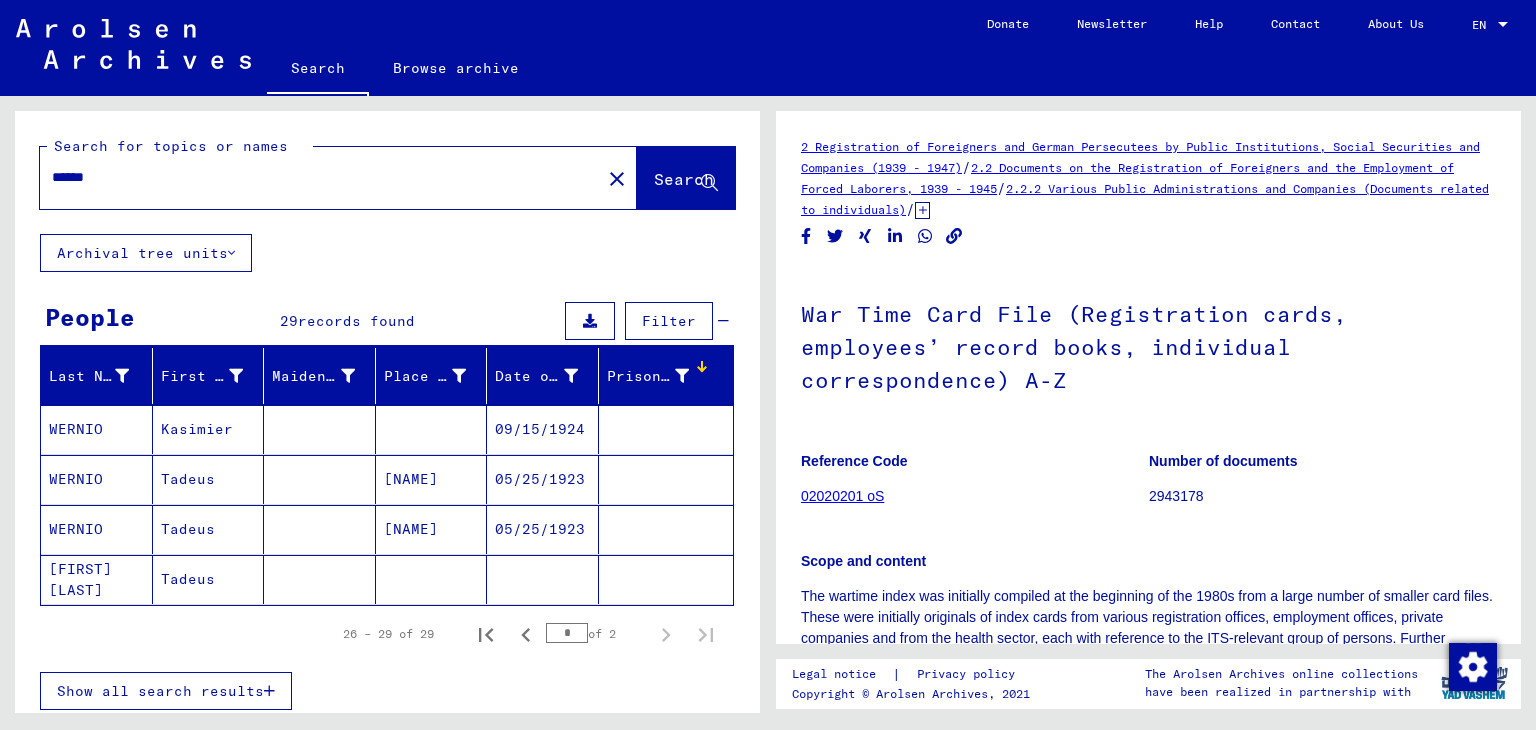 click on "[FIRST] [LAST]" 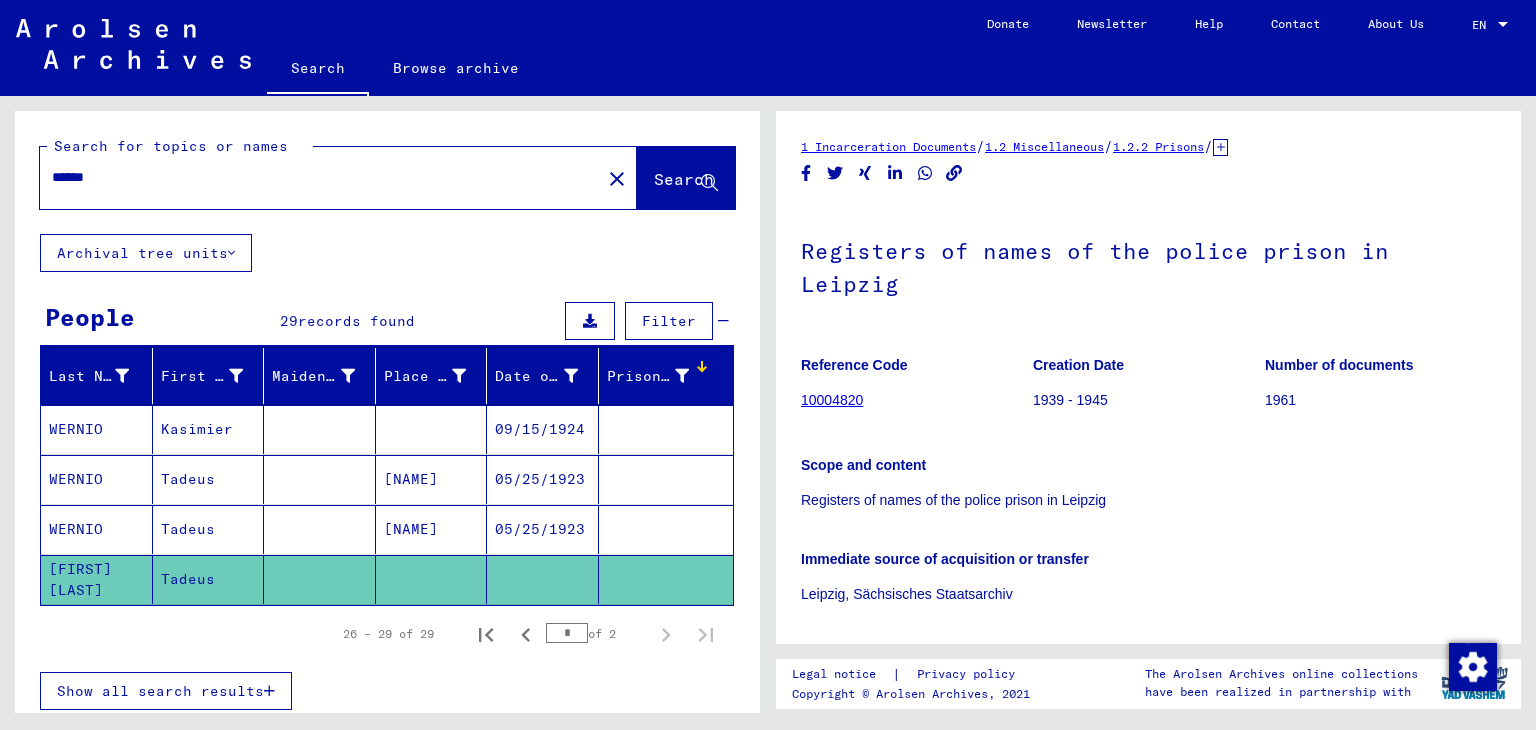 scroll, scrollTop: 0, scrollLeft: 0, axis: both 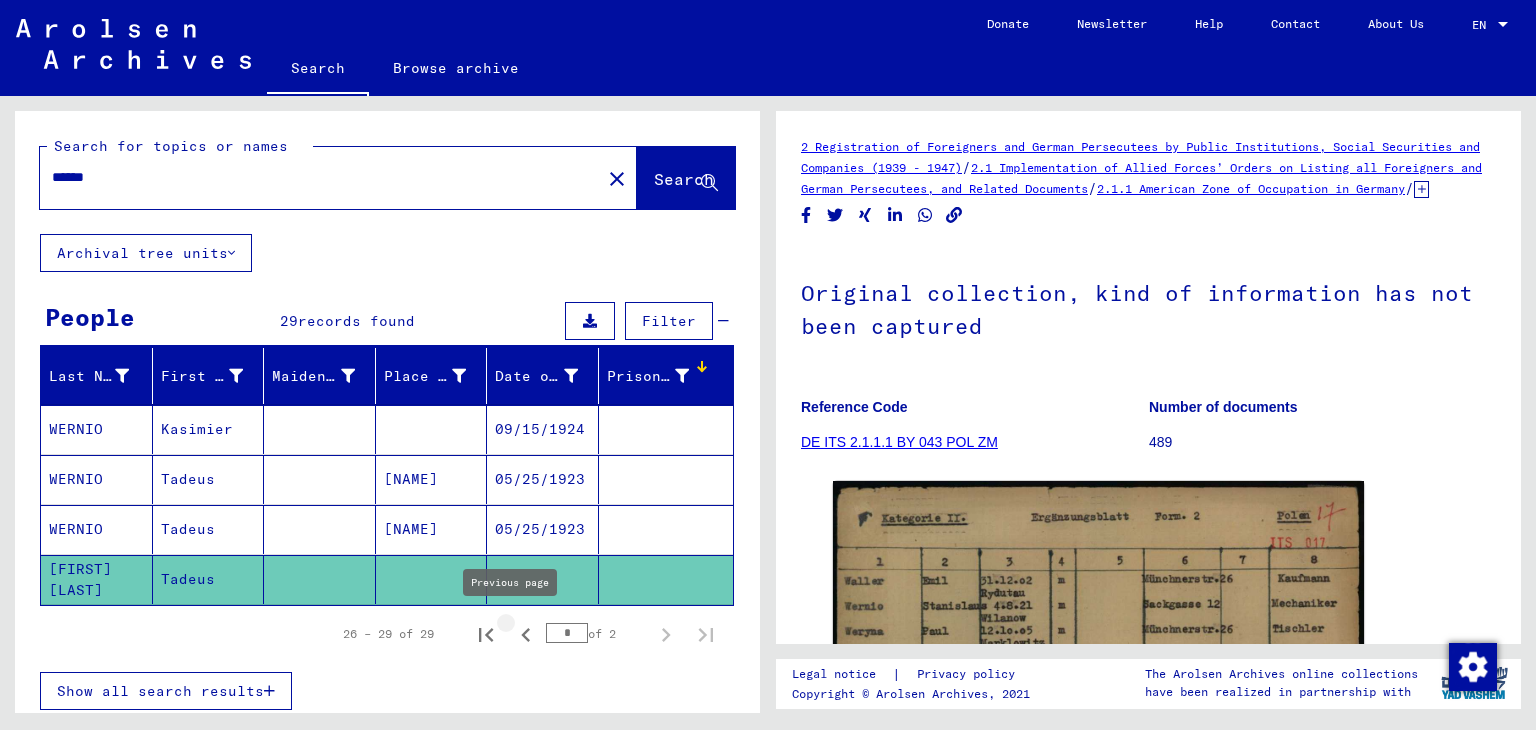 click 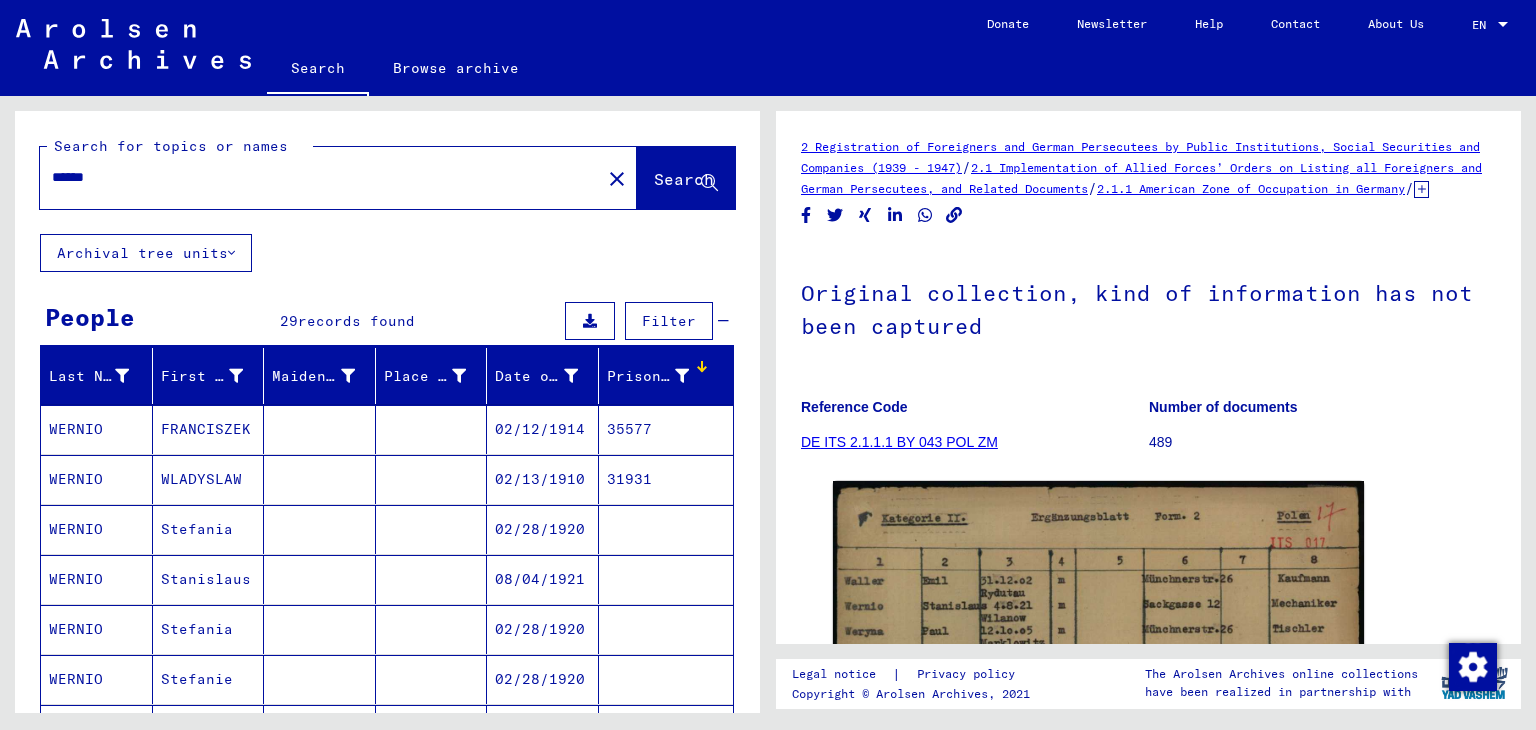 click on "FRANCISZEK" at bounding box center (209, 479) 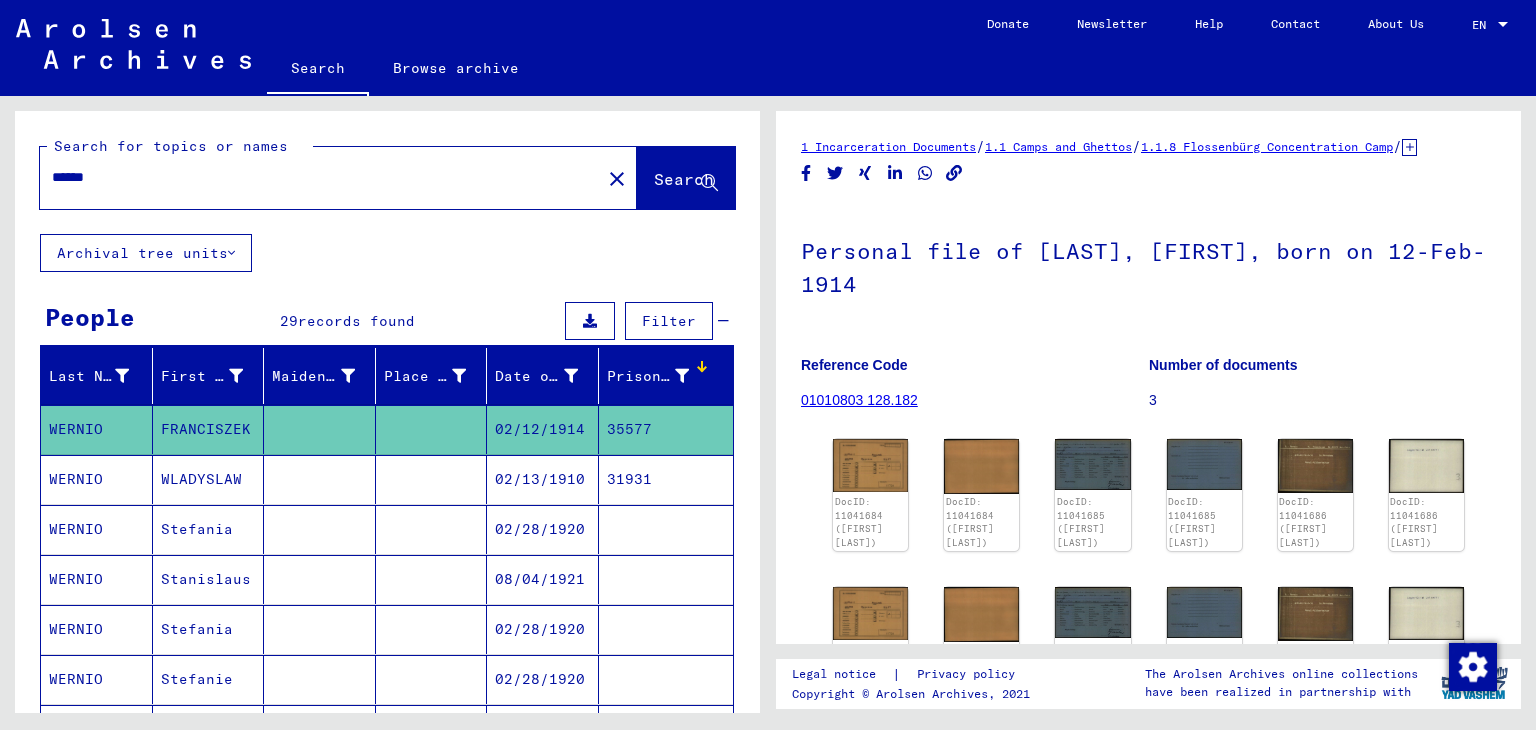 scroll, scrollTop: 0, scrollLeft: 0, axis: both 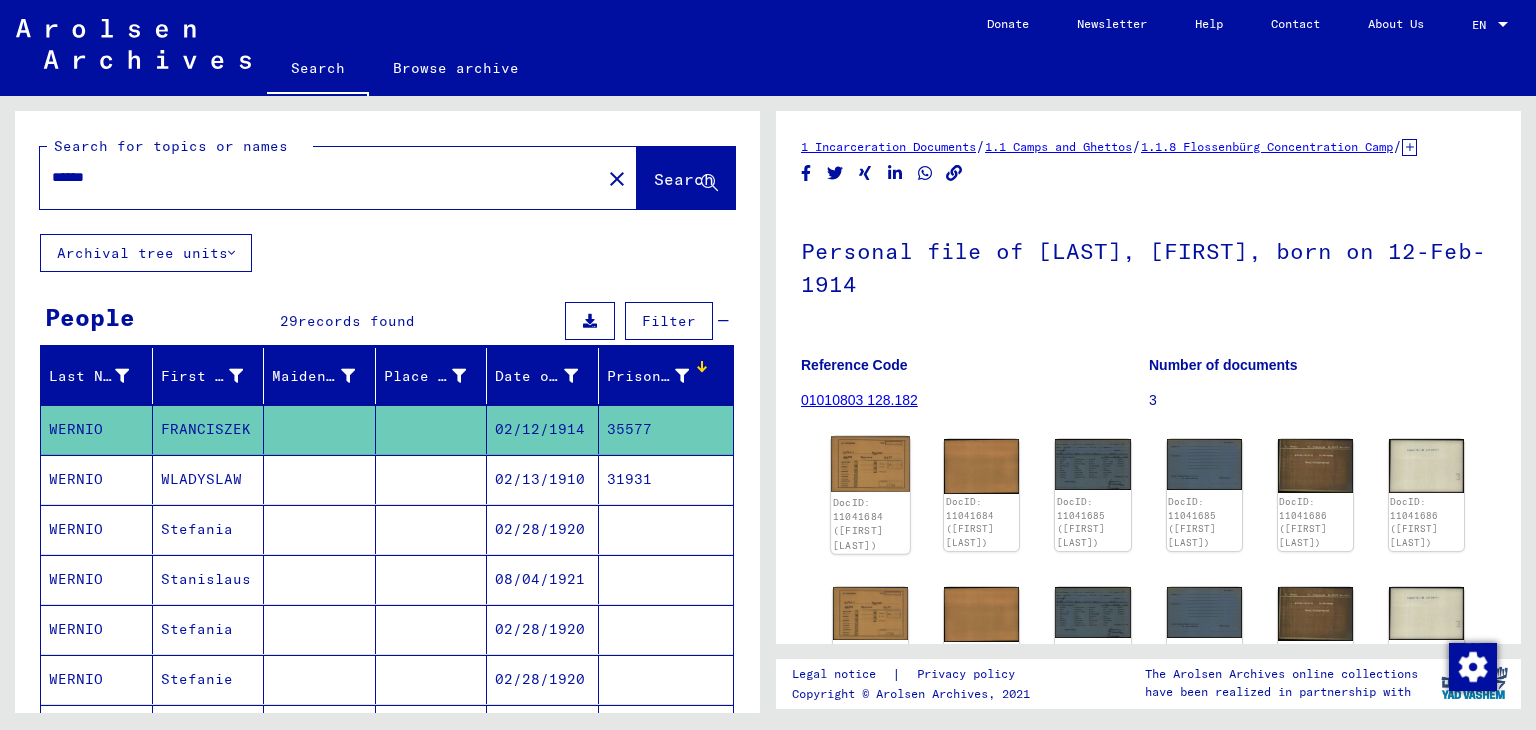 click 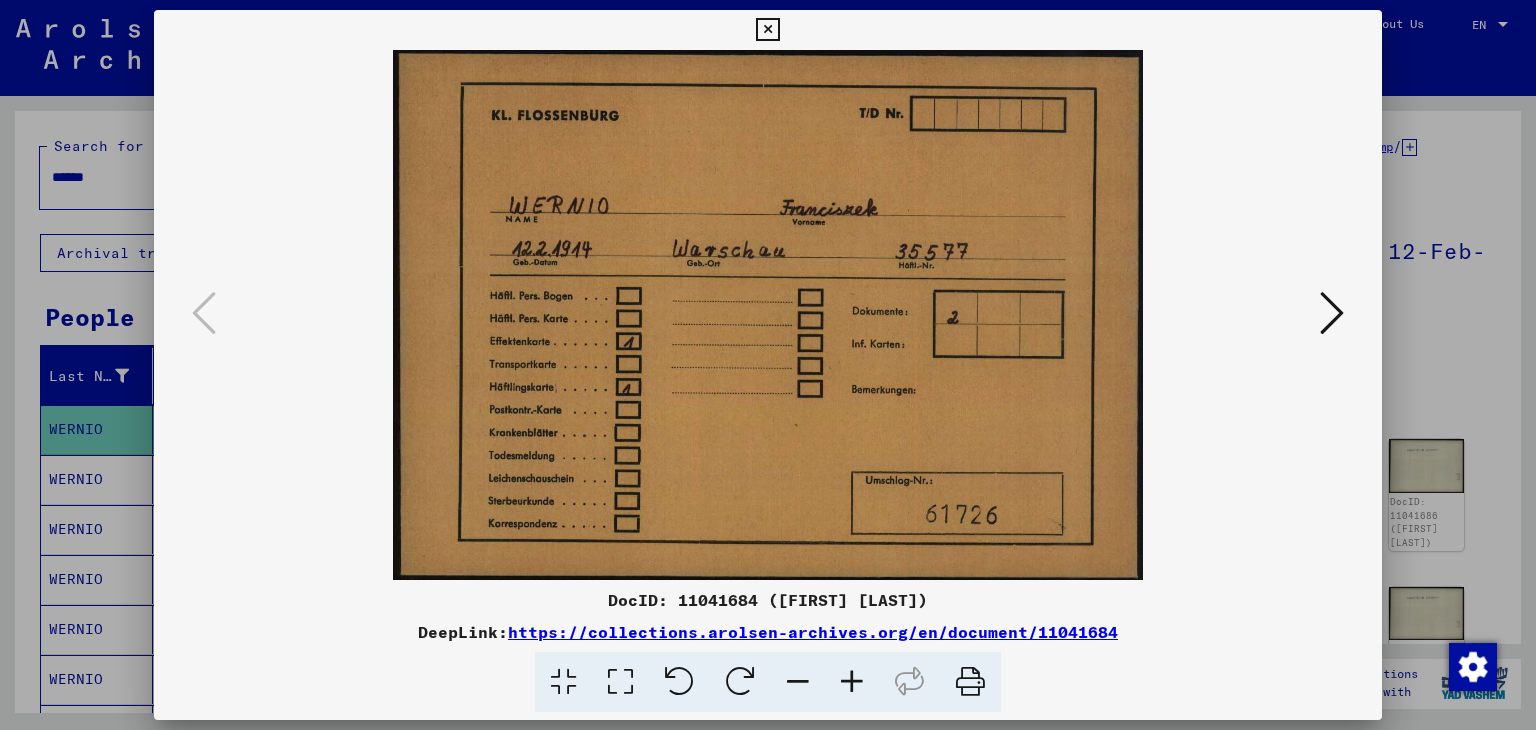 click at bounding box center [1332, 313] 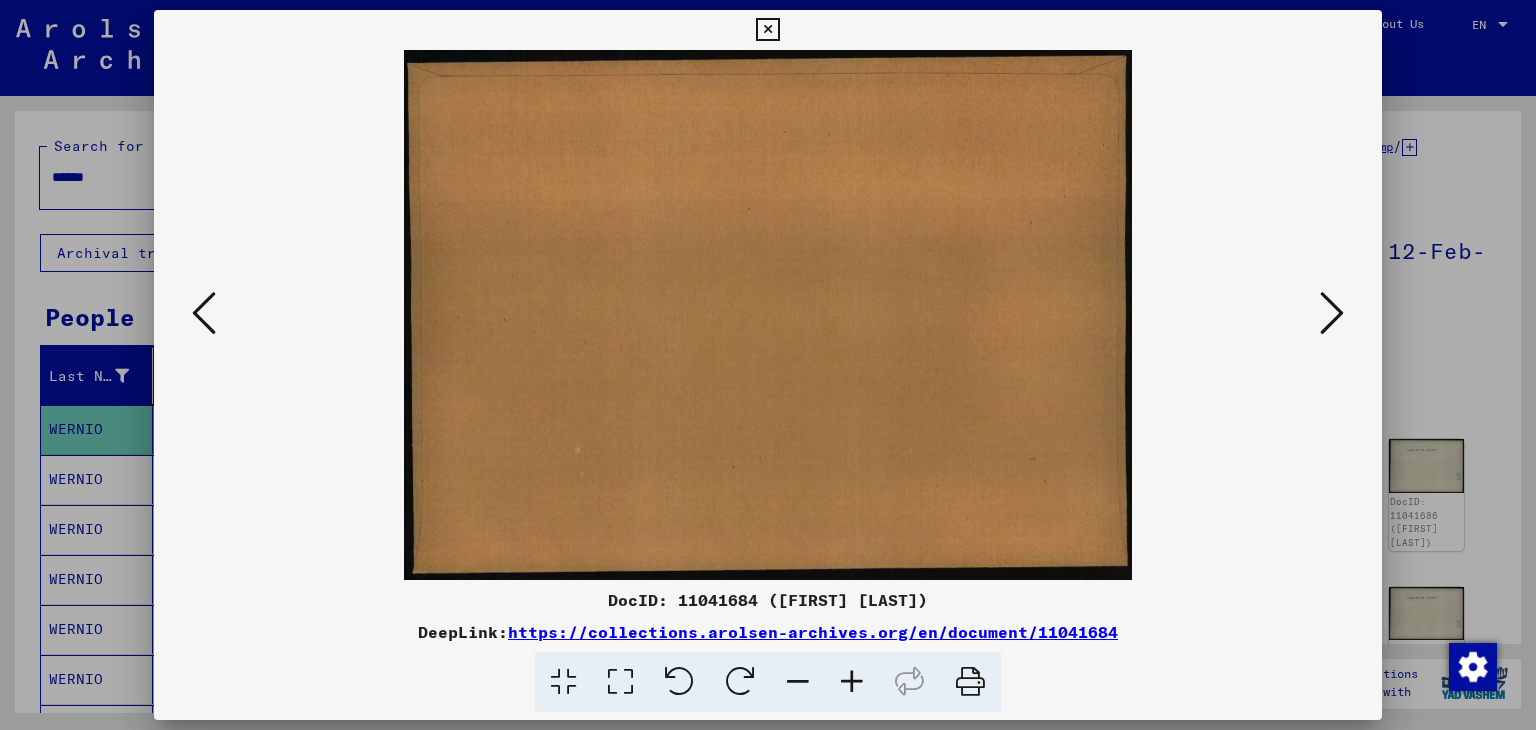 click at bounding box center [1332, 313] 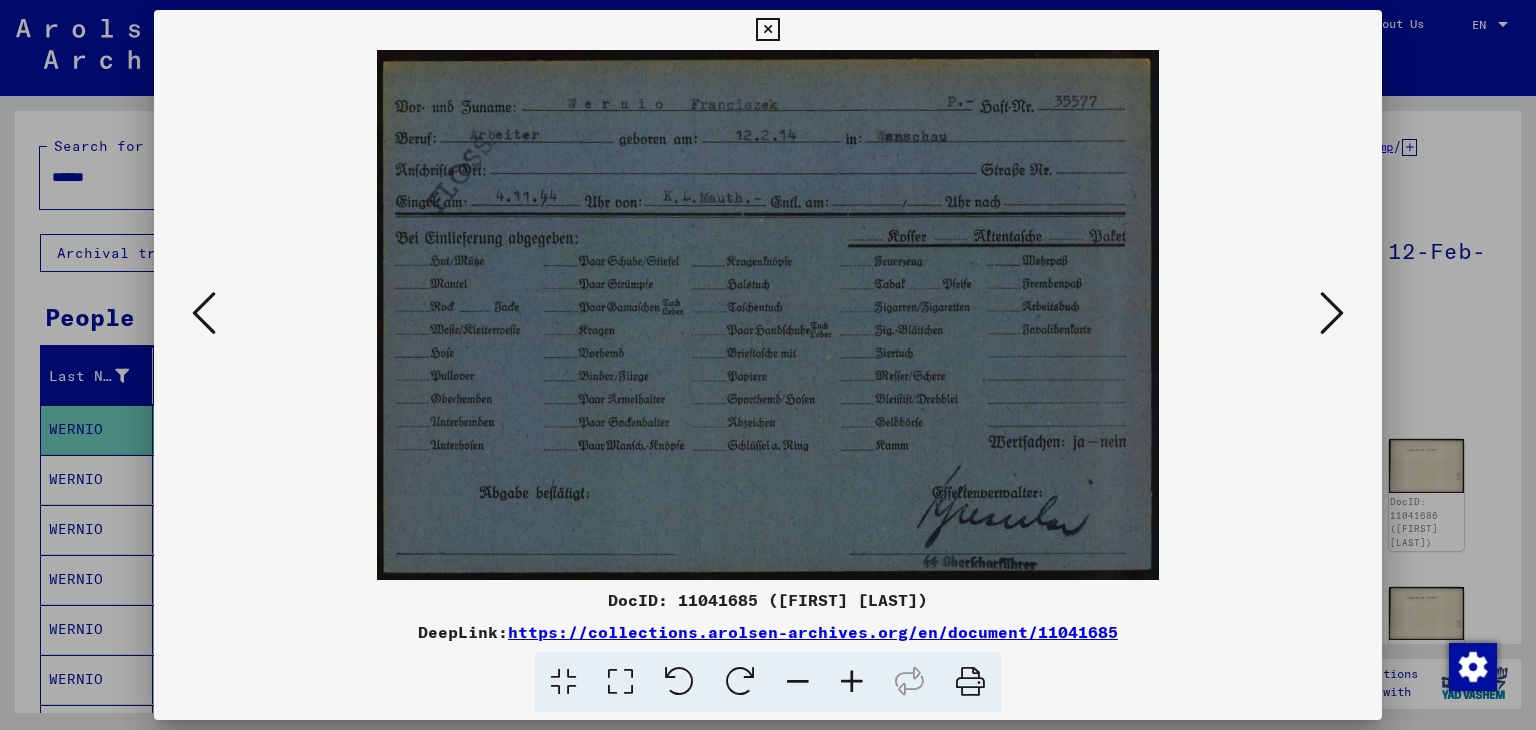 click at bounding box center [768, 315] 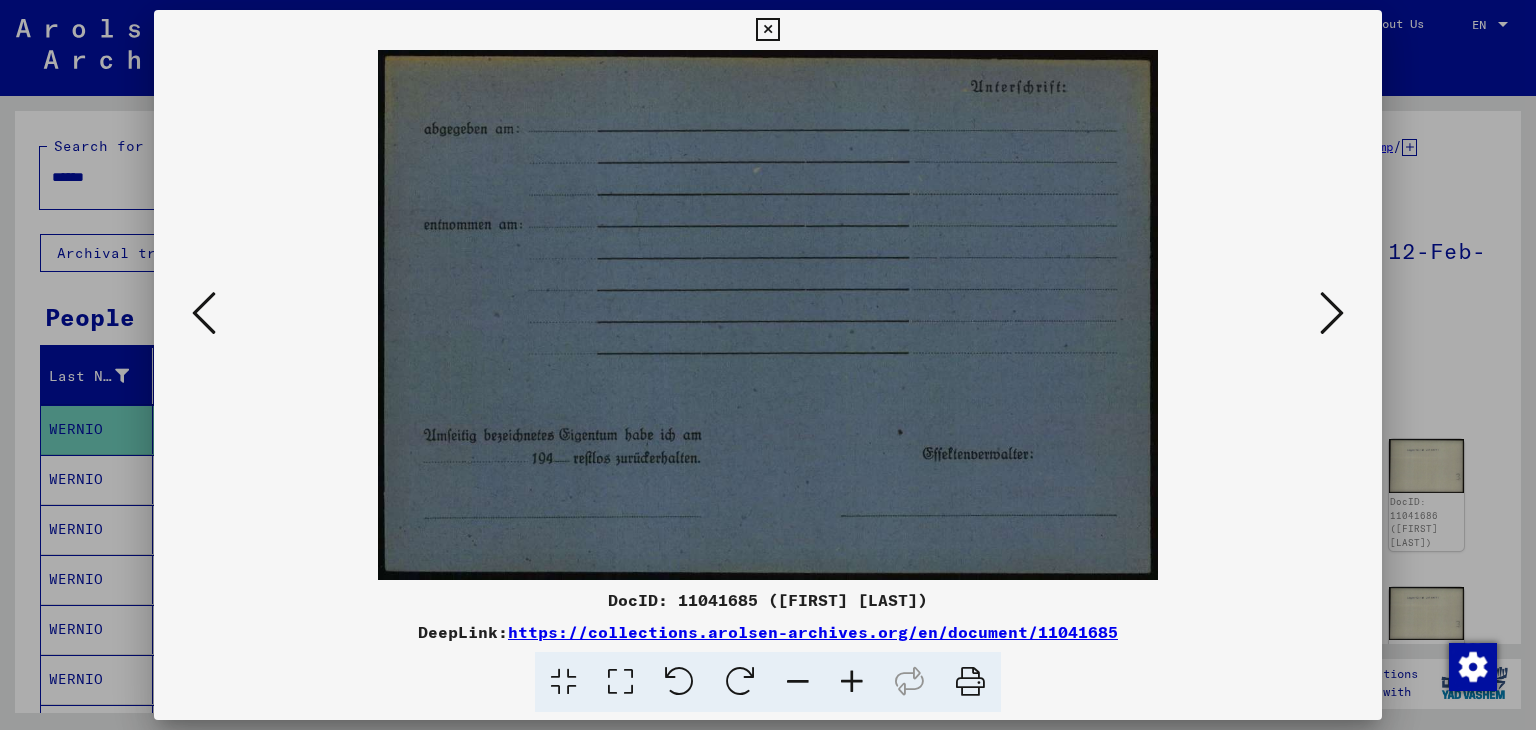click at bounding box center [1332, 314] 